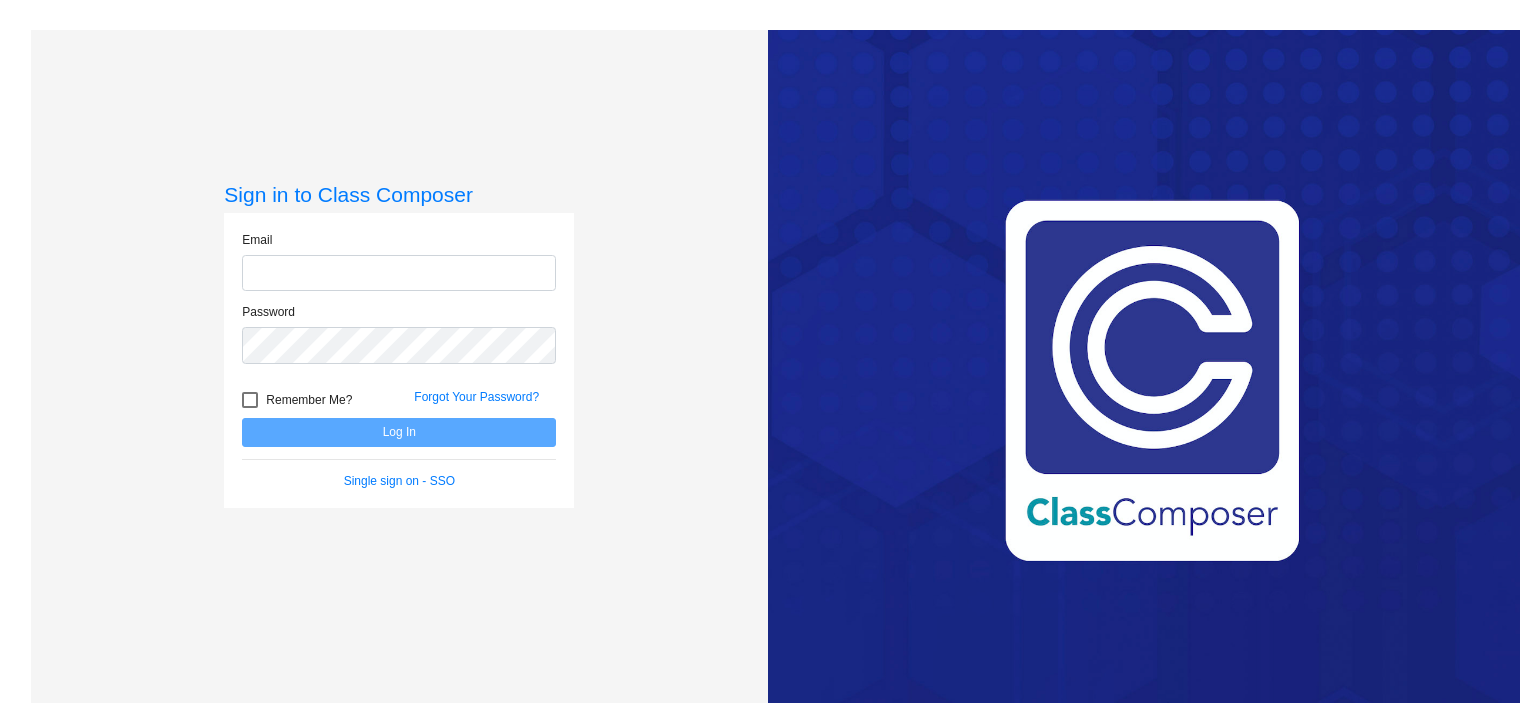 scroll, scrollTop: 0, scrollLeft: 0, axis: both 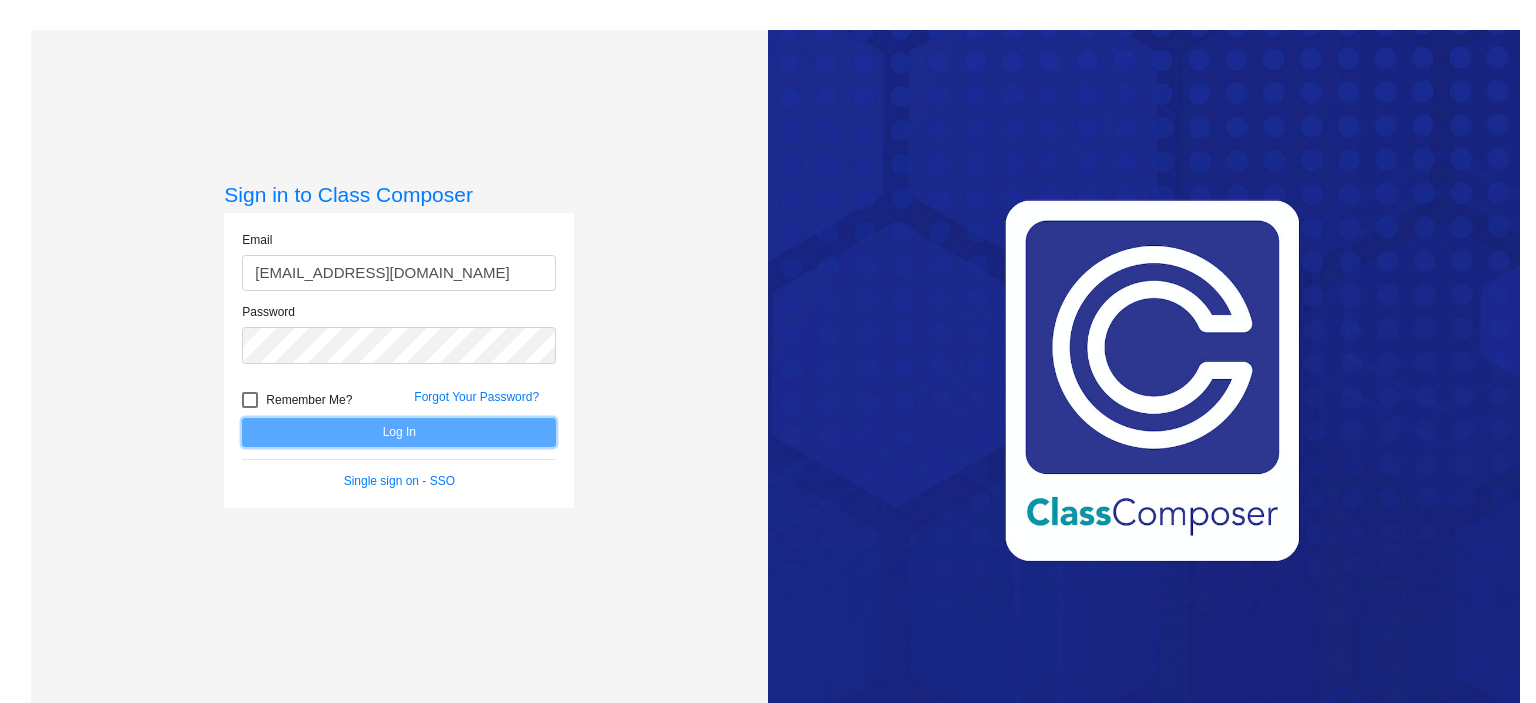 click on "Log In" 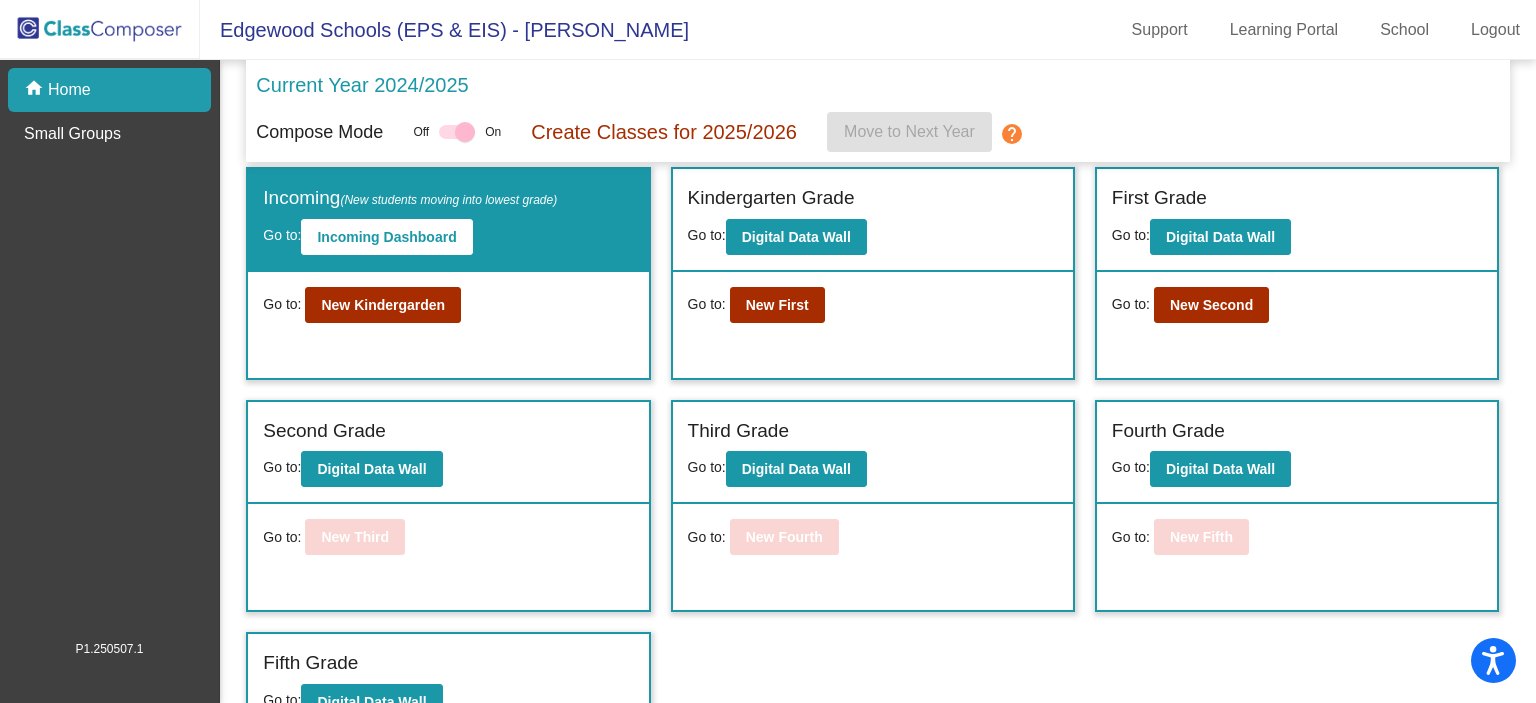 scroll, scrollTop: 0, scrollLeft: 0, axis: both 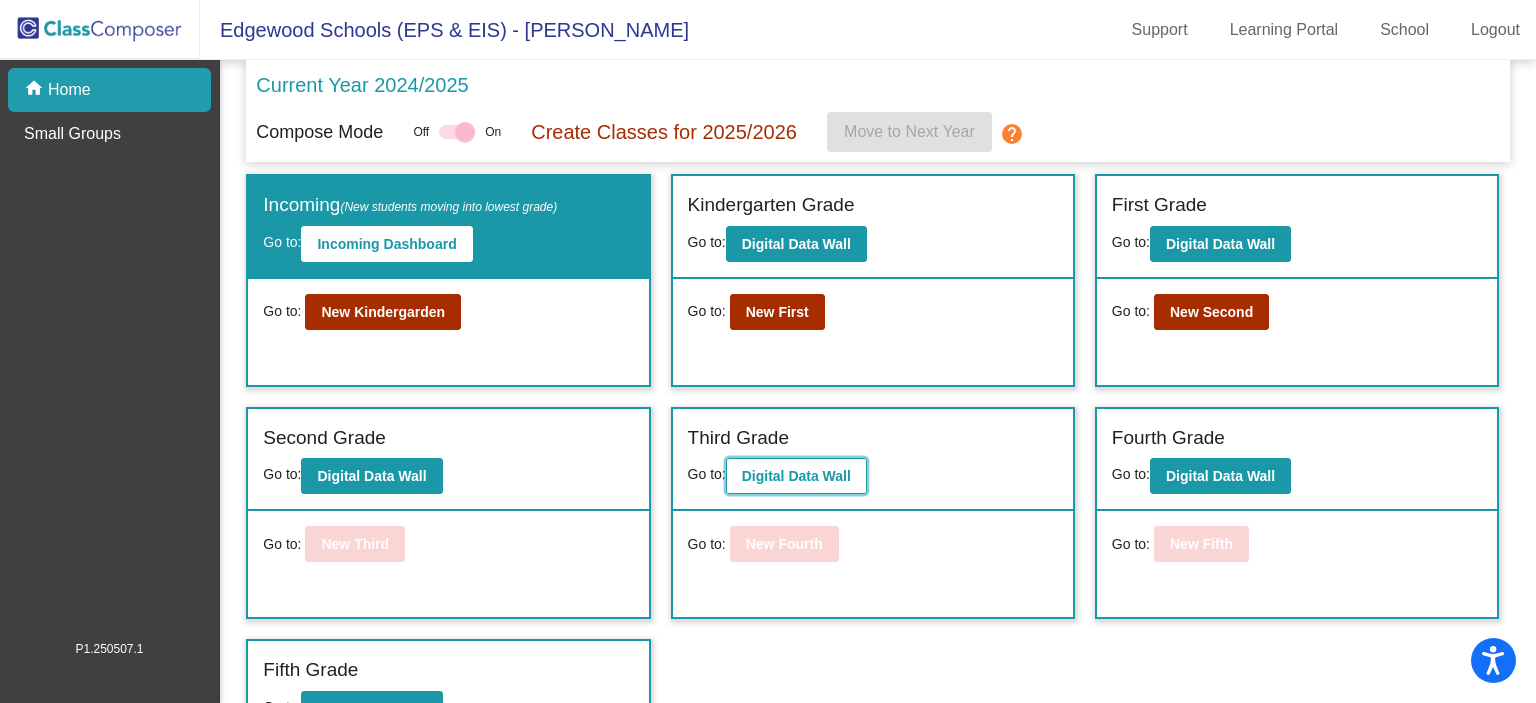 click on "Digital Data Wall" 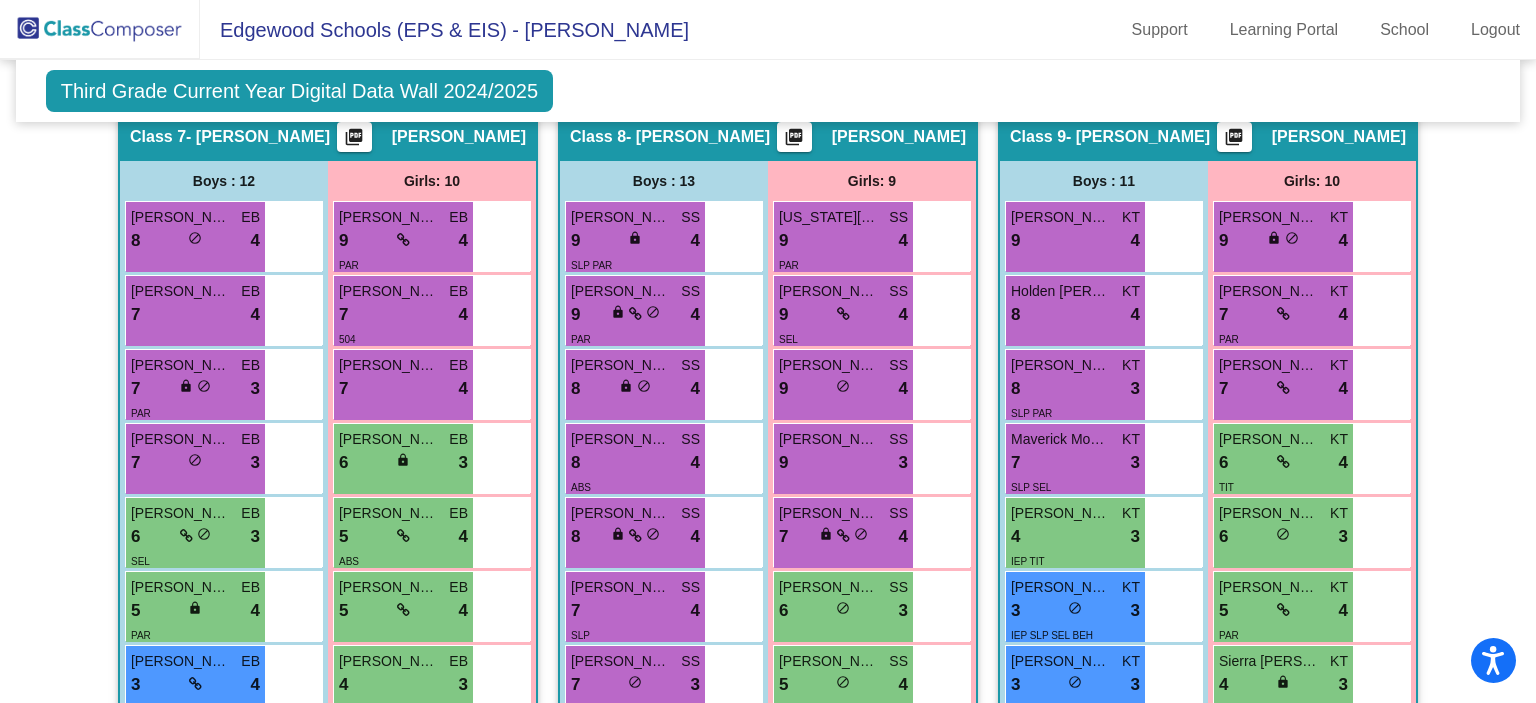 scroll, scrollTop: 2940, scrollLeft: 0, axis: vertical 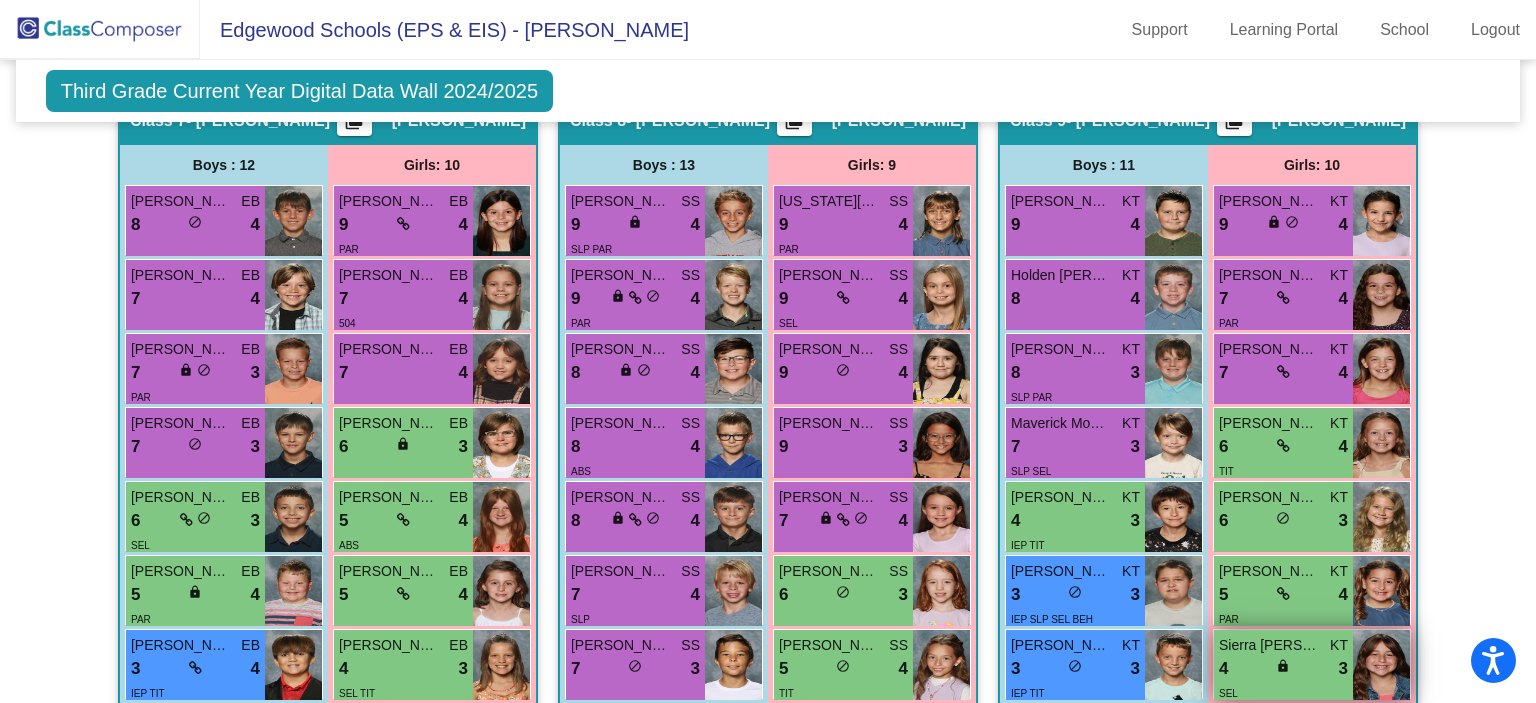 click on "4 lock do_not_disturb_alt 3" at bounding box center (1283, 669) 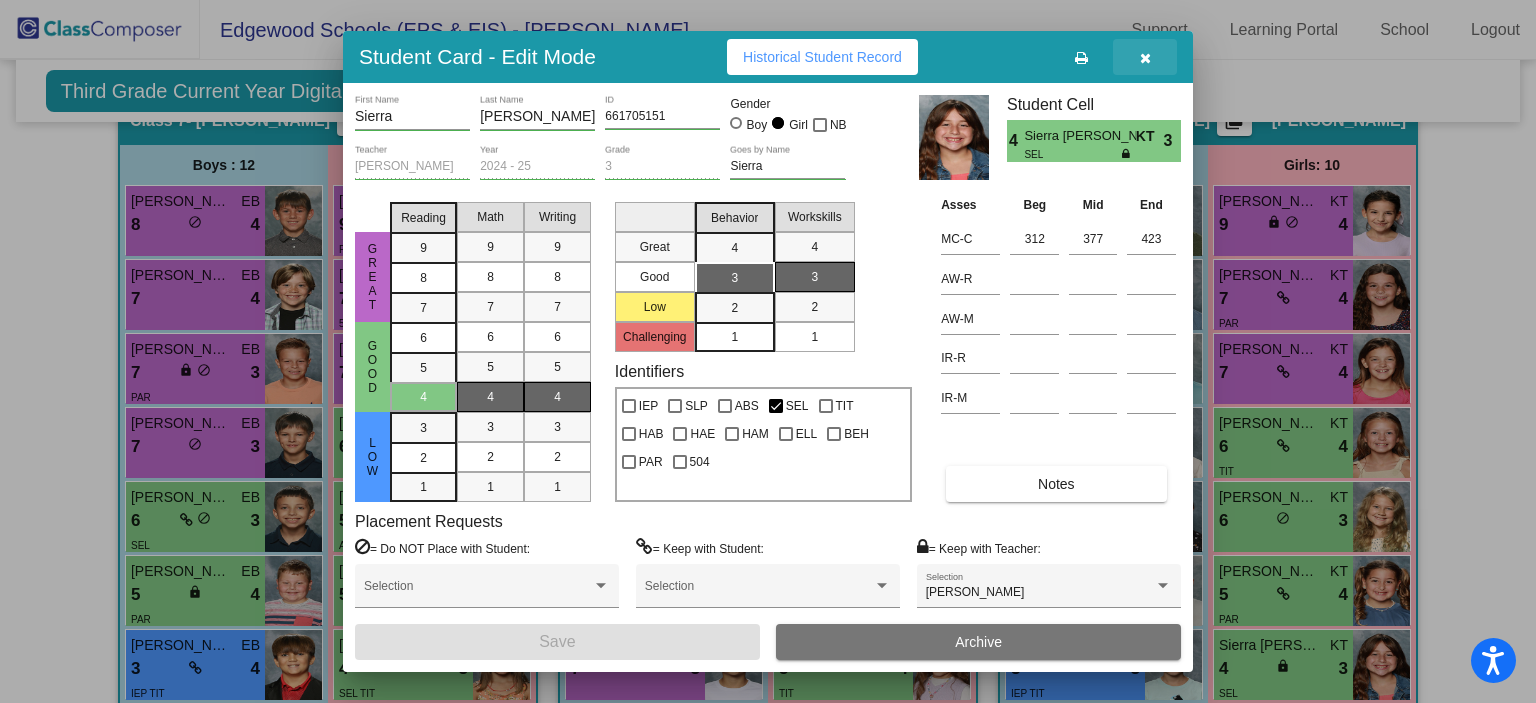click at bounding box center [1145, 58] 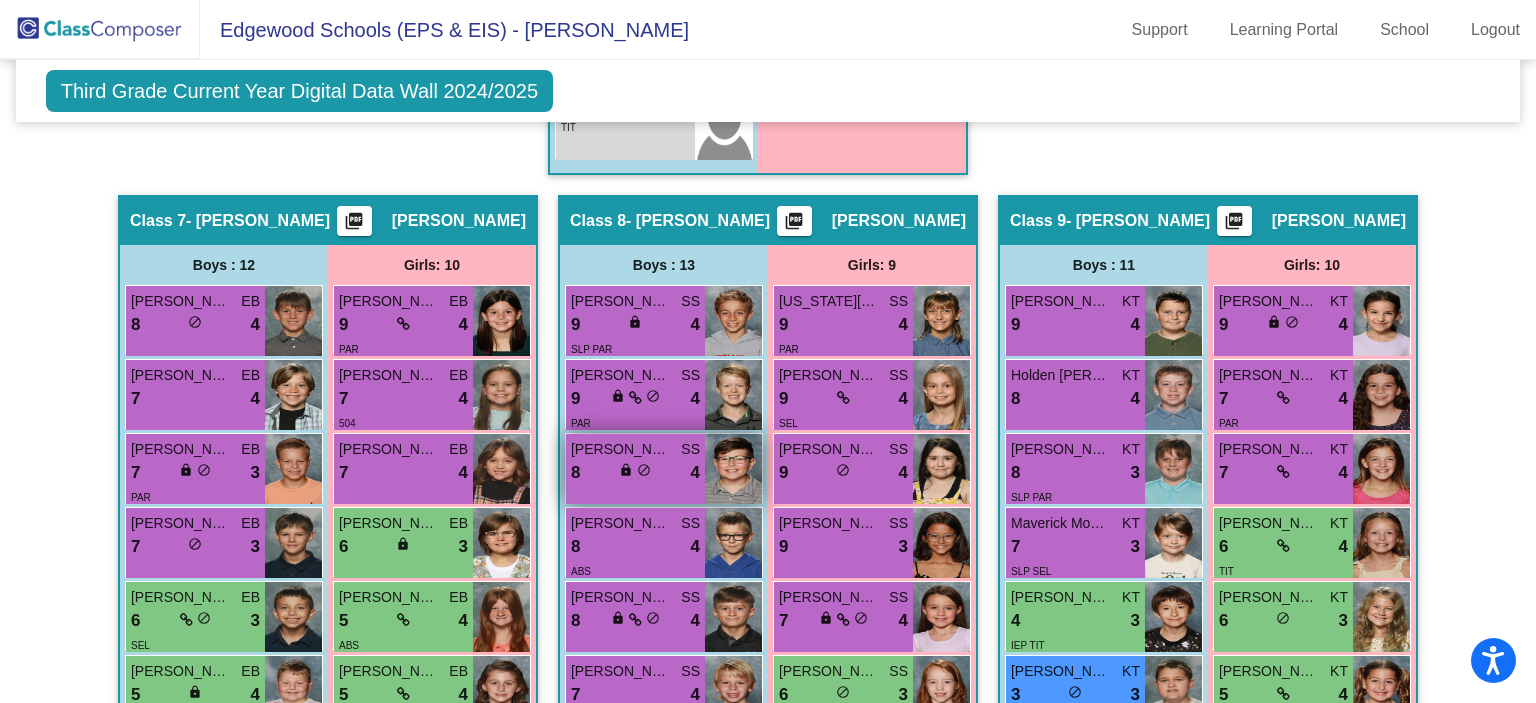 scroll, scrollTop: 2840, scrollLeft: 0, axis: vertical 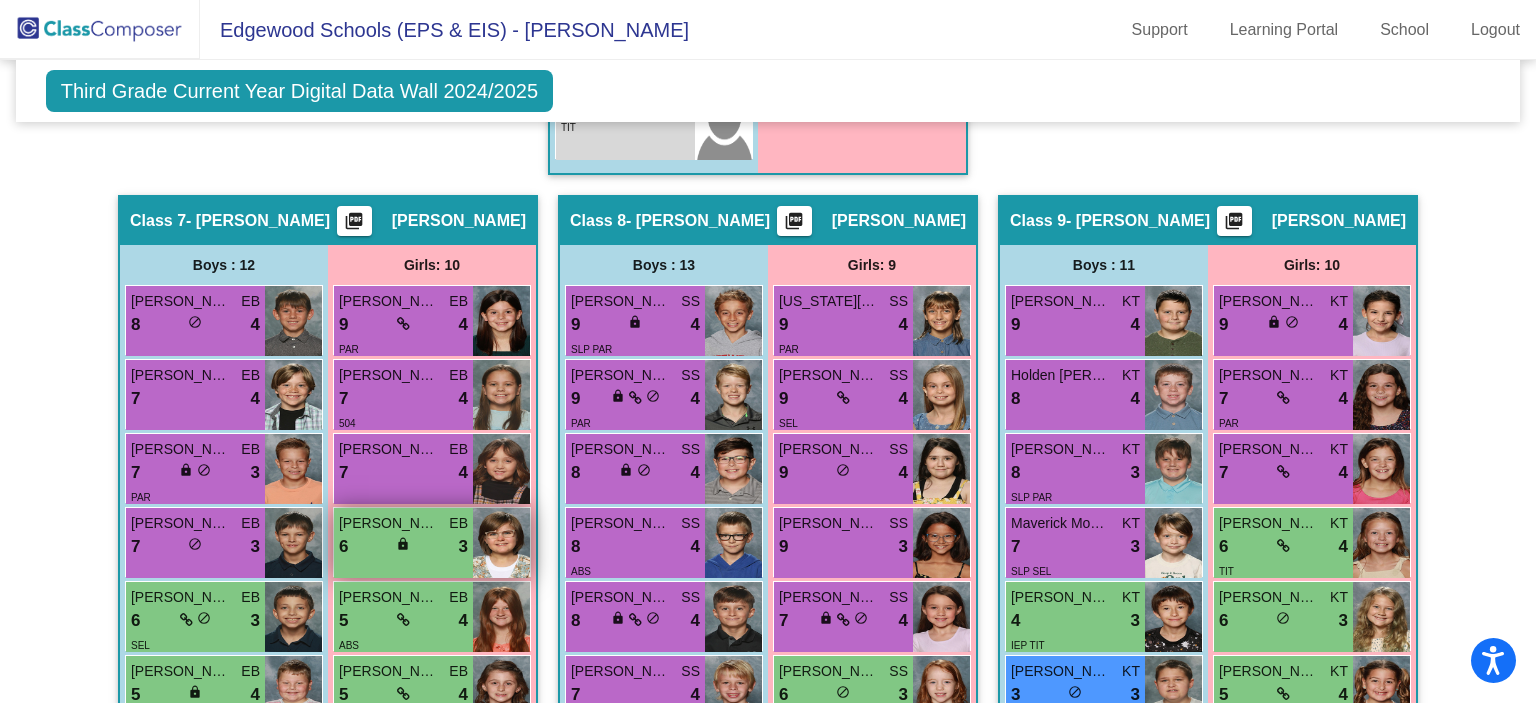 click on "6 lock do_not_disturb_alt 3" at bounding box center (403, 547) 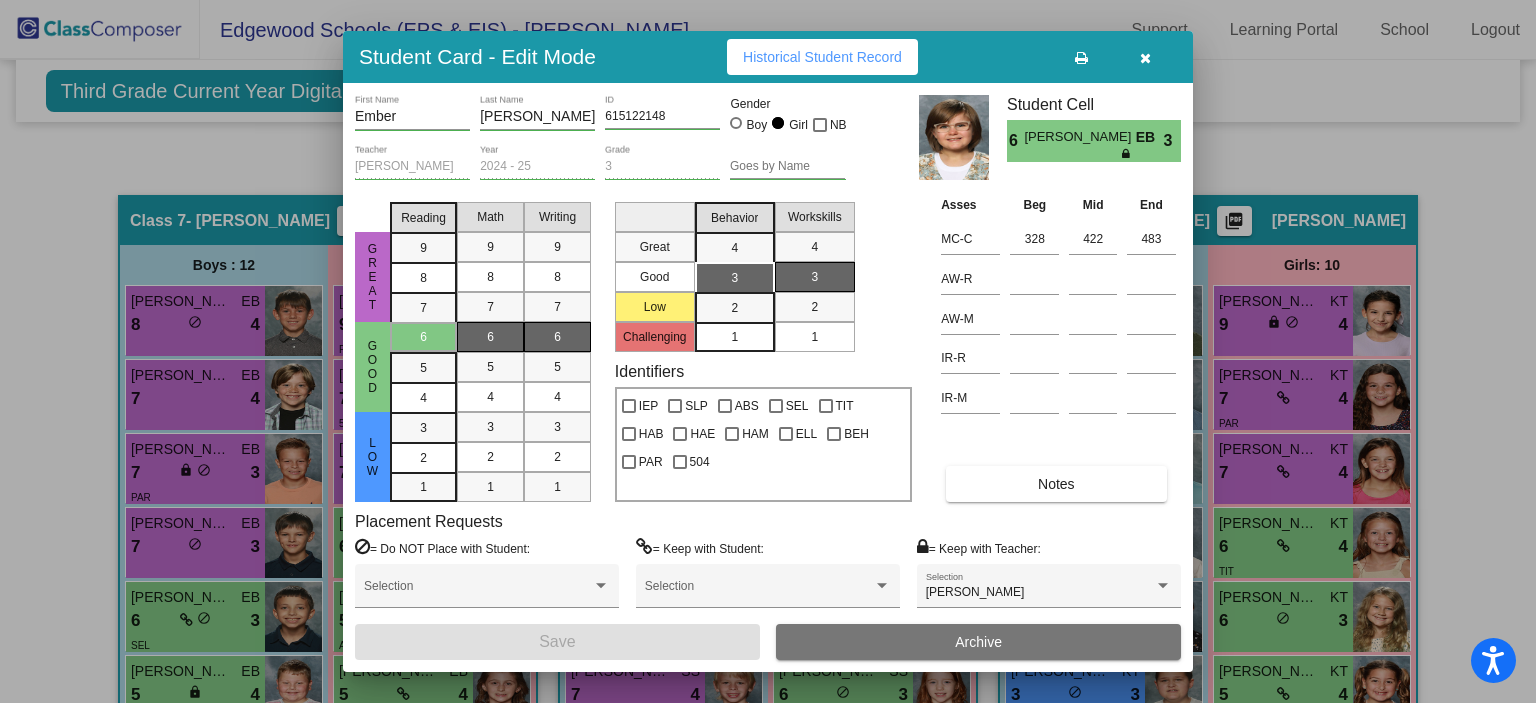 click at bounding box center (1145, 58) 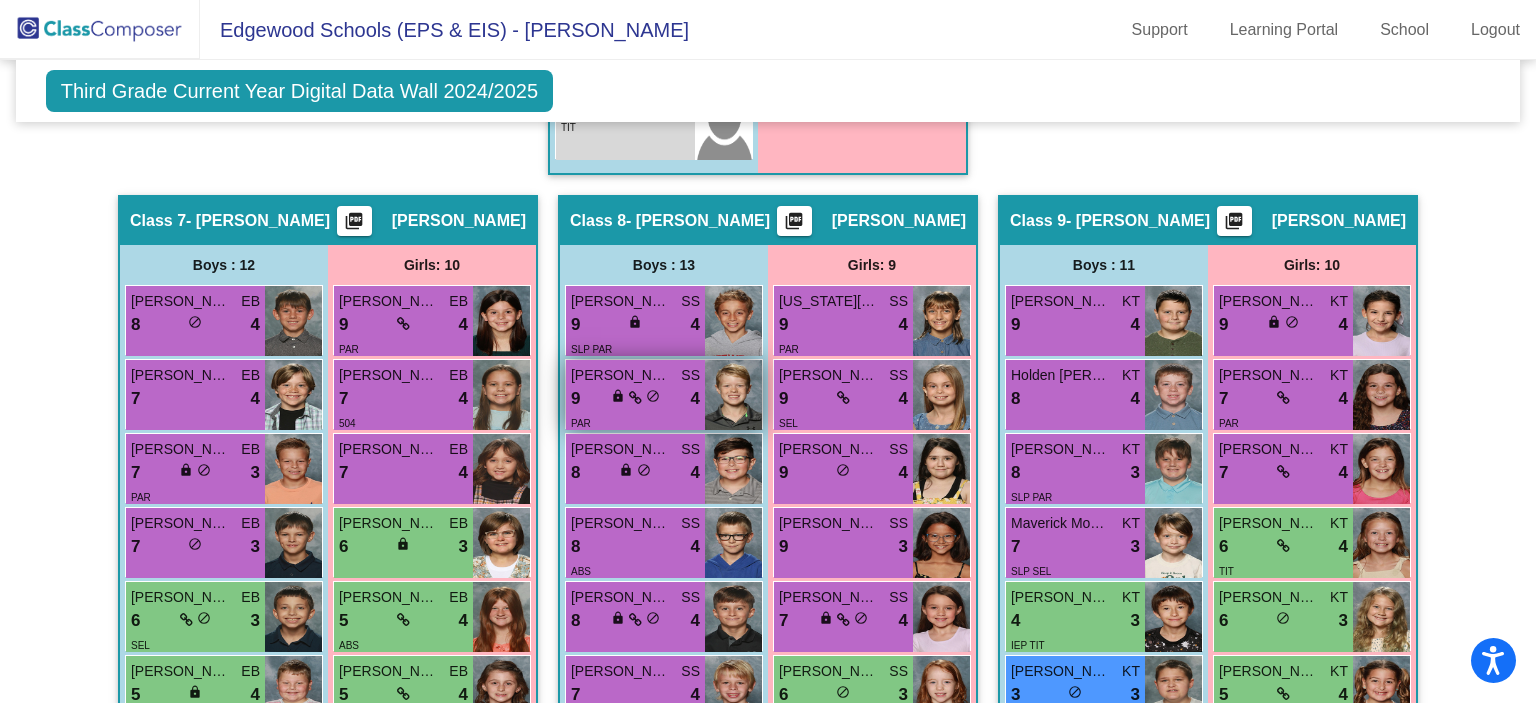 click on "[PERSON_NAME]" at bounding box center (621, 375) 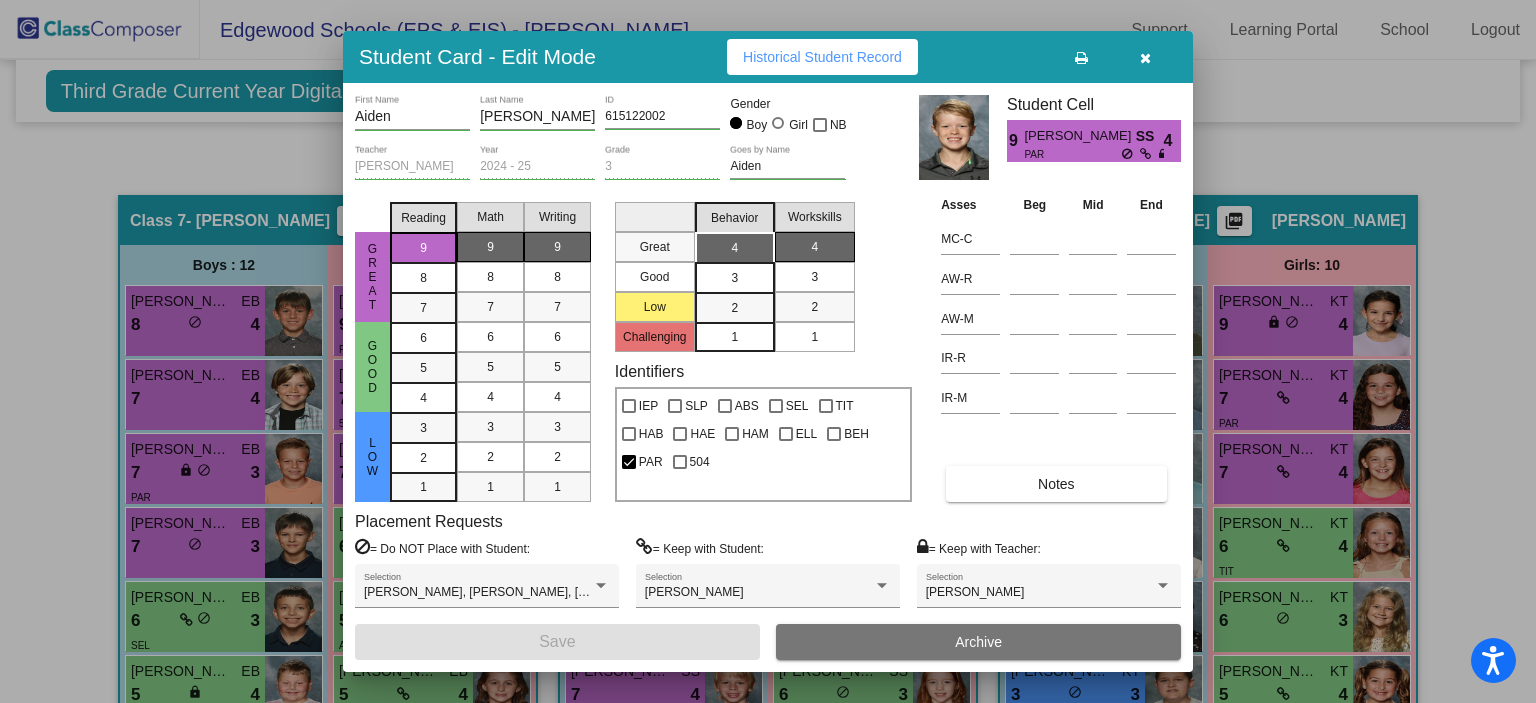 click at bounding box center (1145, 57) 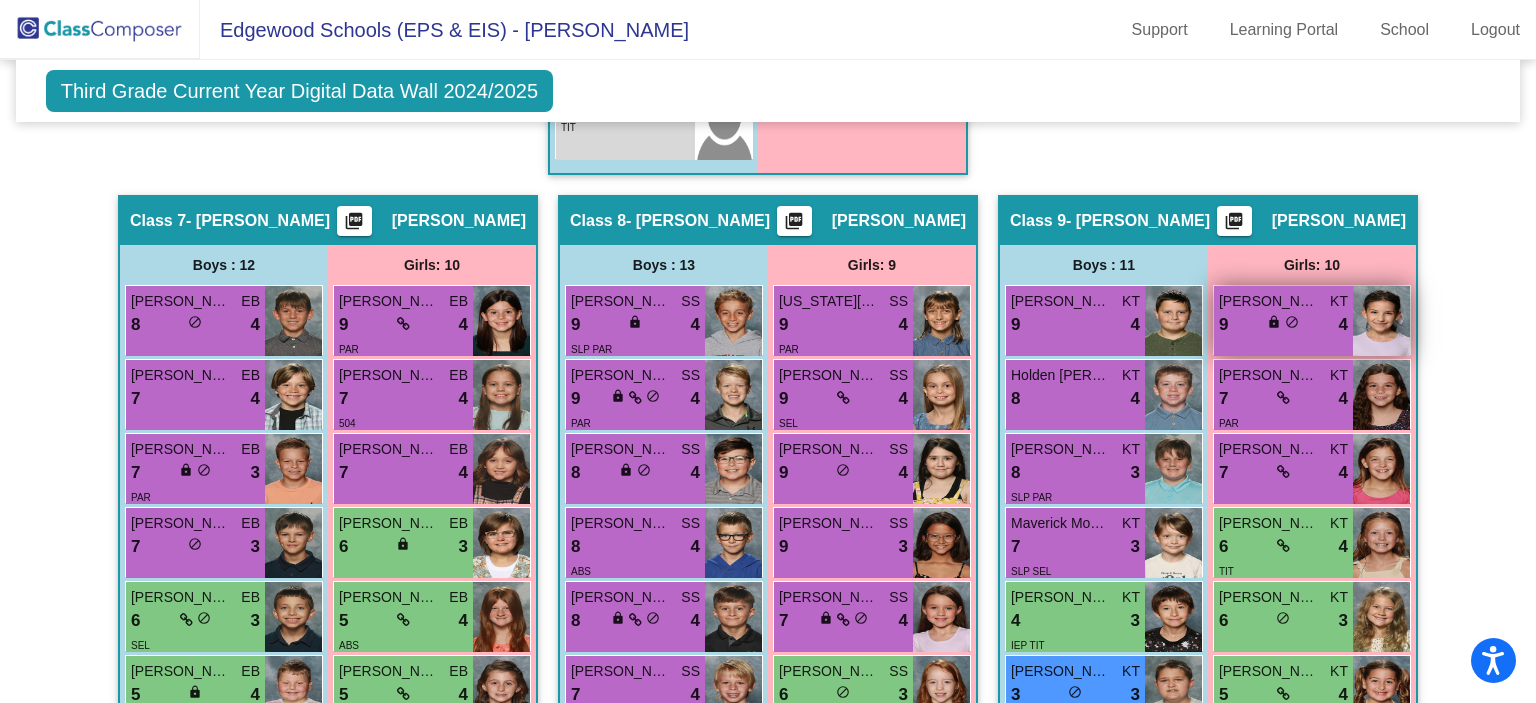 click on "9 lock do_not_disturb_alt 4" at bounding box center (1283, 325) 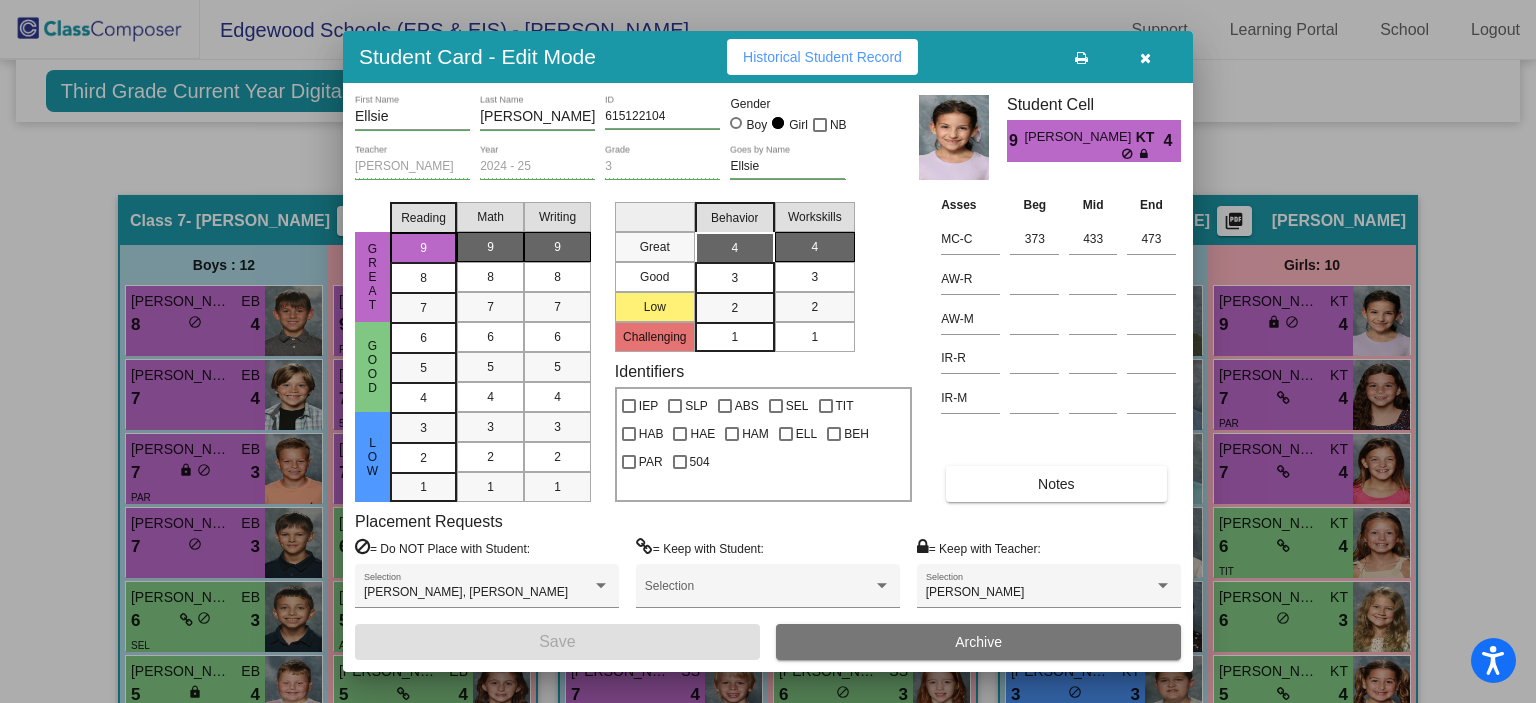 click at bounding box center (1145, 58) 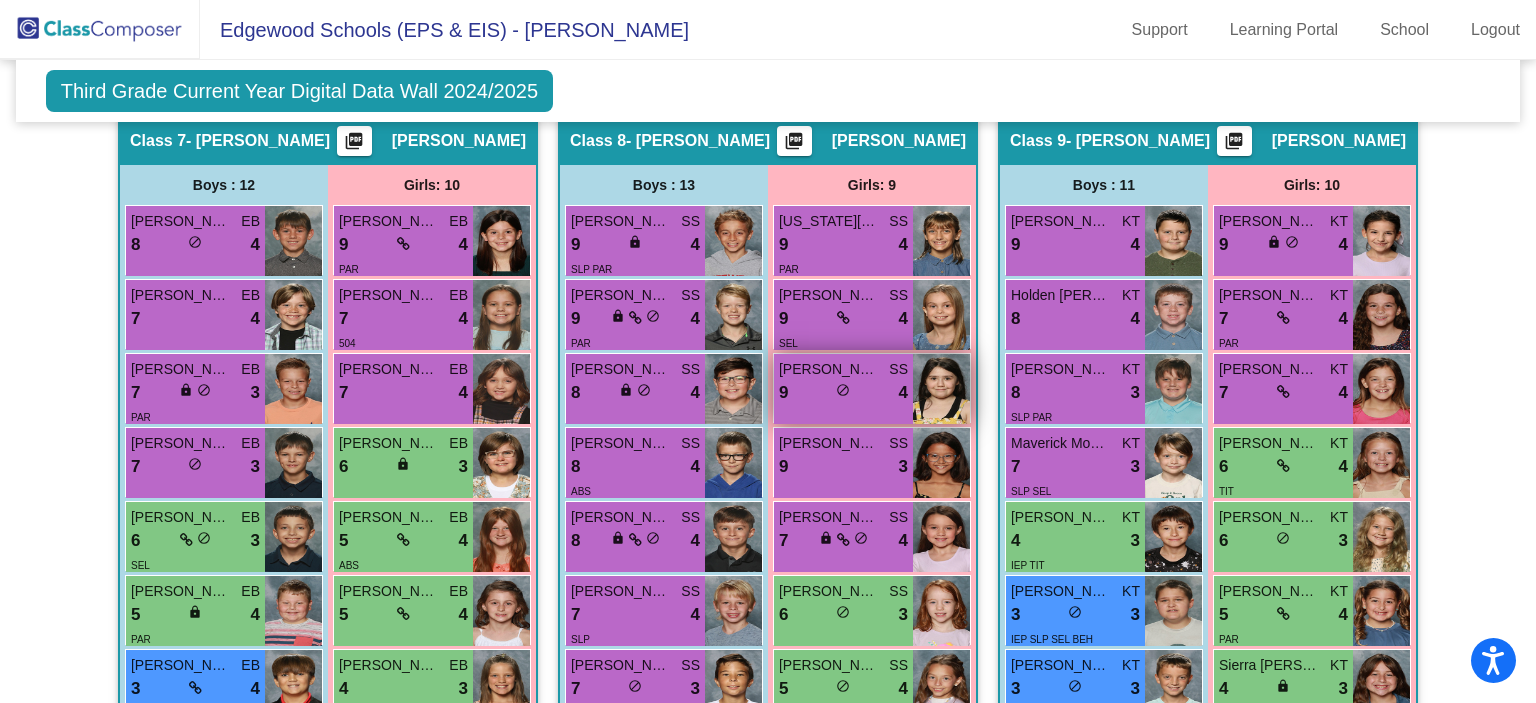 scroll, scrollTop: 2966, scrollLeft: 0, axis: vertical 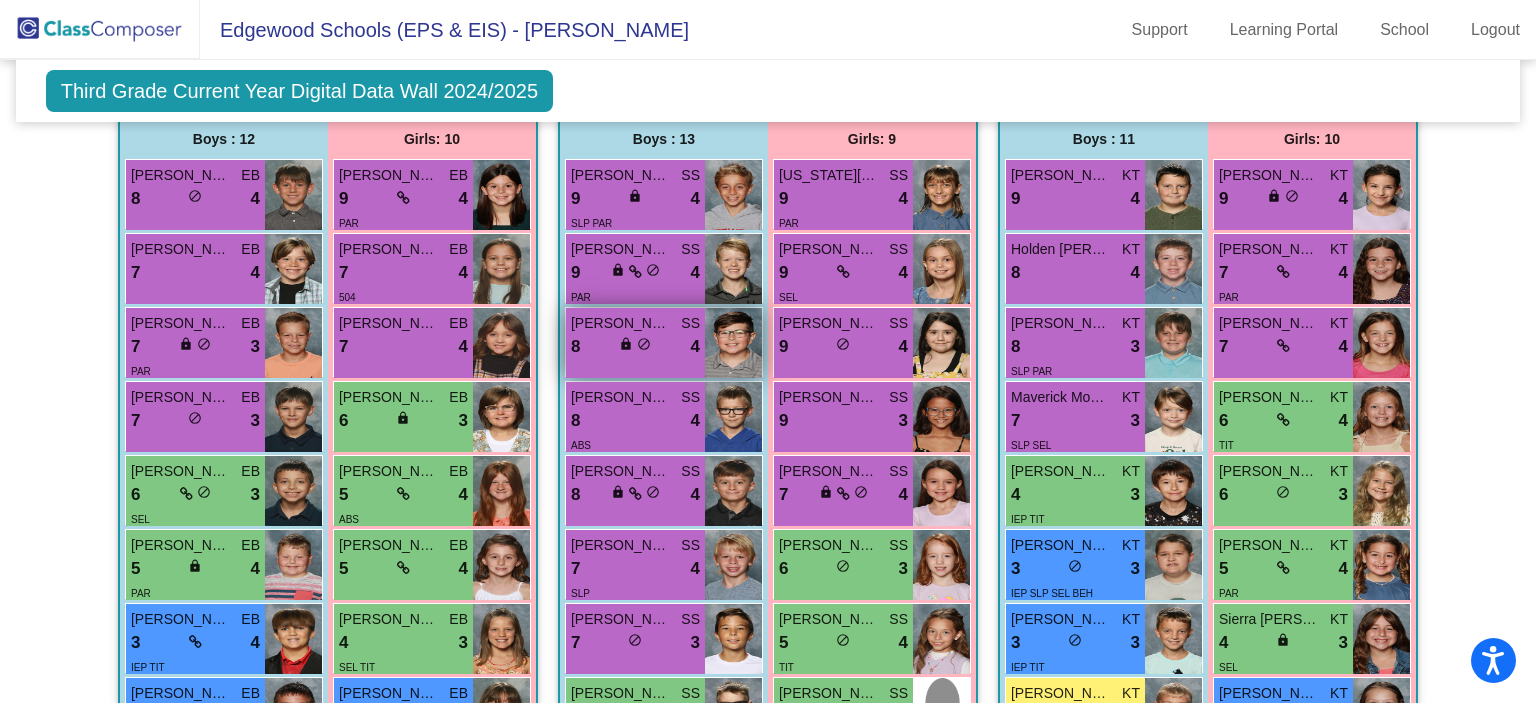 click on "lock" at bounding box center (626, 344) 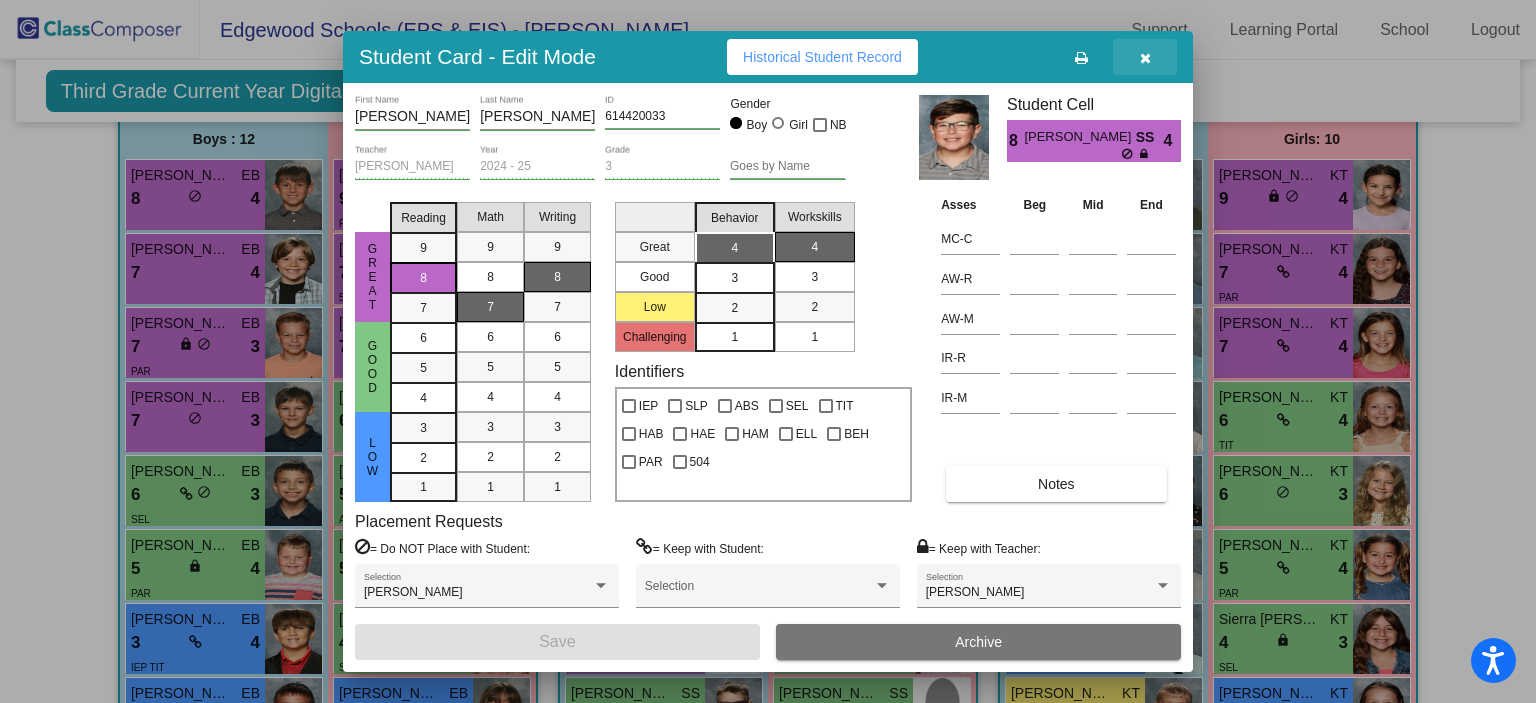 click at bounding box center (1145, 58) 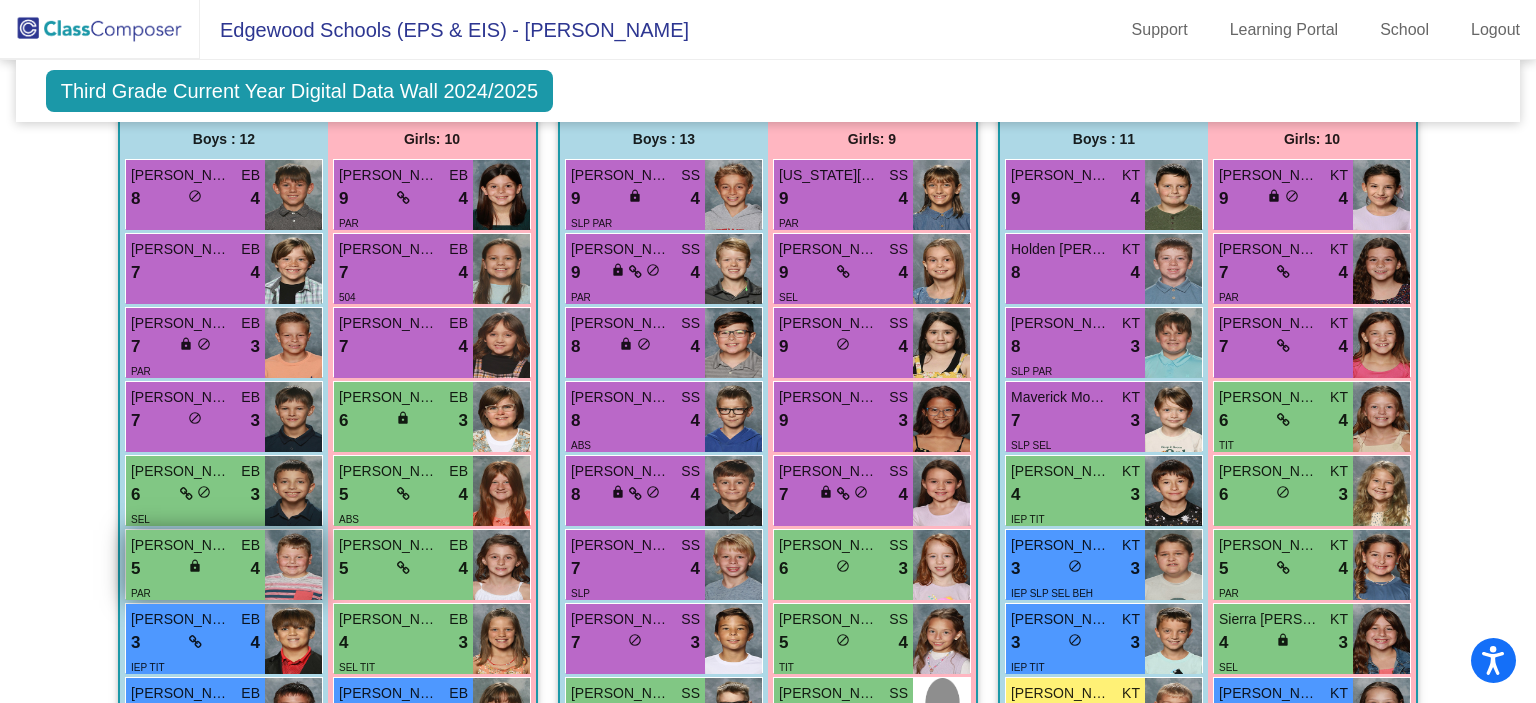 click on "5 lock do_not_disturb_alt 4" at bounding box center (195, 569) 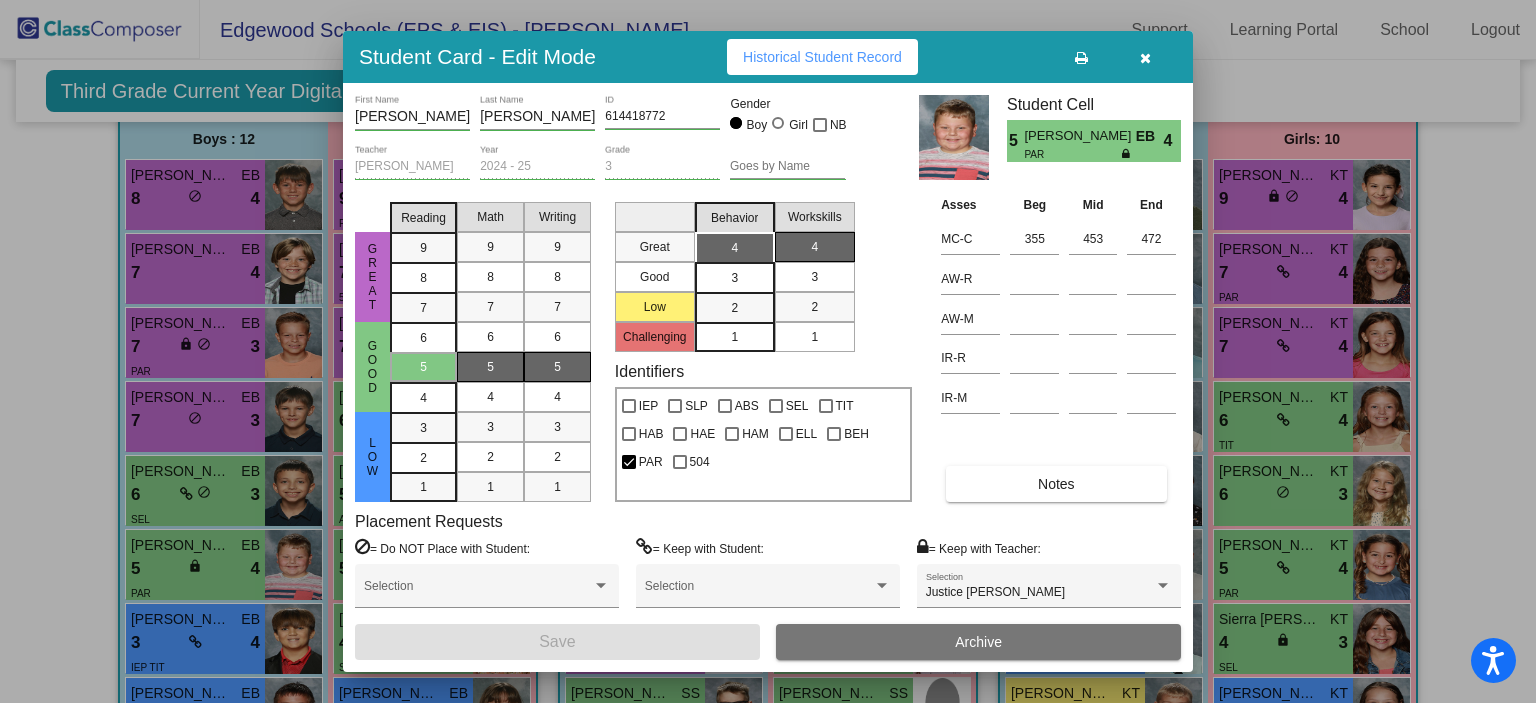 click at bounding box center (1145, 57) 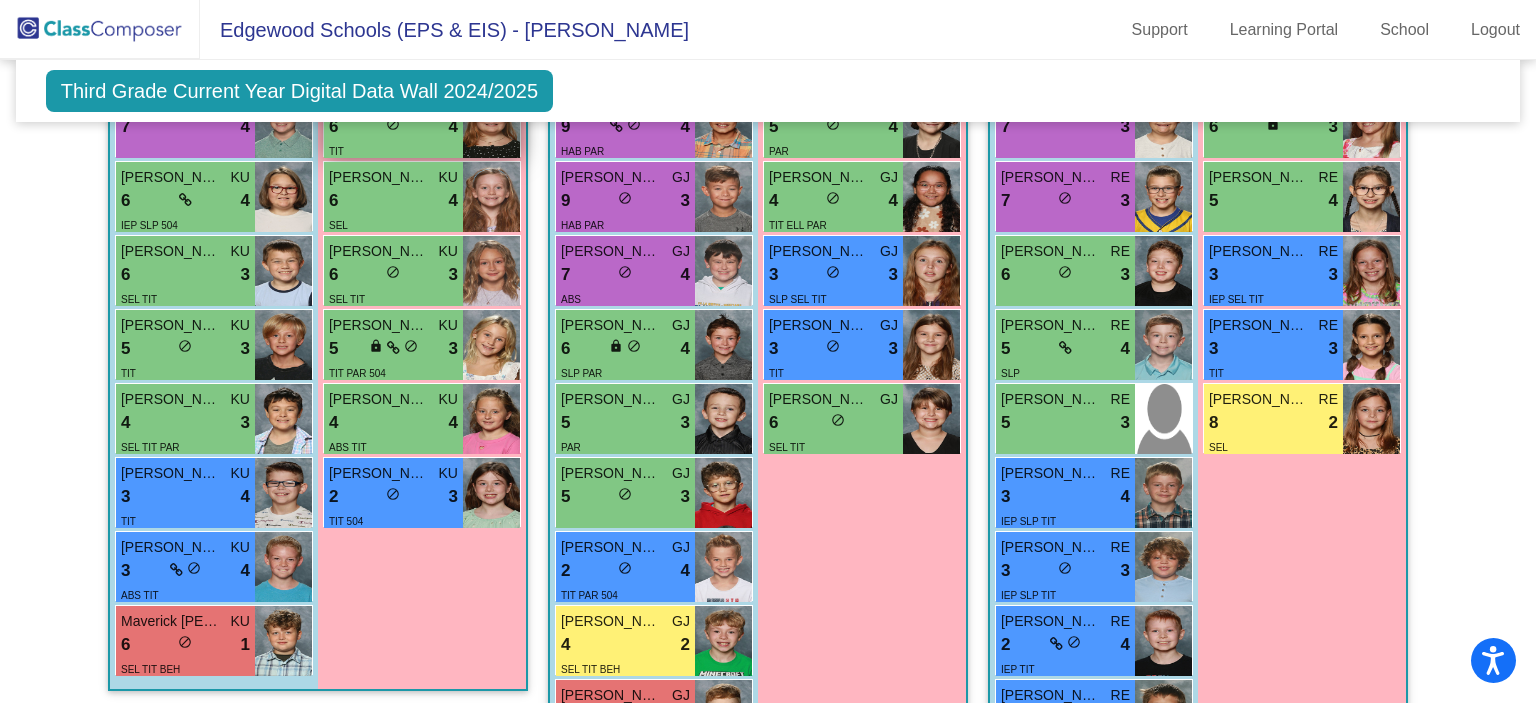 scroll, scrollTop: 2101, scrollLeft: 0, axis: vertical 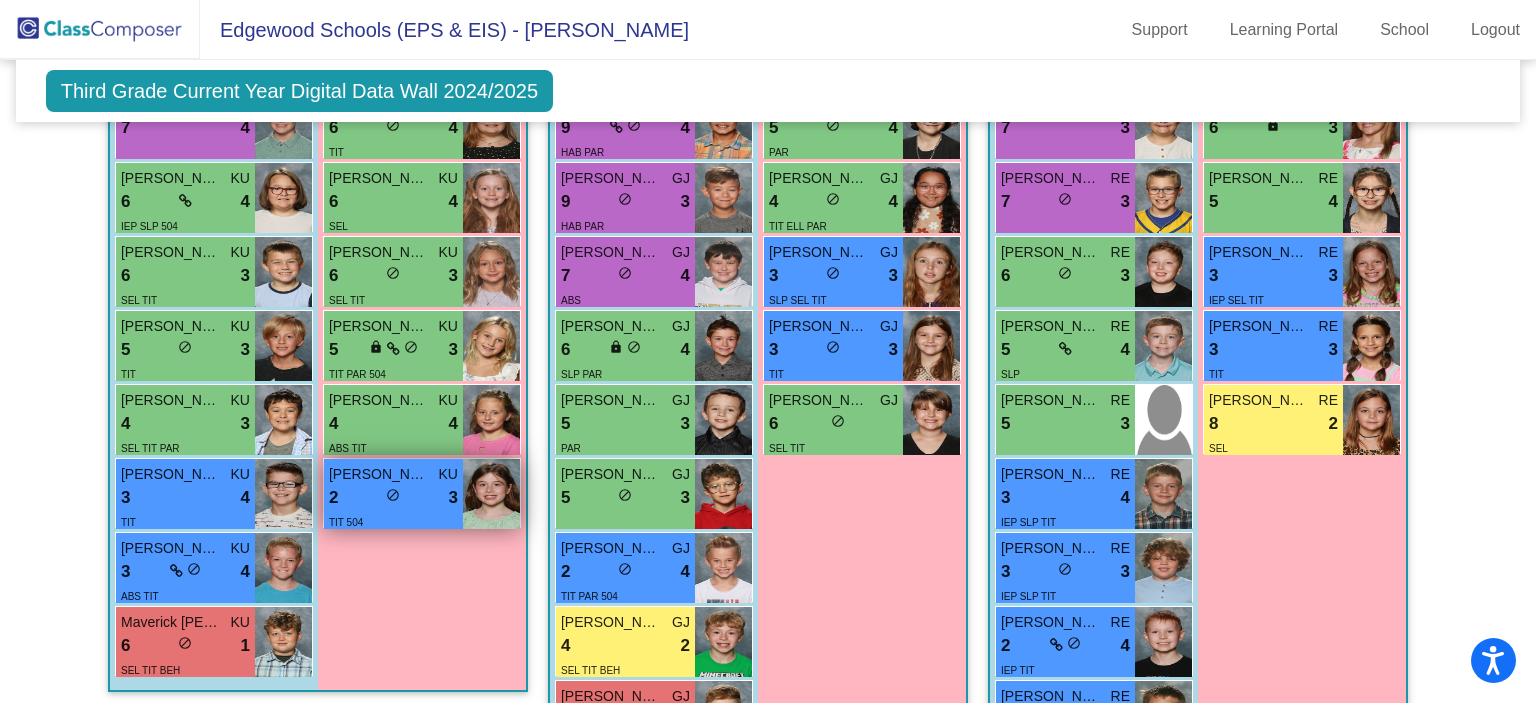 click on "2 lock do_not_disturb_alt 3" at bounding box center [393, 498] 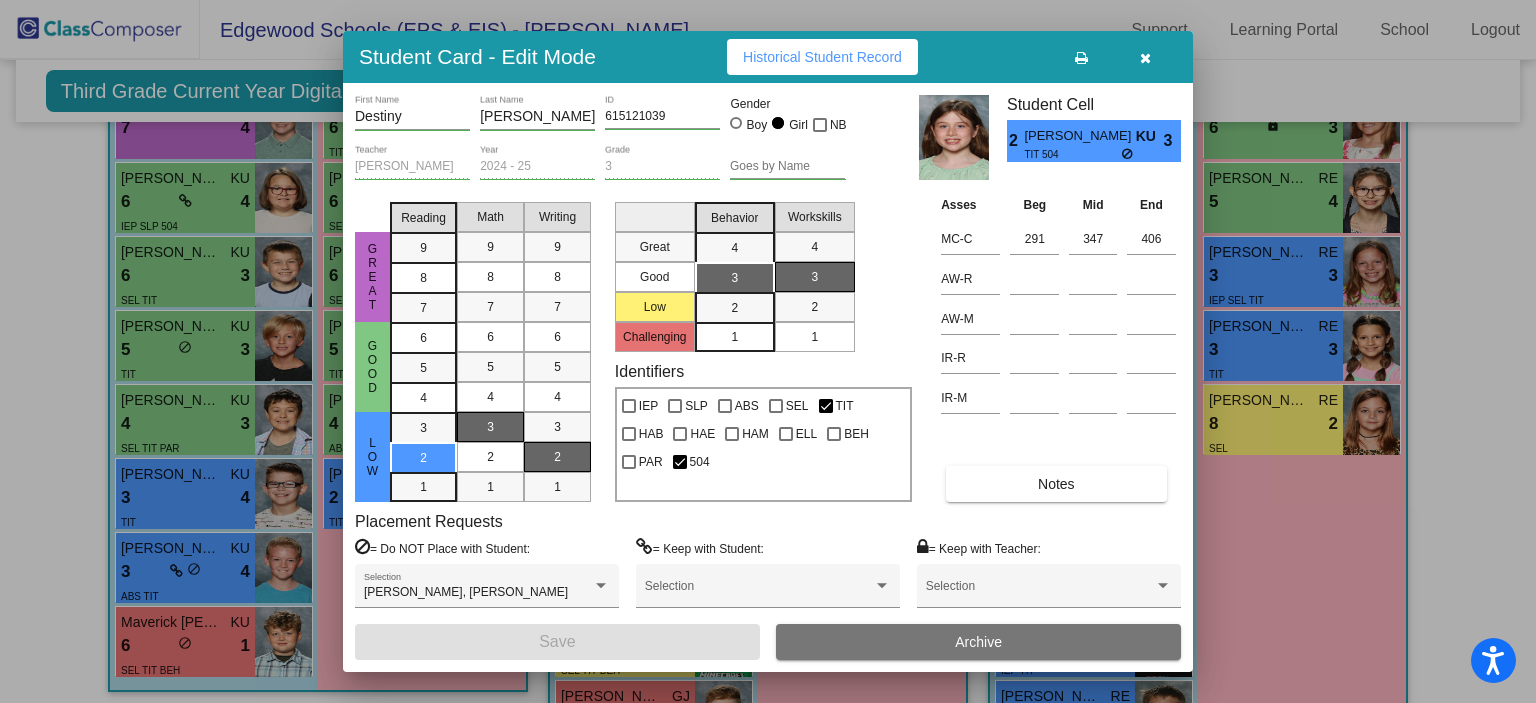 click at bounding box center [1145, 57] 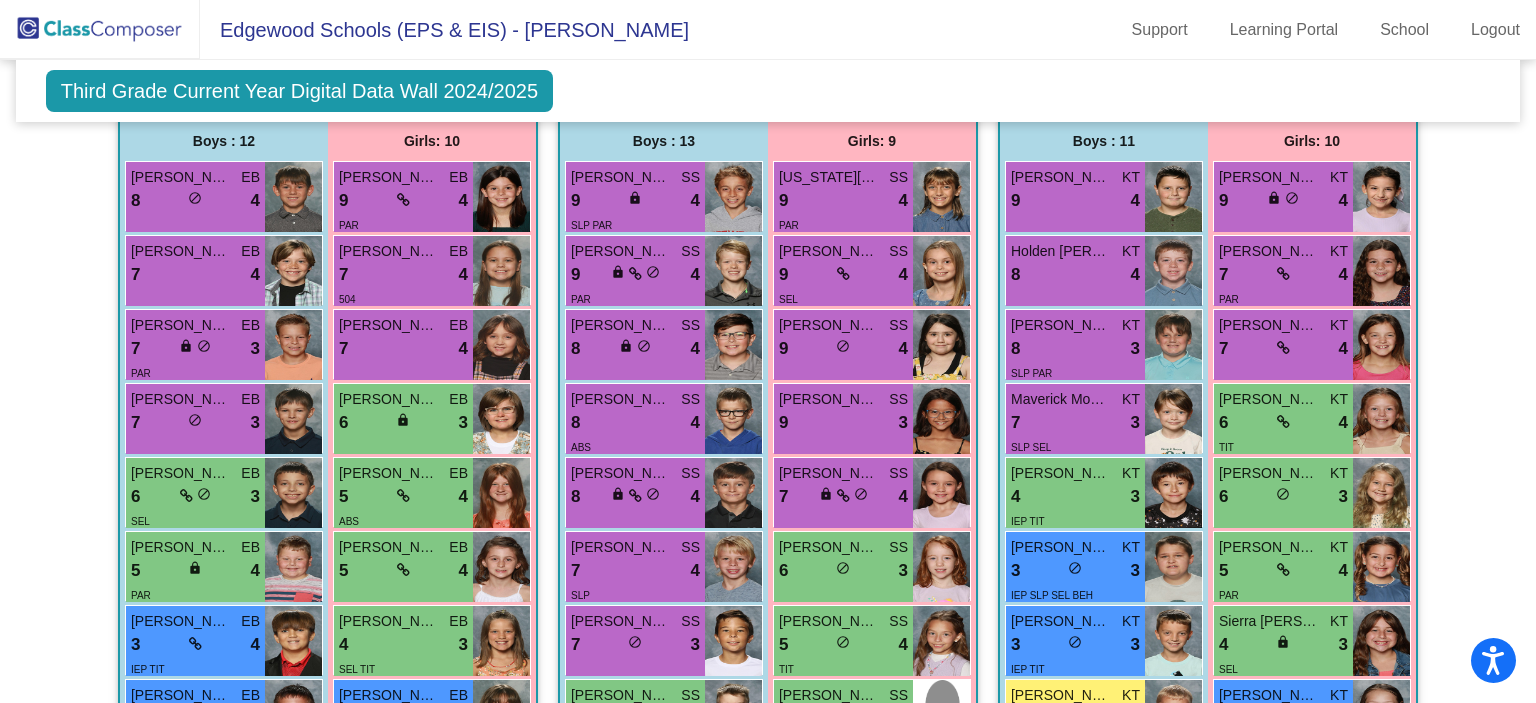 scroll, scrollTop: 2962, scrollLeft: 0, axis: vertical 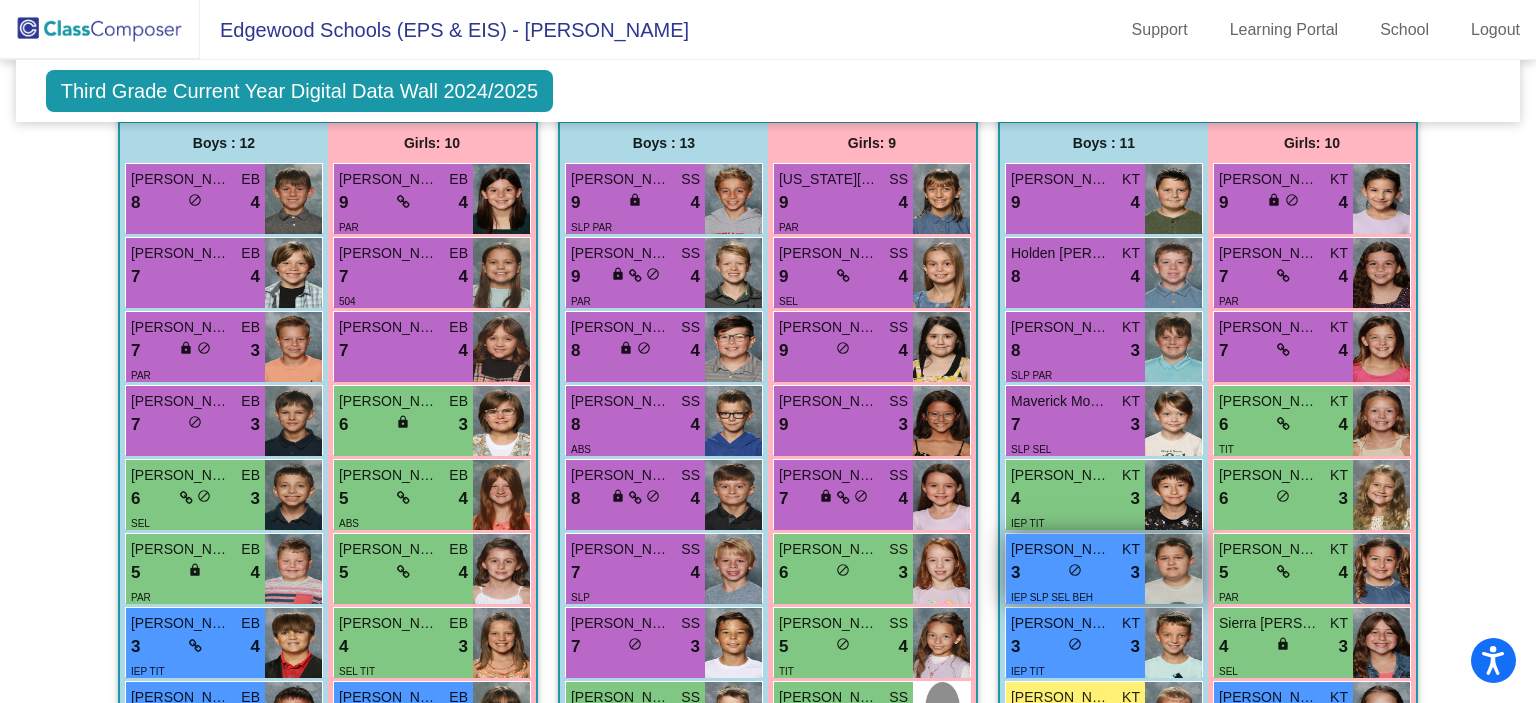 click on "[PERSON_NAME]" at bounding box center [1061, 549] 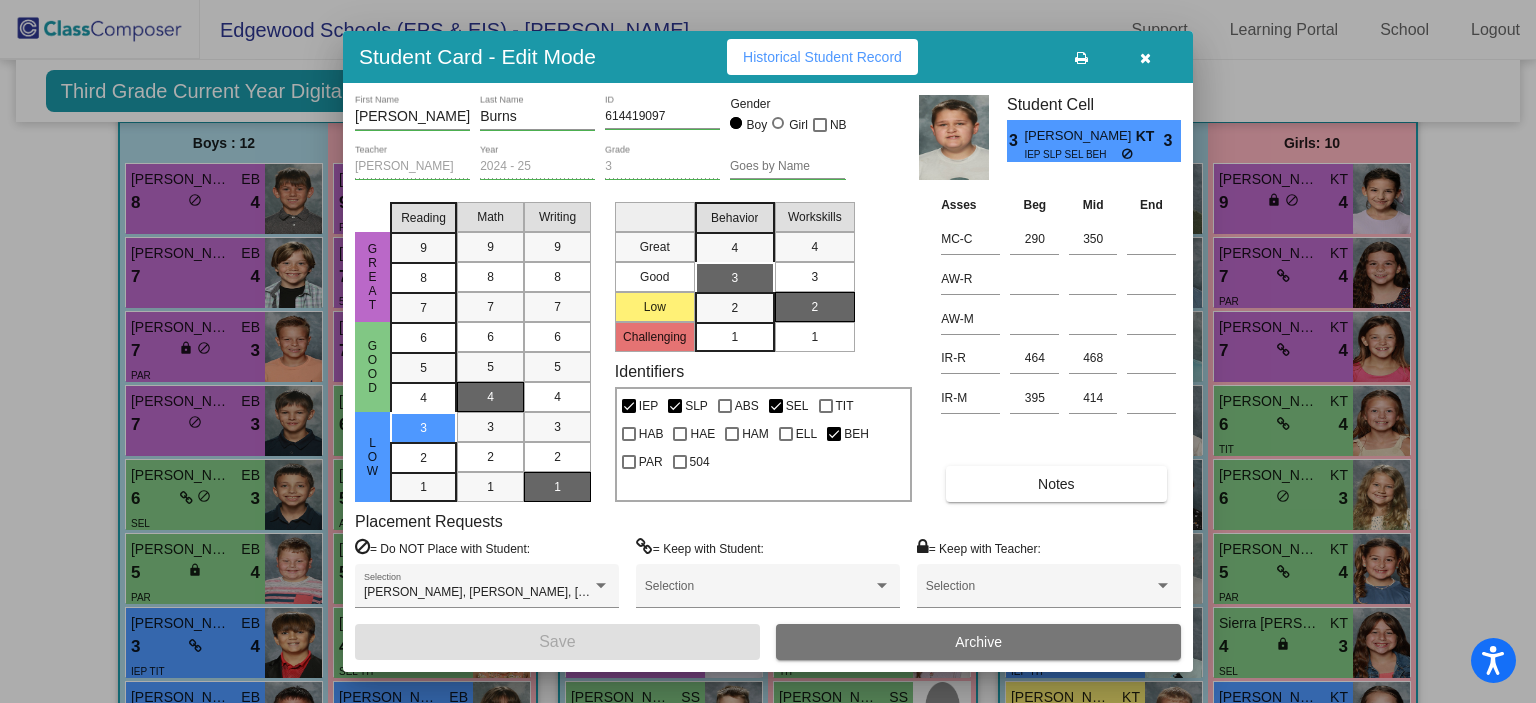 click at bounding box center [1145, 58] 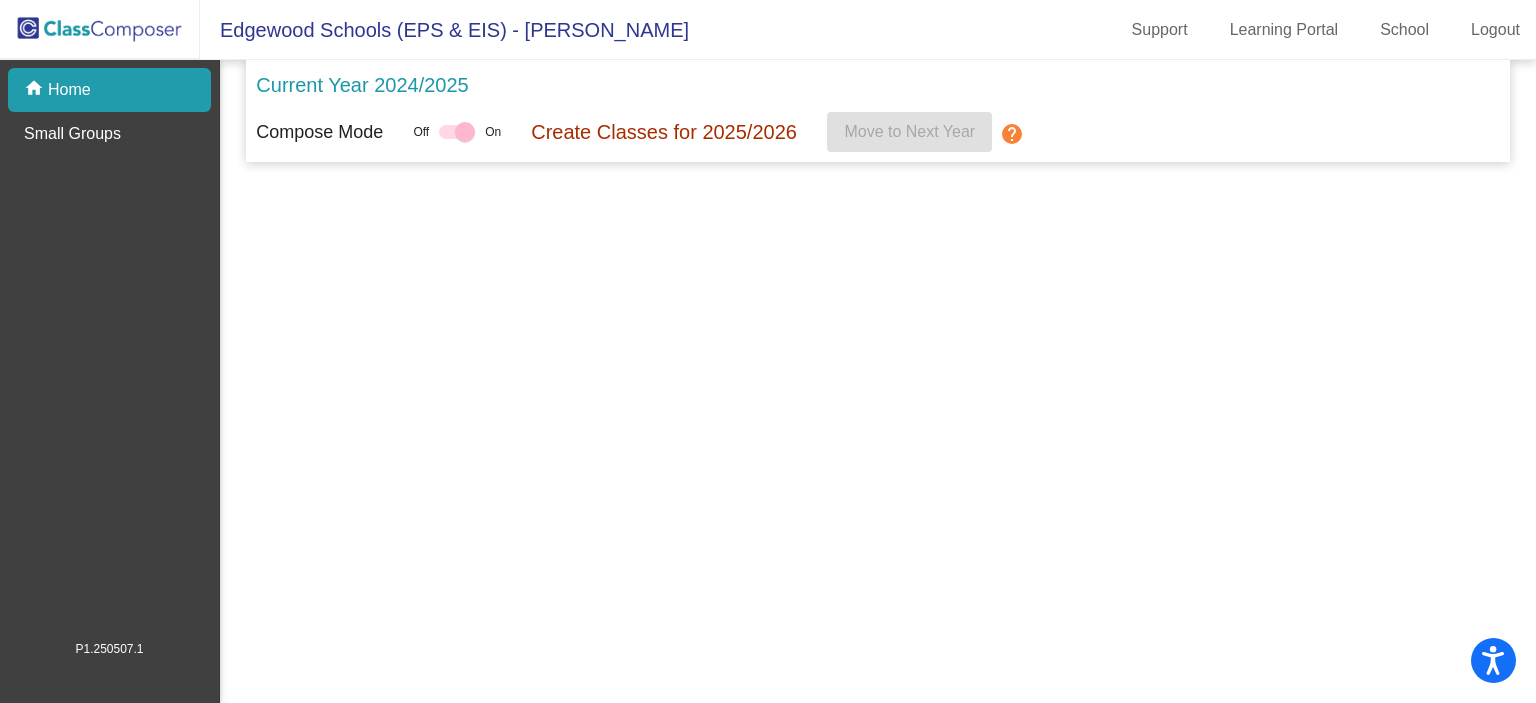 scroll, scrollTop: 0, scrollLeft: 0, axis: both 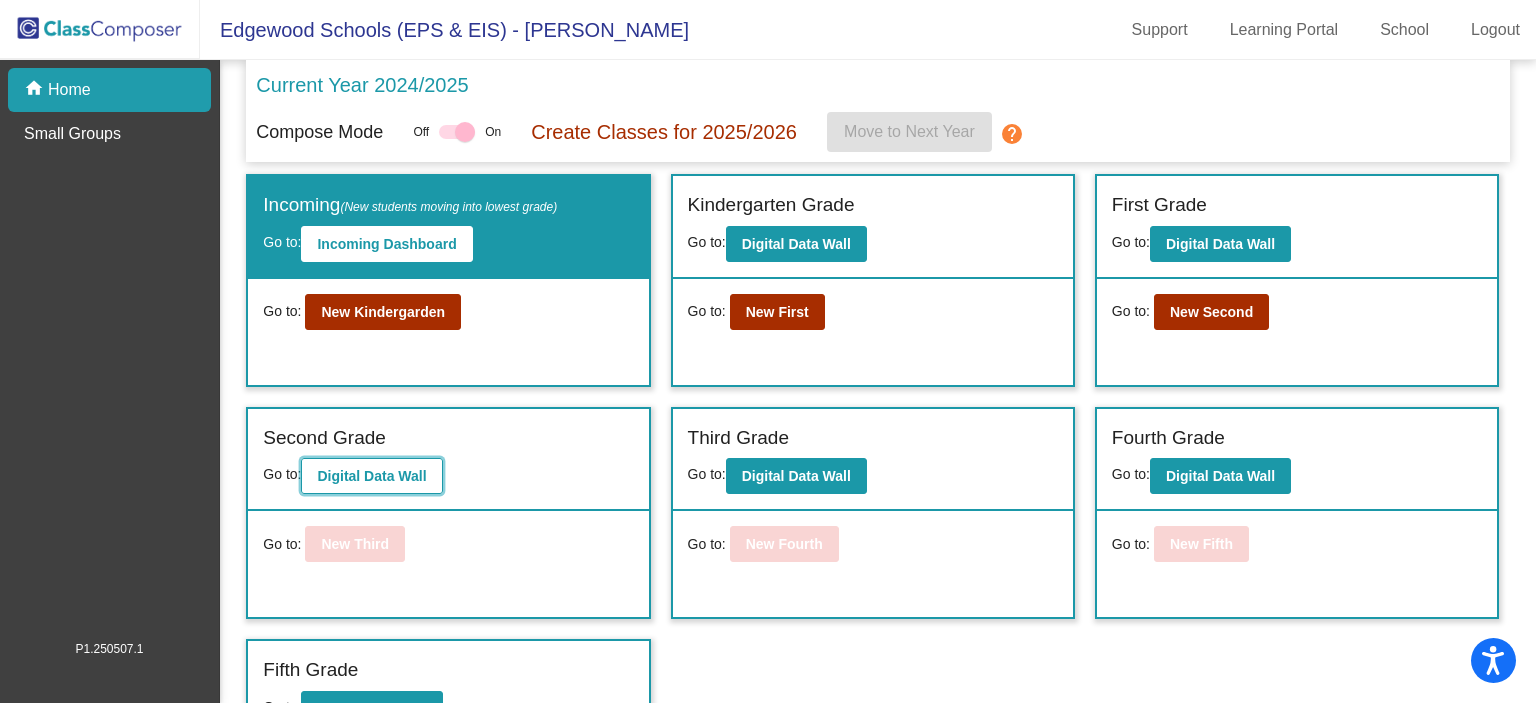 click on "Digital Data Wall" 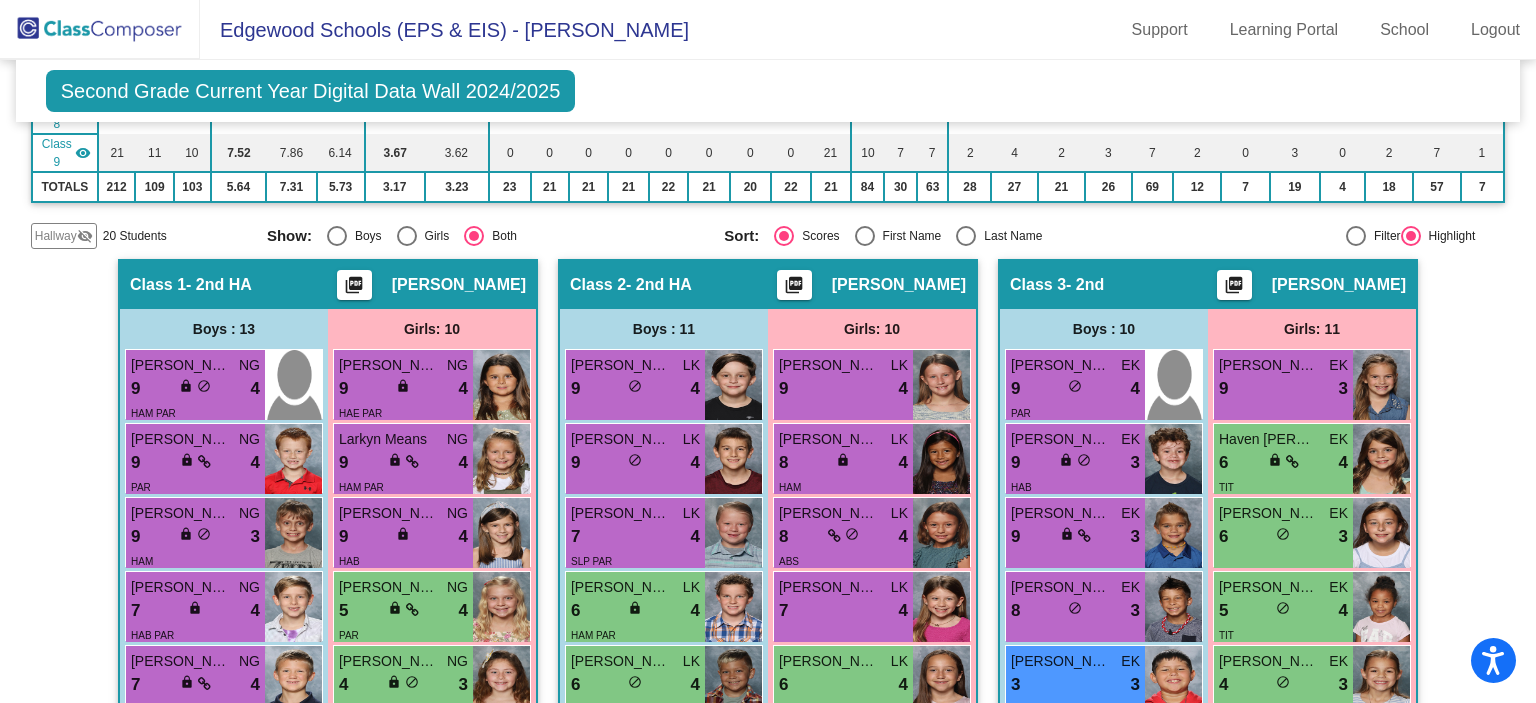 scroll, scrollTop: 495, scrollLeft: 0, axis: vertical 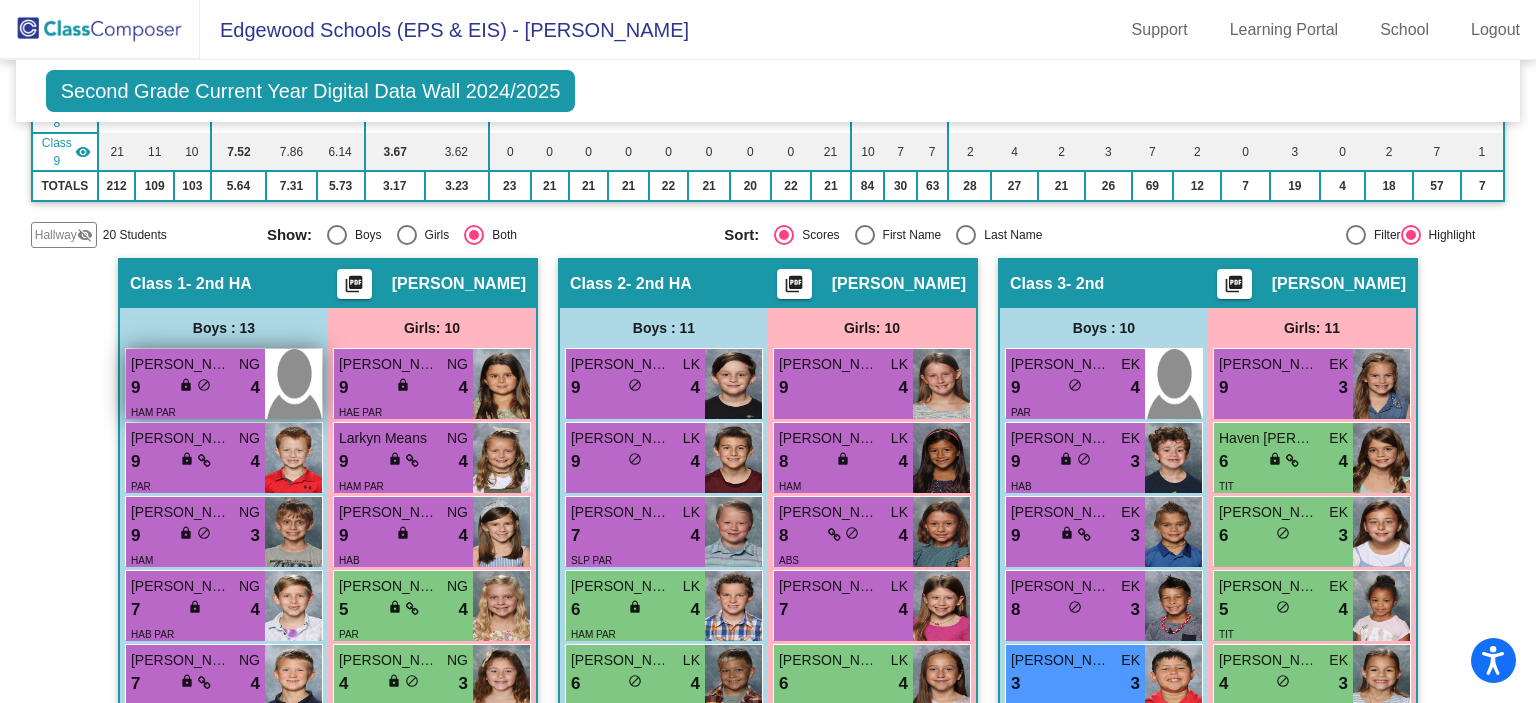 click on "9 lock do_not_disturb_alt 4" at bounding box center (195, 388) 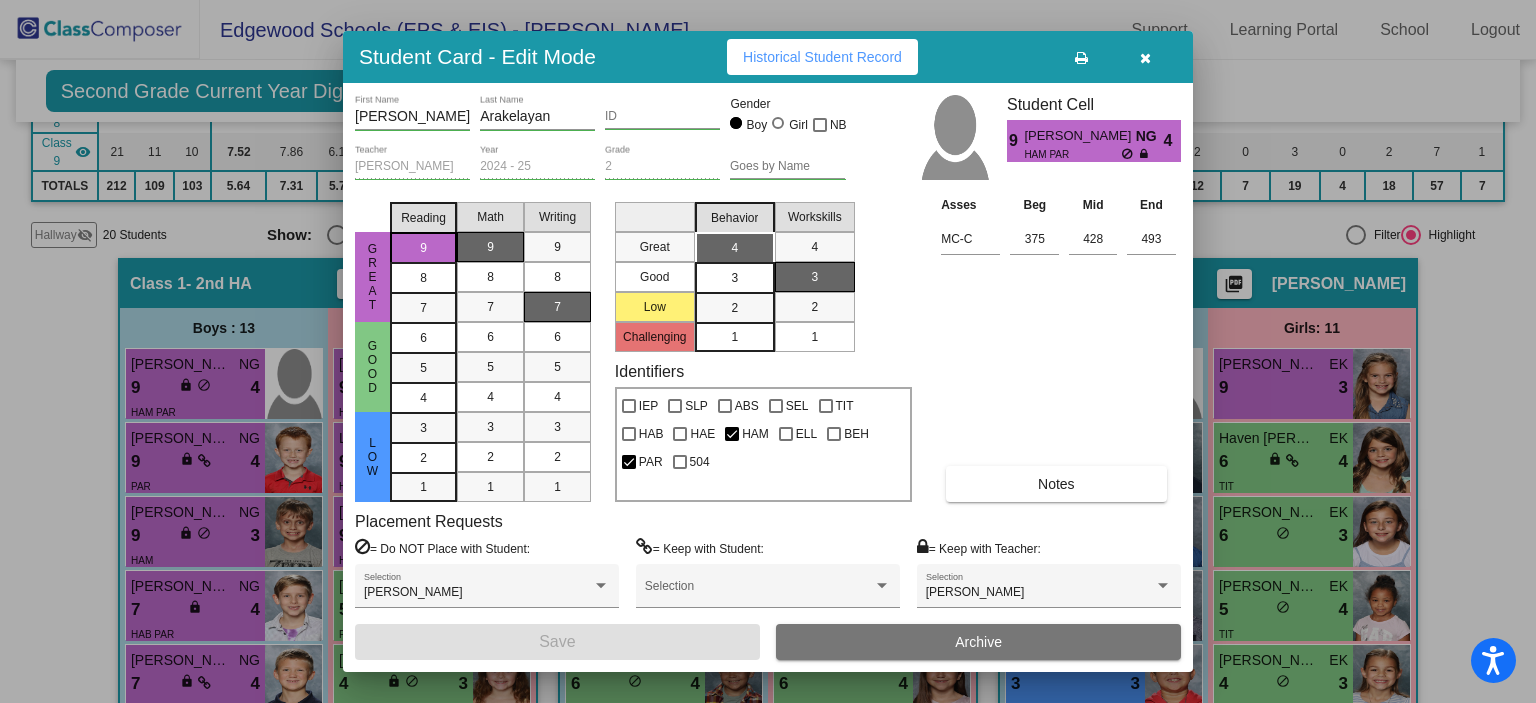 click at bounding box center (1145, 58) 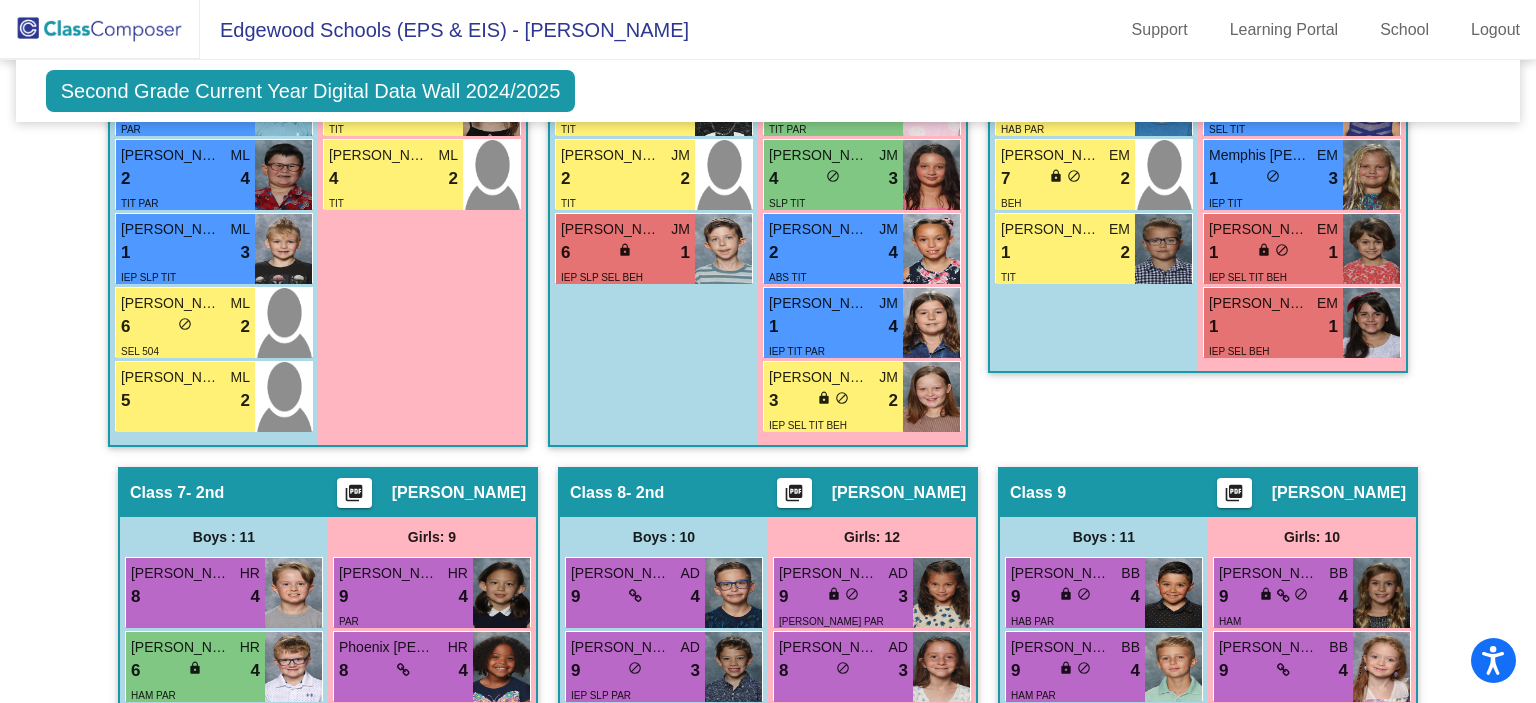 scroll, scrollTop: 2374, scrollLeft: 0, axis: vertical 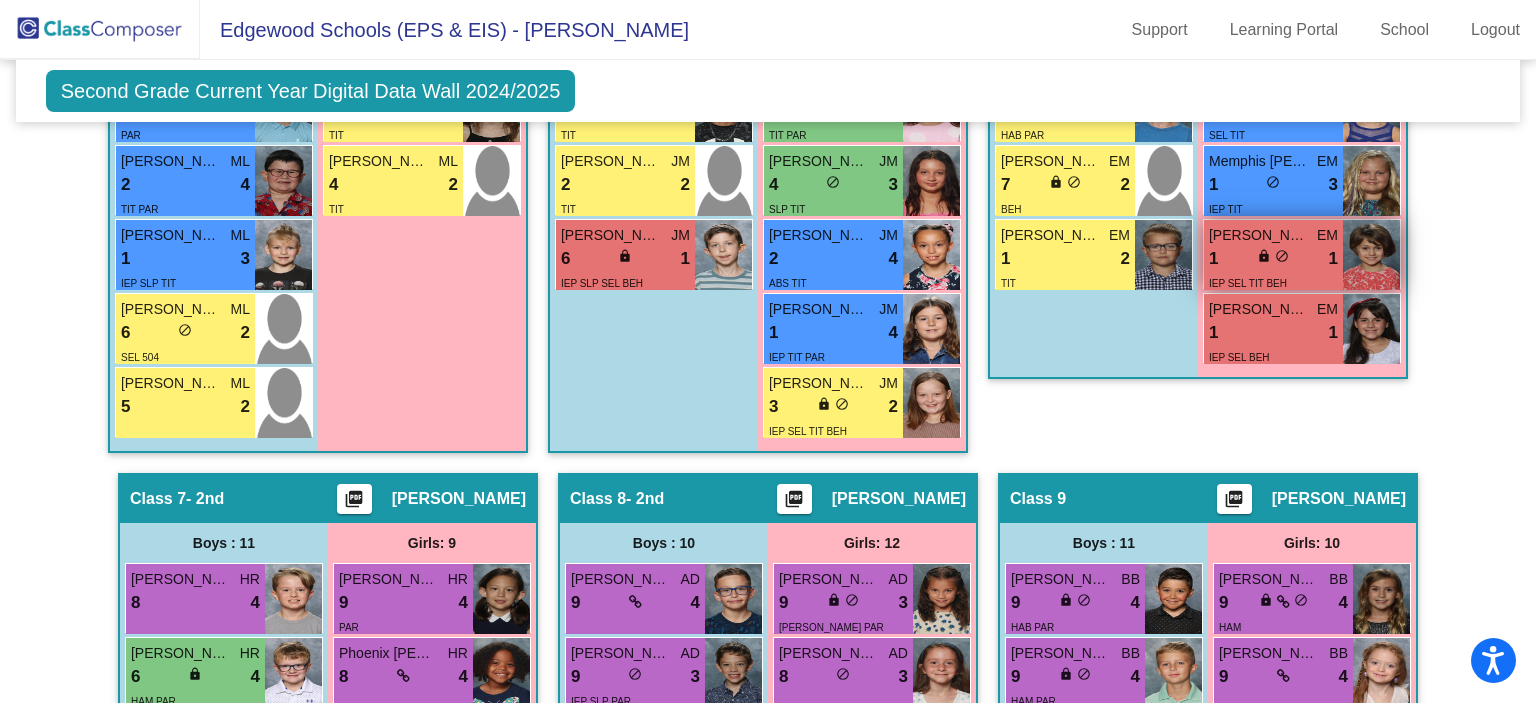 click on "1 lock do_not_disturb_alt 1" at bounding box center (1273, 259) 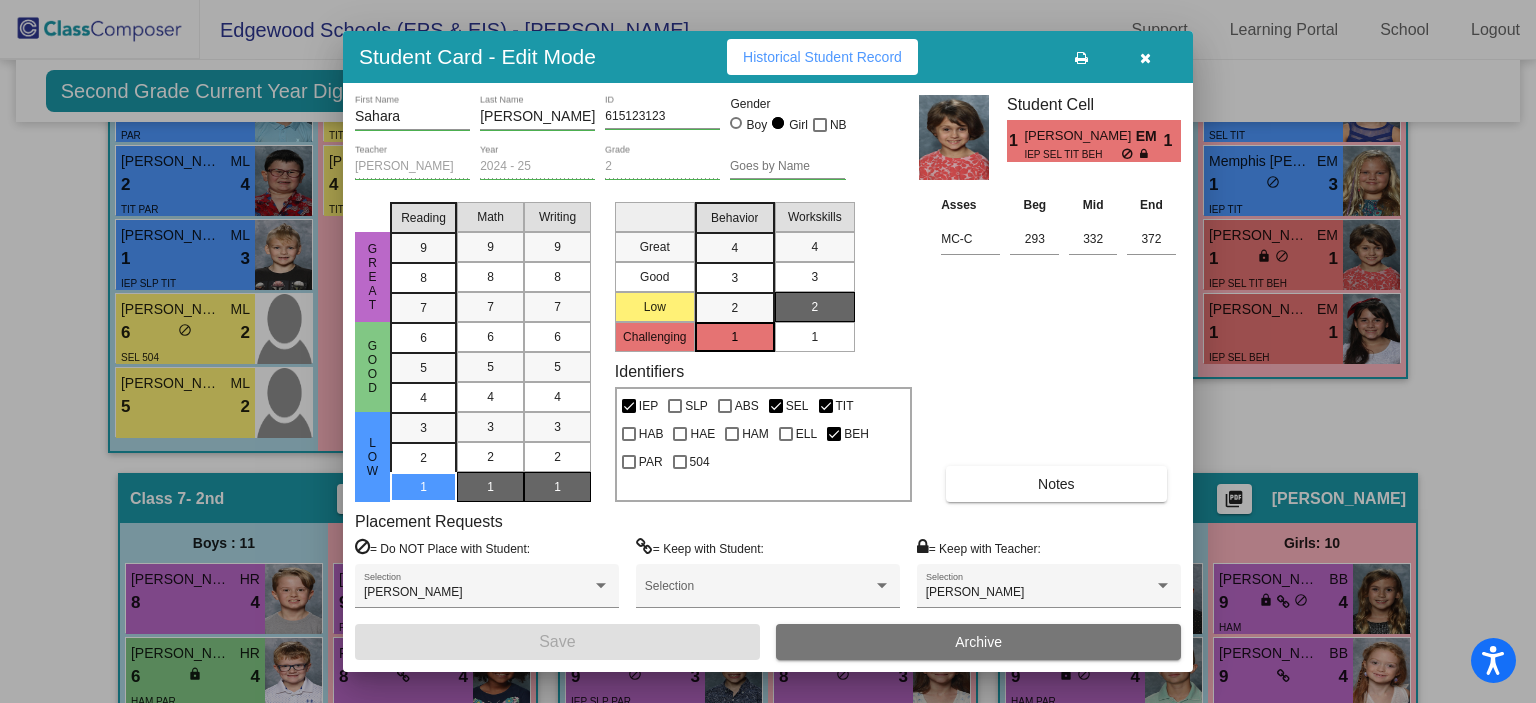 click at bounding box center [1145, 57] 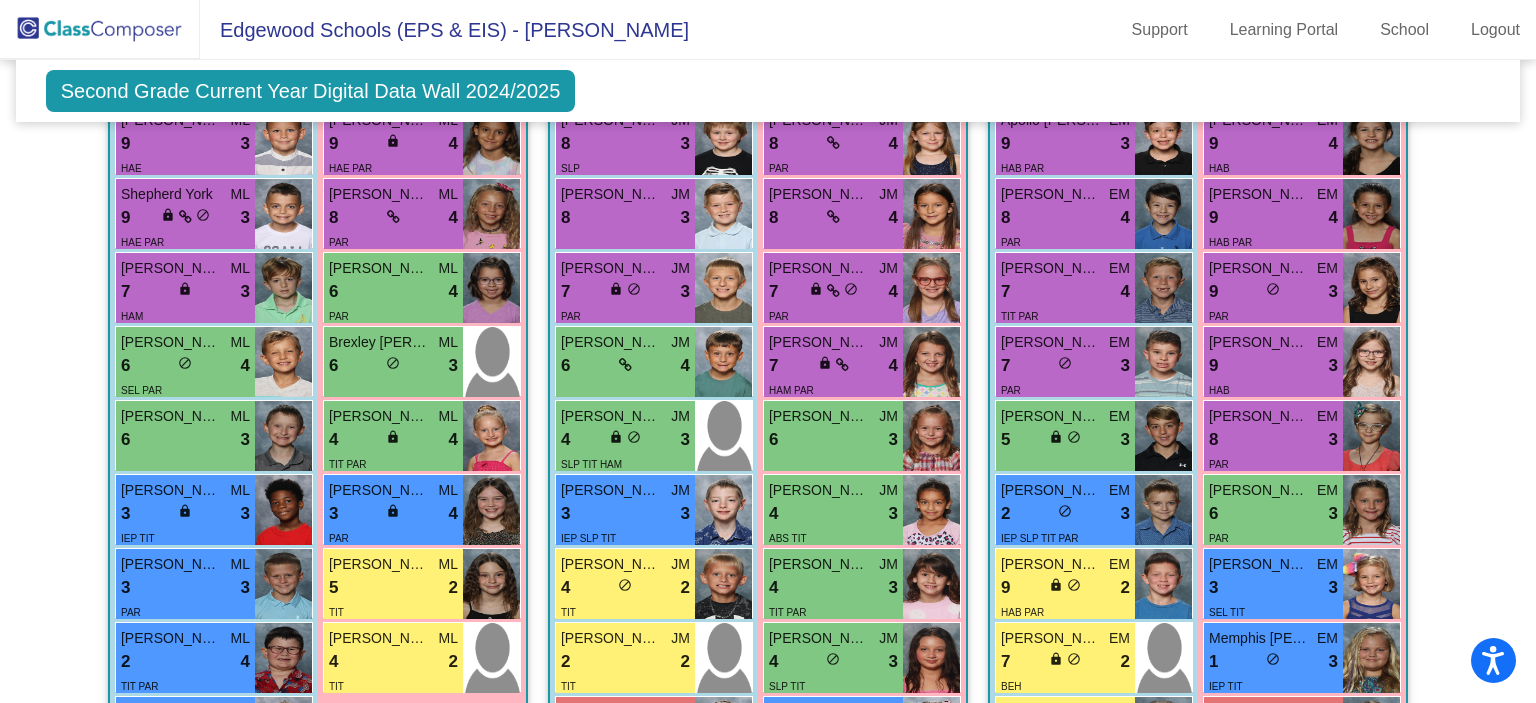 scroll, scrollTop: 1904, scrollLeft: 0, axis: vertical 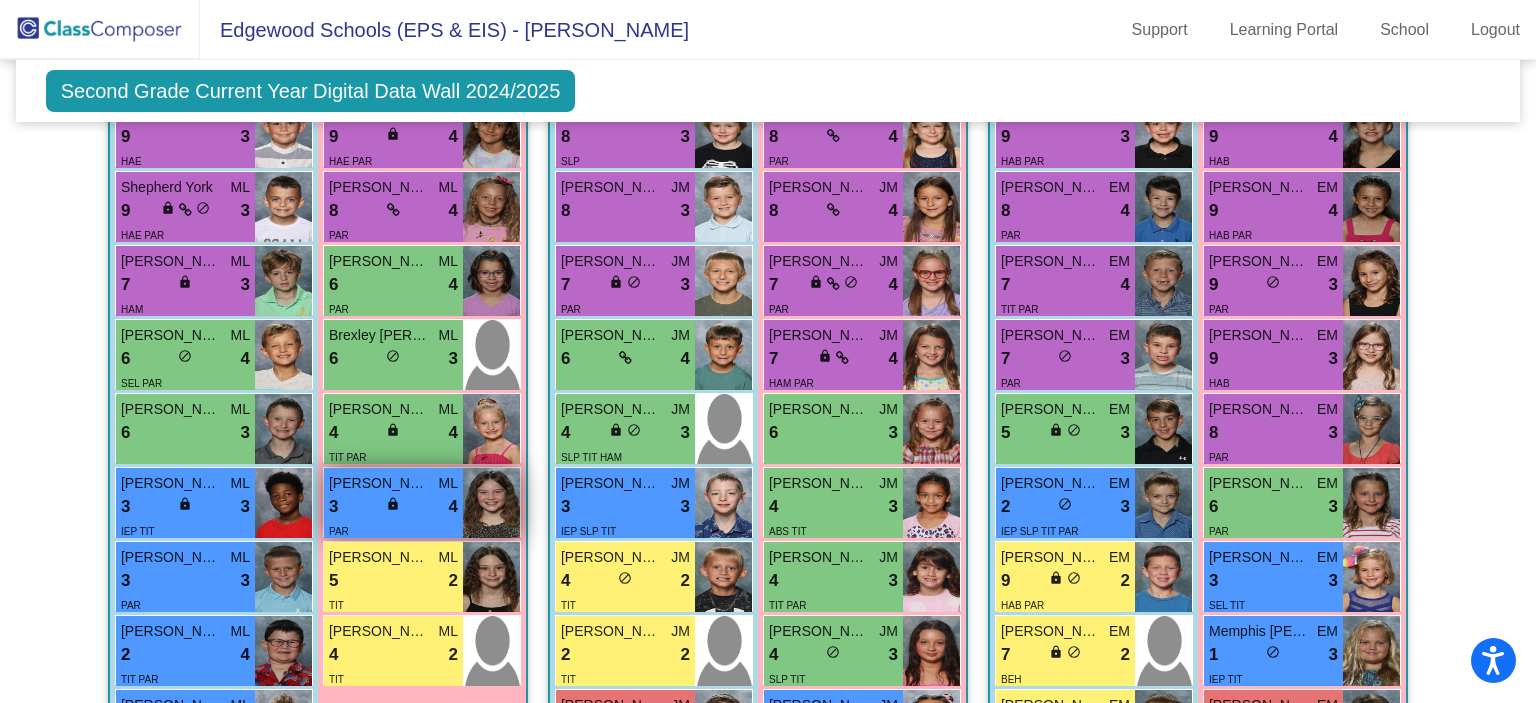 click on "3 lock do_not_disturb_alt 4" at bounding box center (393, 507) 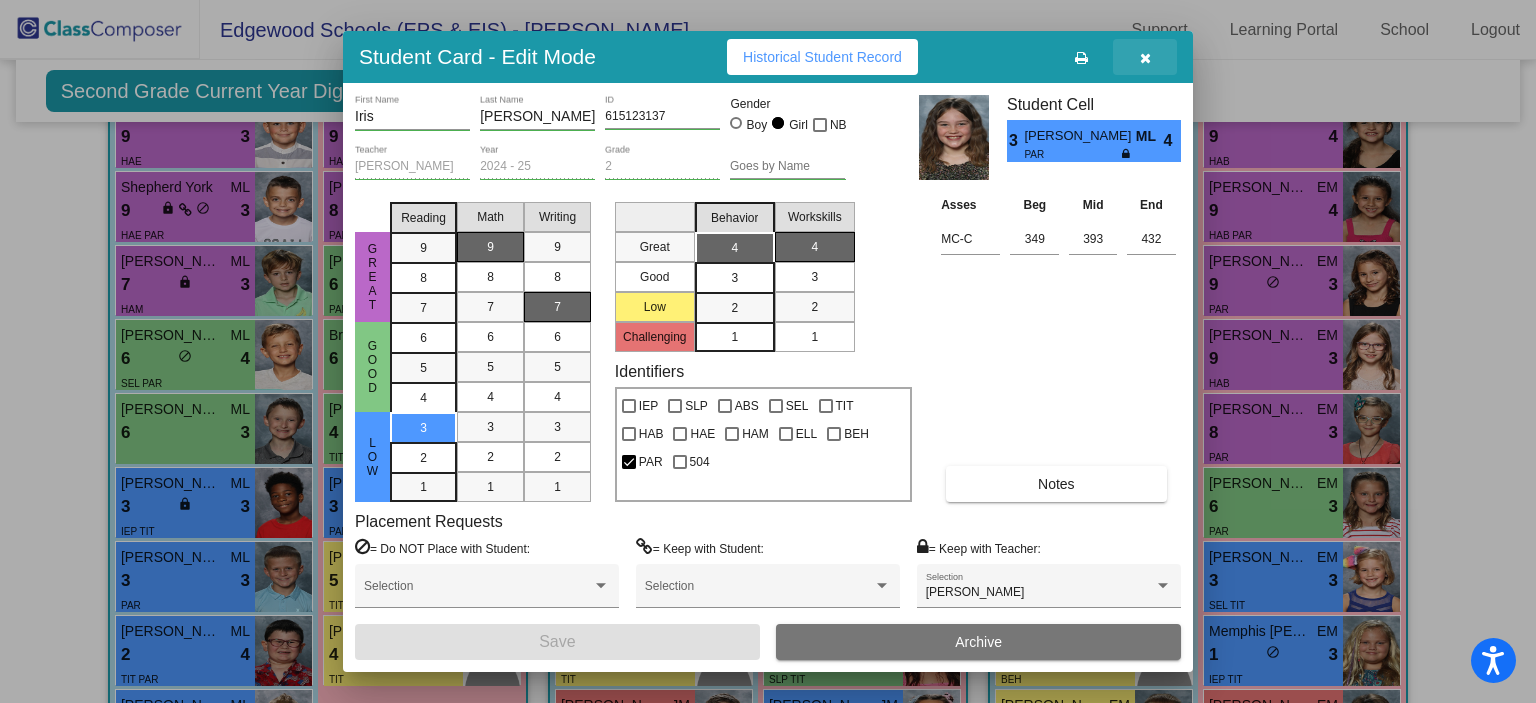 click at bounding box center [1145, 58] 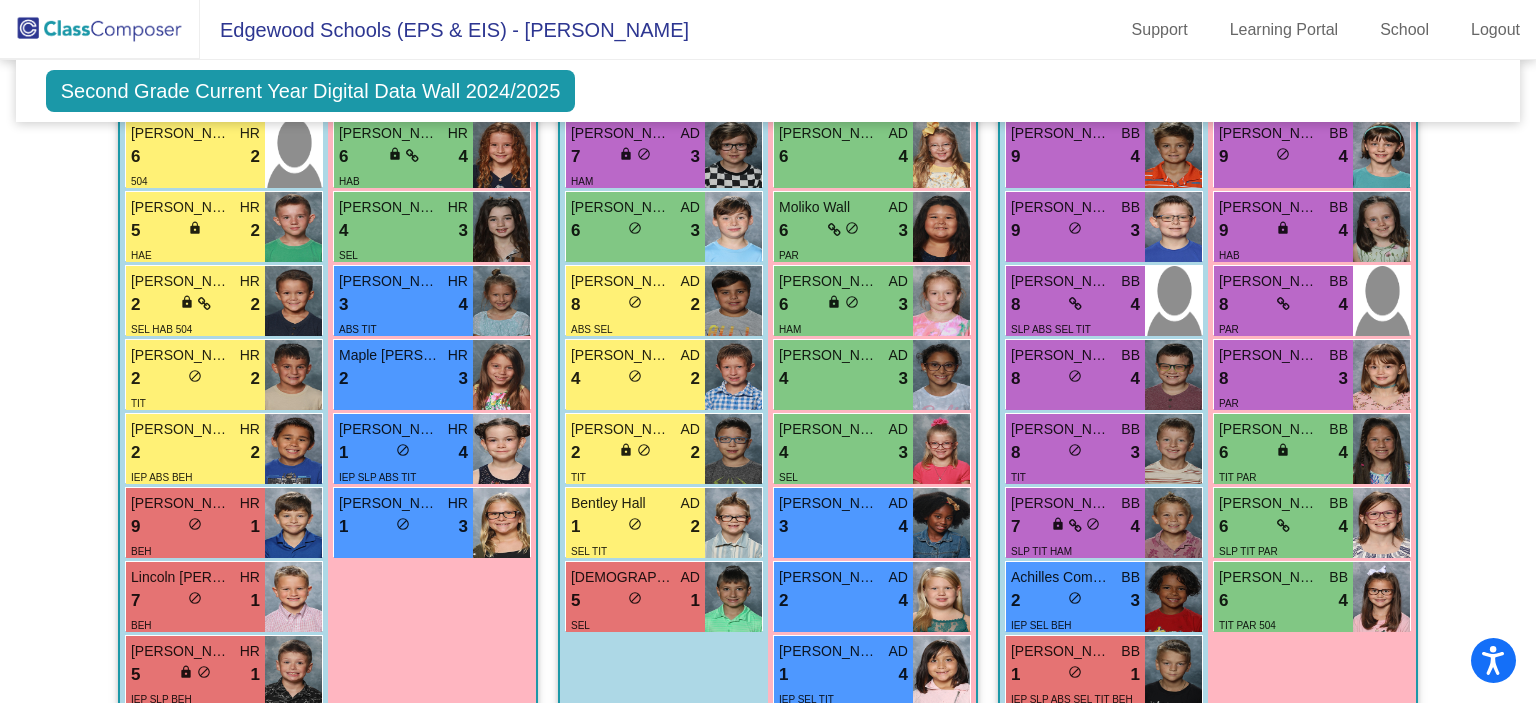 scroll, scrollTop: 3059, scrollLeft: 0, axis: vertical 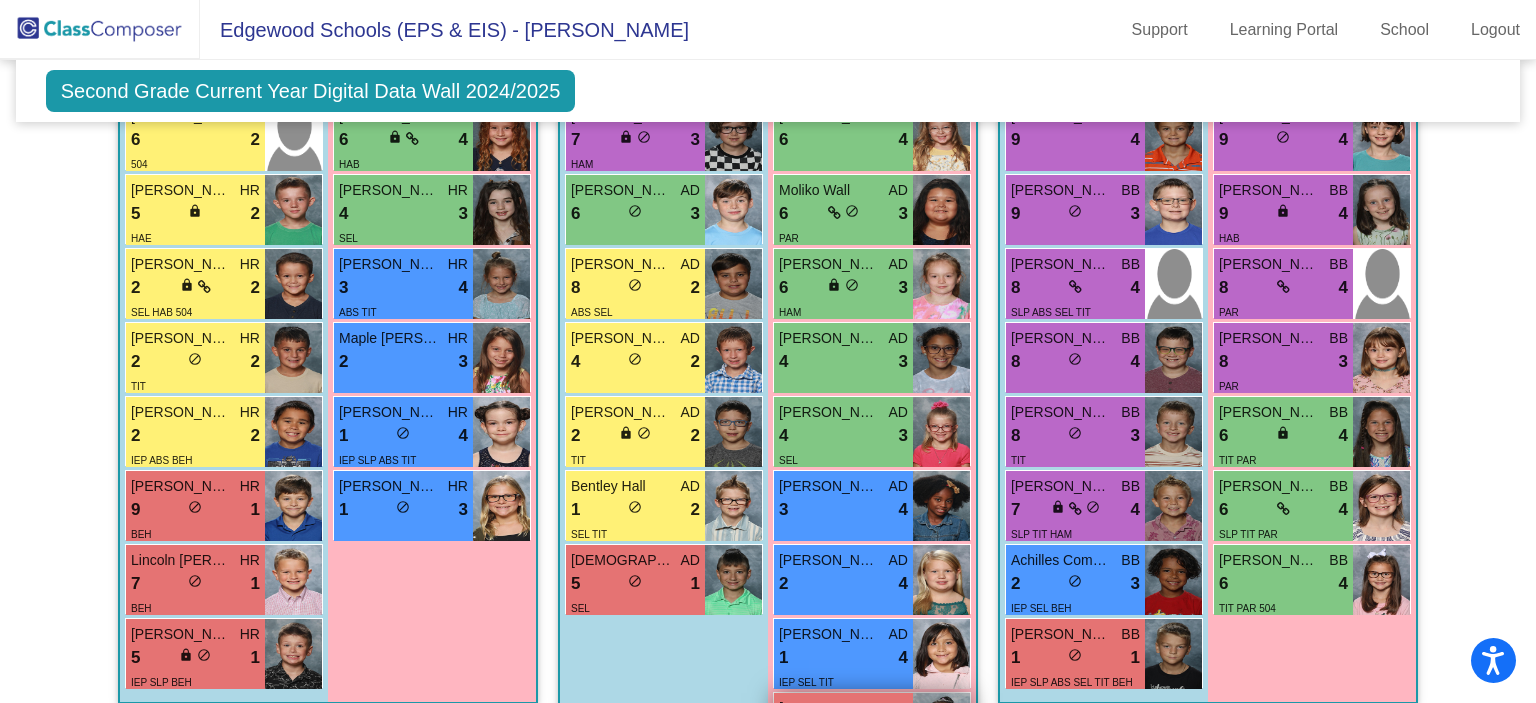 click on "1 lock do_not_disturb_alt 1" at bounding box center (843, 732) 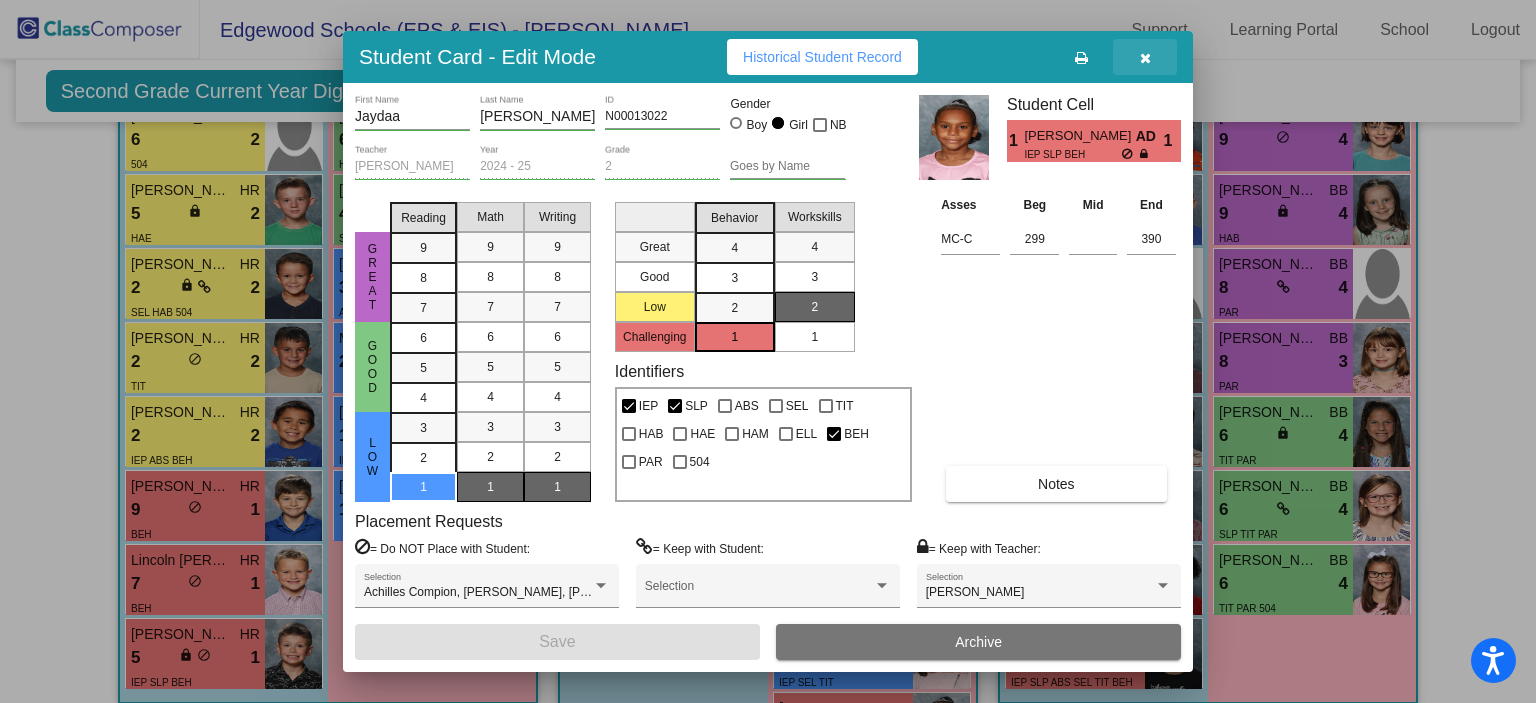 click at bounding box center [1145, 57] 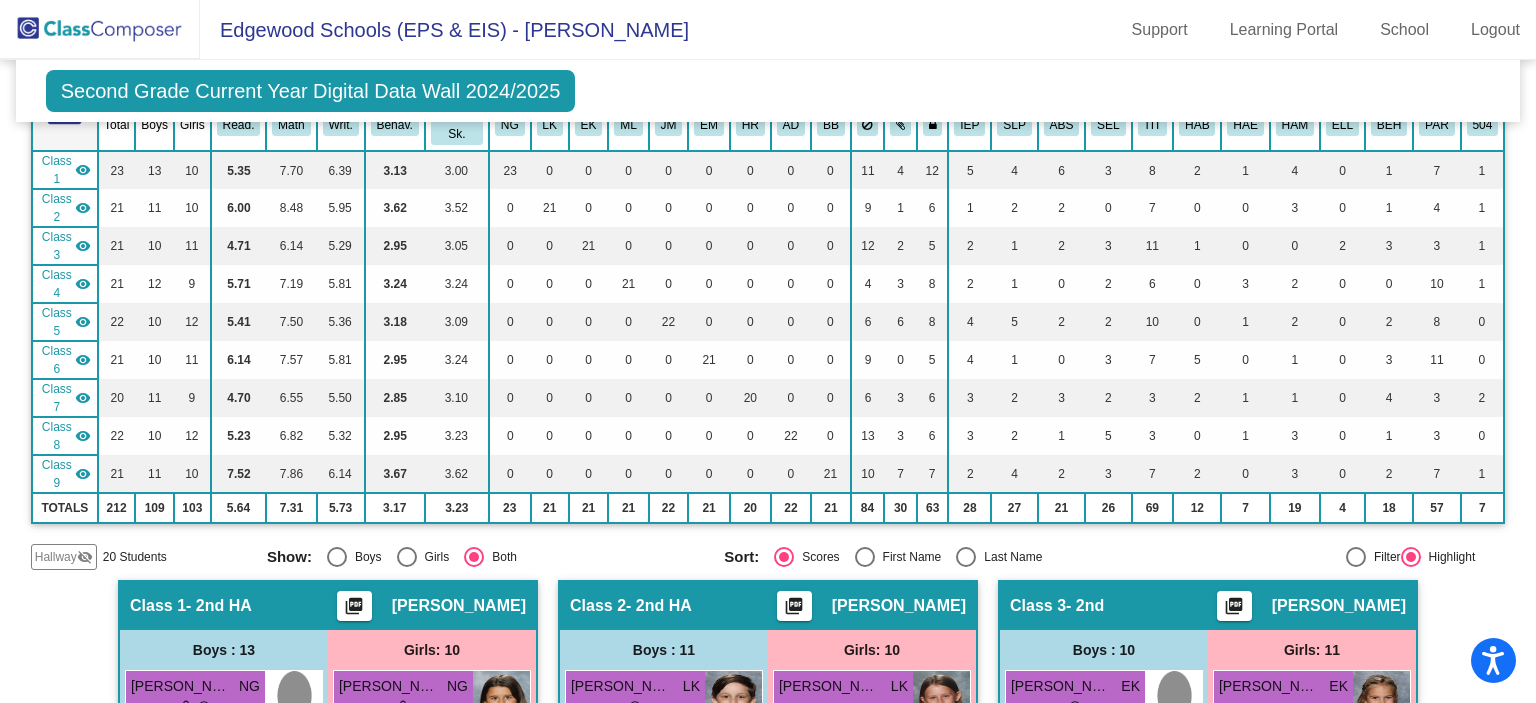 scroll, scrollTop: 0, scrollLeft: 0, axis: both 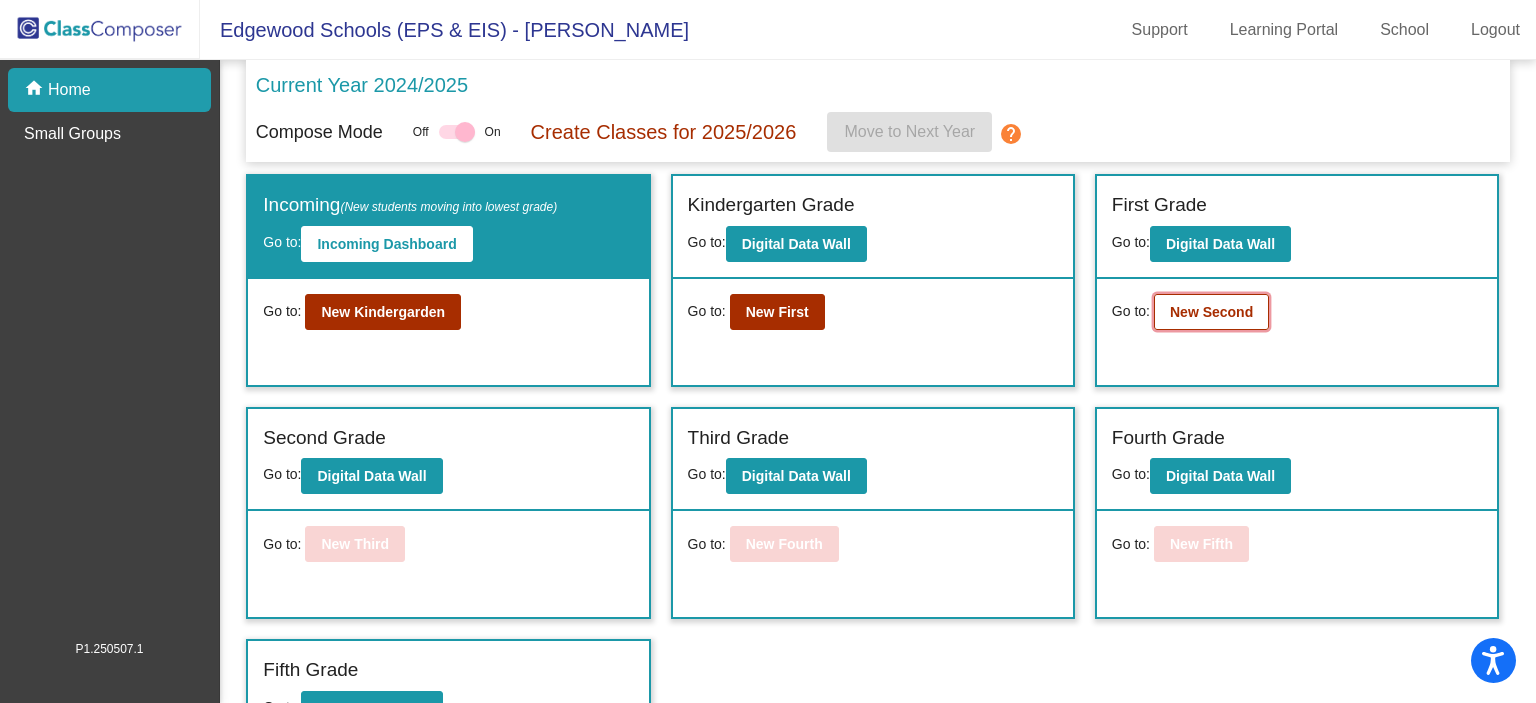 click on "New Second" 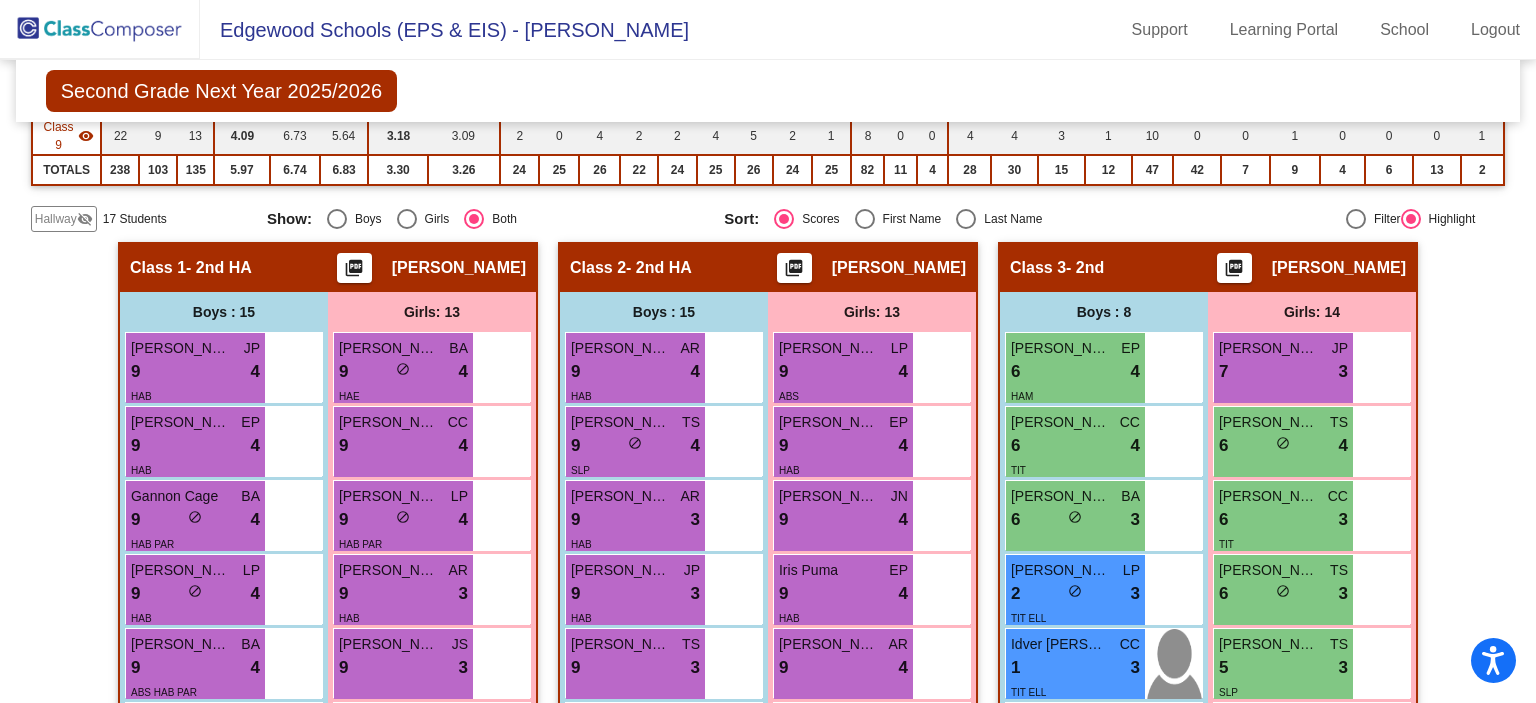 scroll, scrollTop: 0, scrollLeft: 0, axis: both 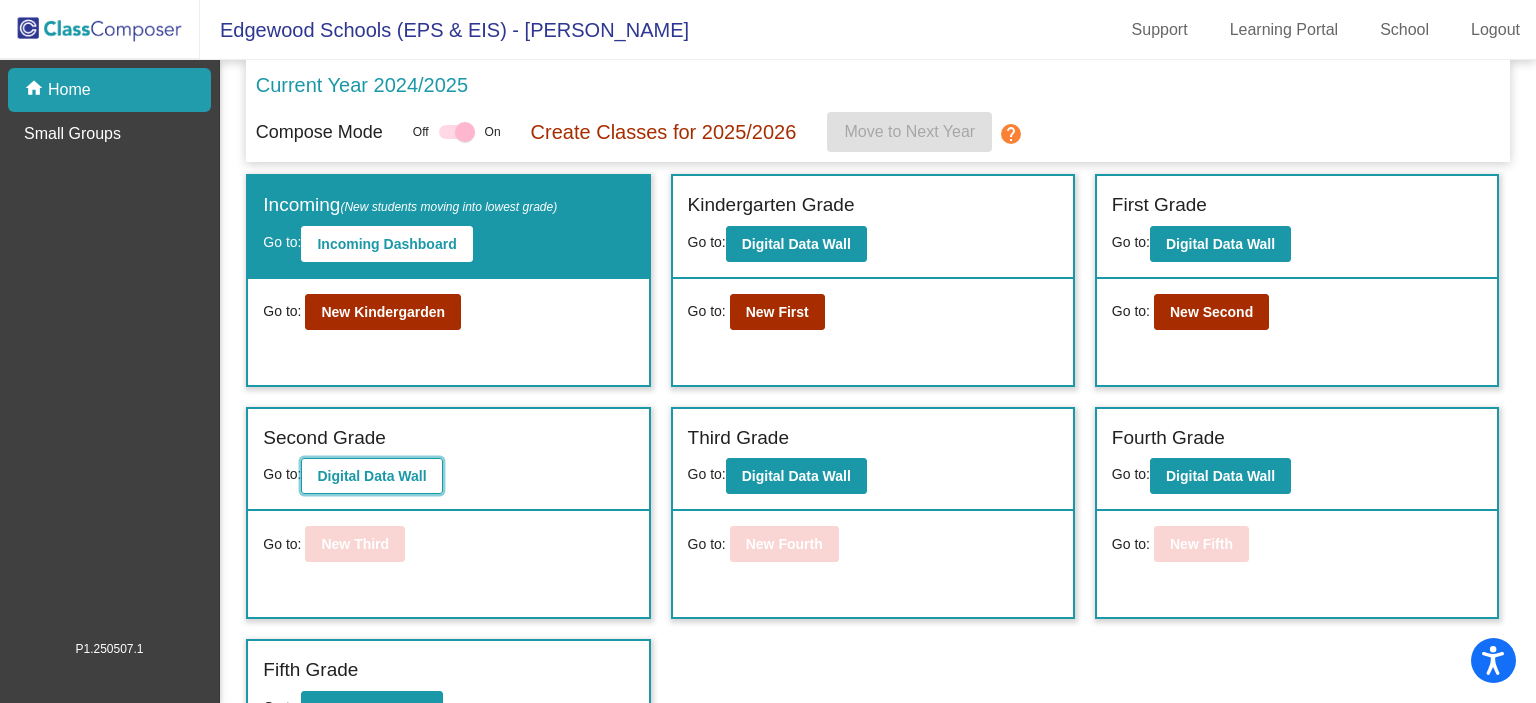 click on "Digital Data Wall" 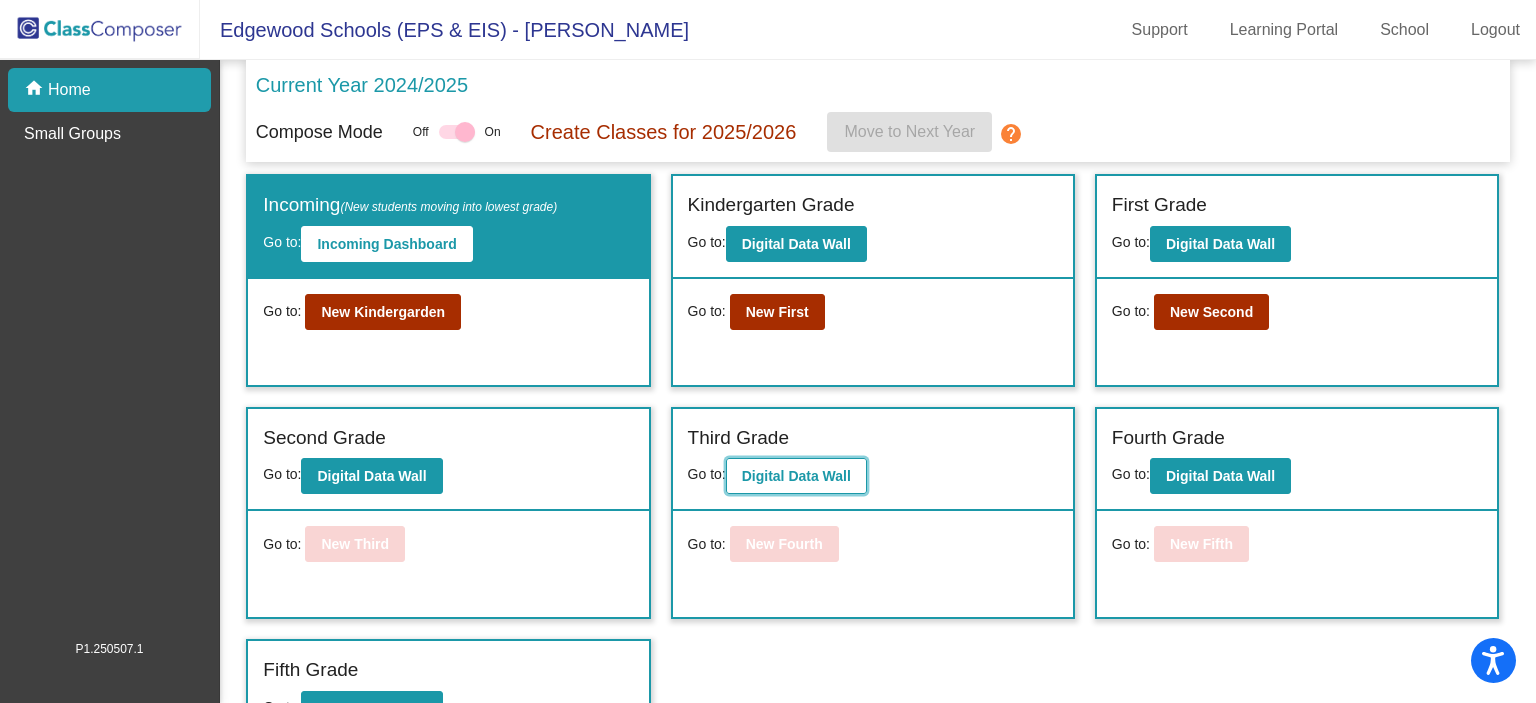 click on "Digital Data Wall" 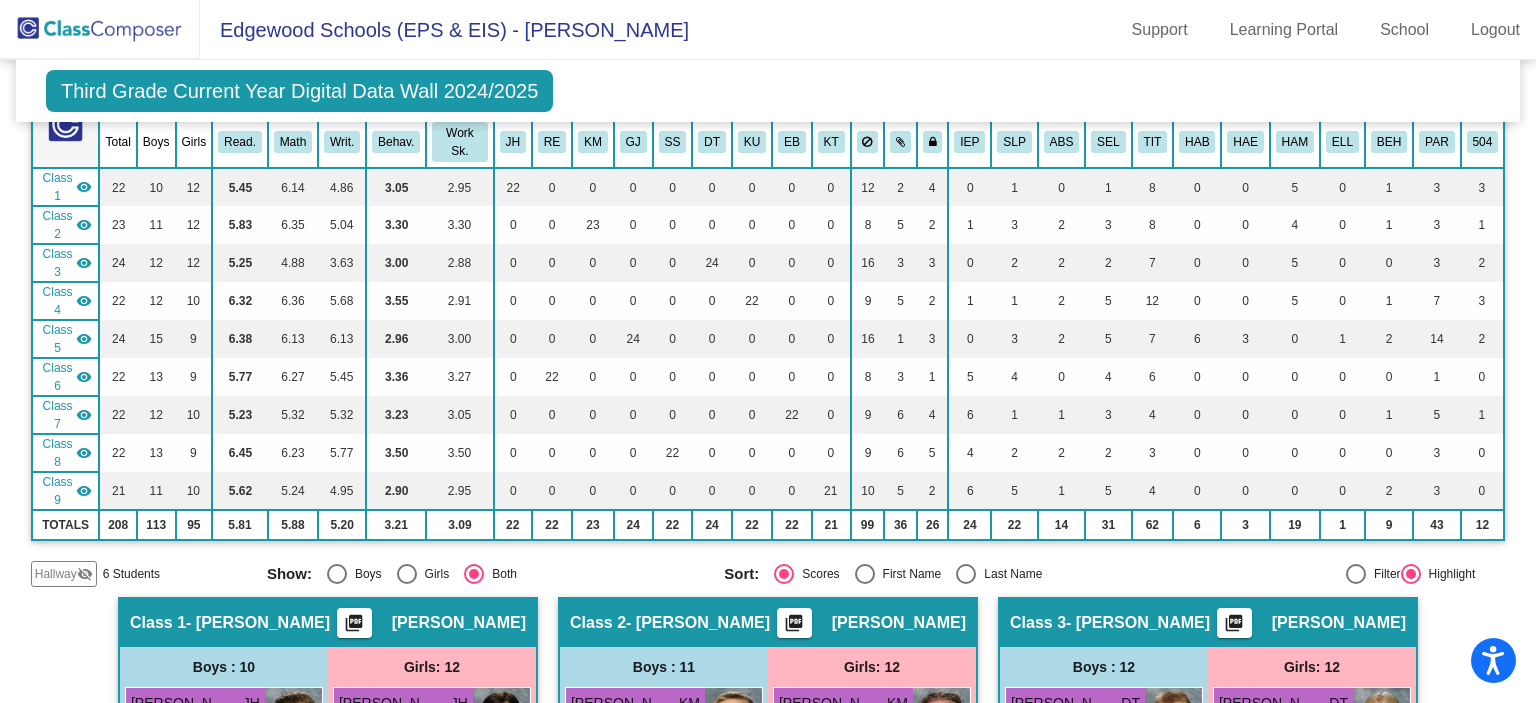 scroll, scrollTop: 0, scrollLeft: 0, axis: both 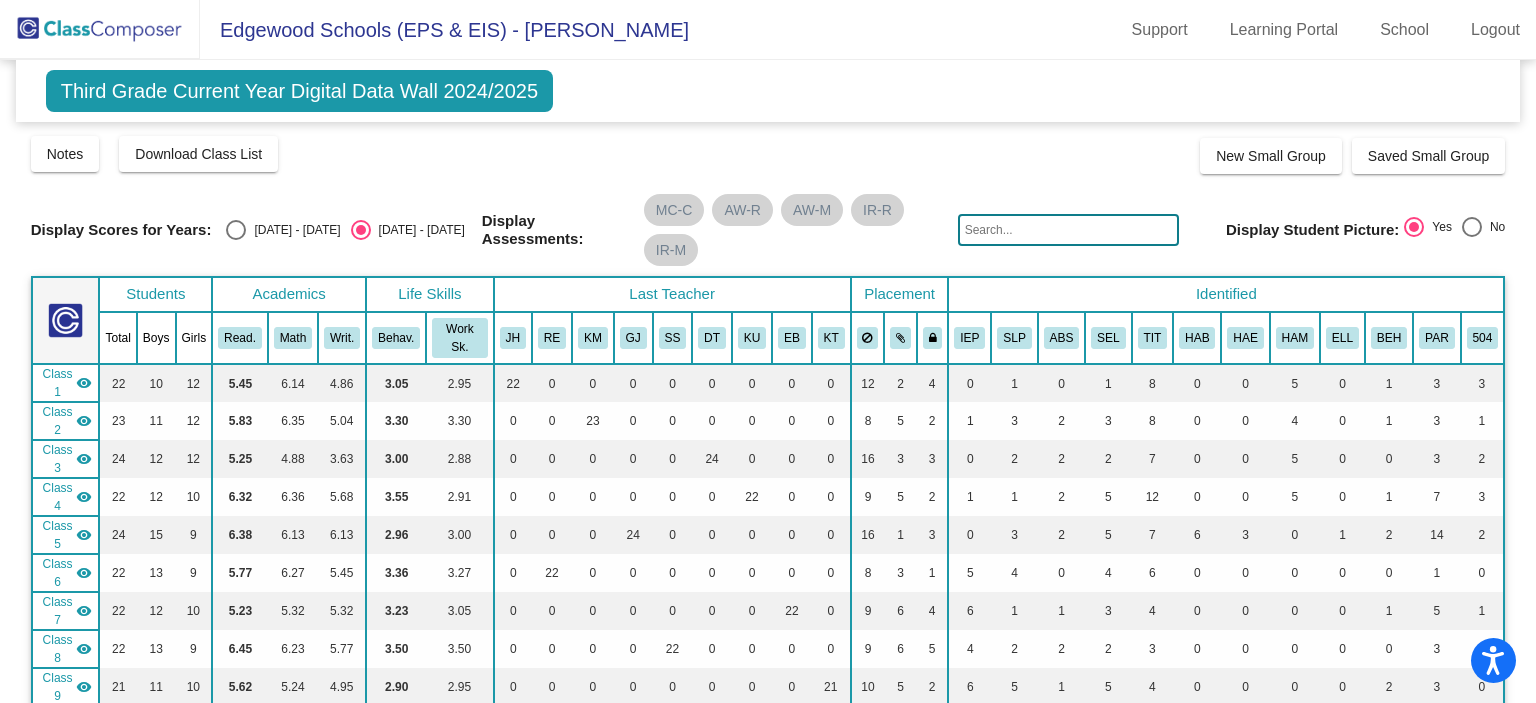 click 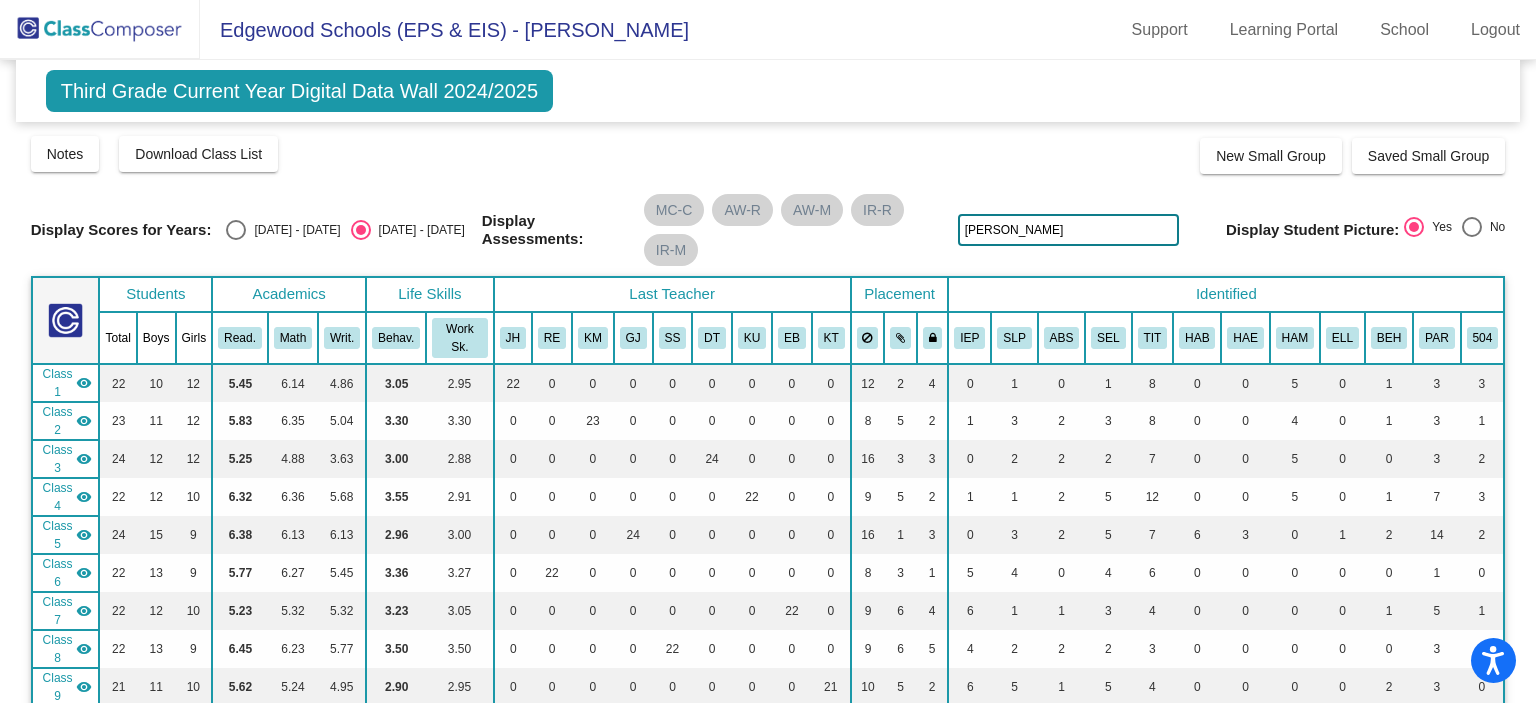 type on "[PERSON_NAME]" 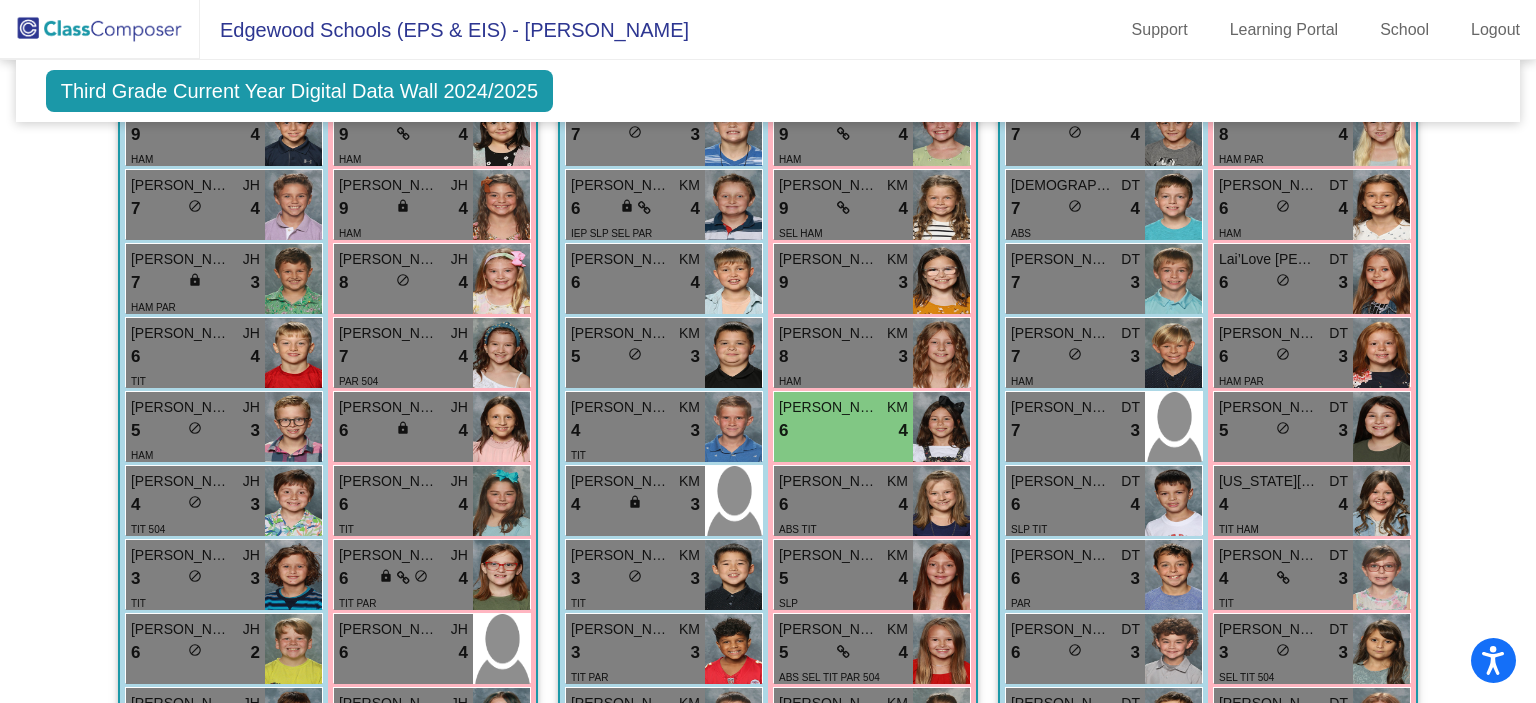 scroll, scrollTop: 790, scrollLeft: 0, axis: vertical 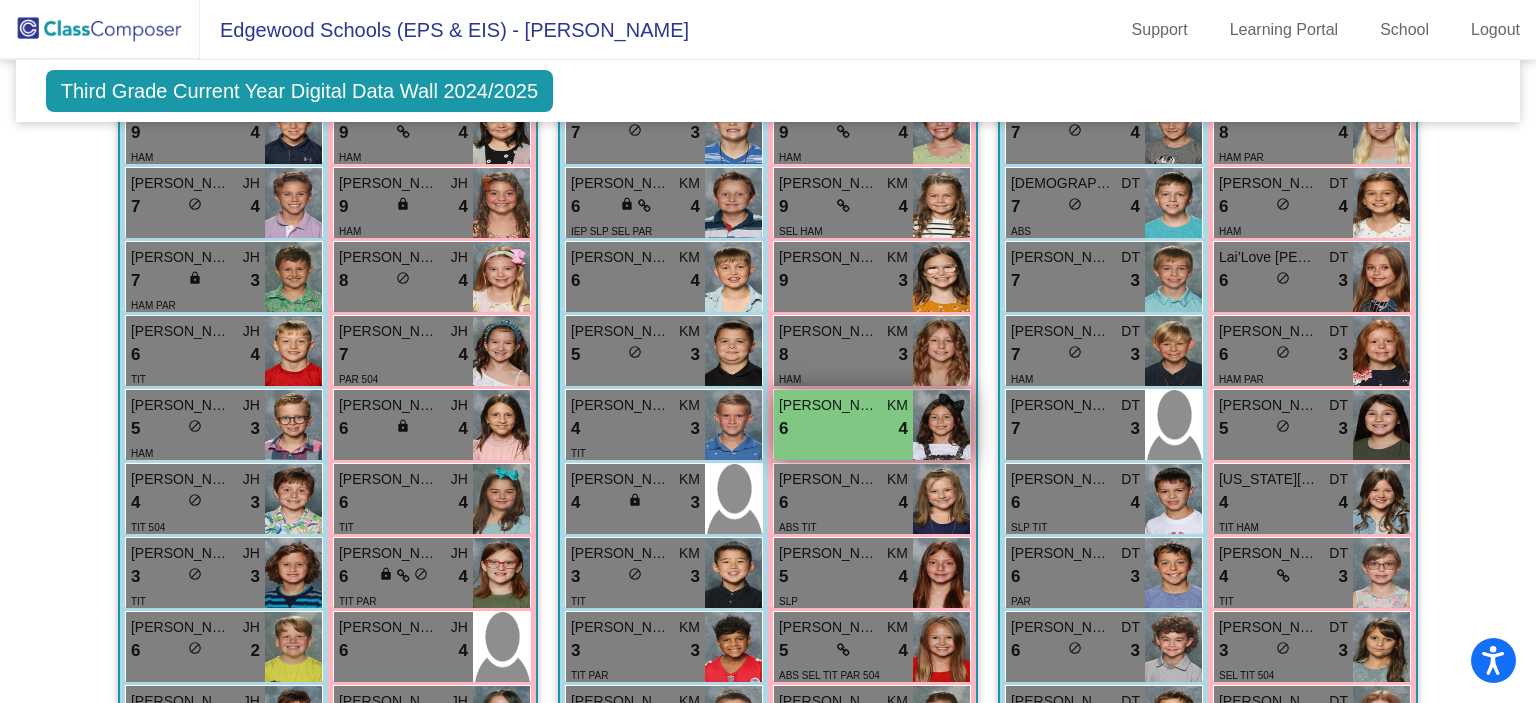click on "[PERSON_NAME]" at bounding box center [829, 405] 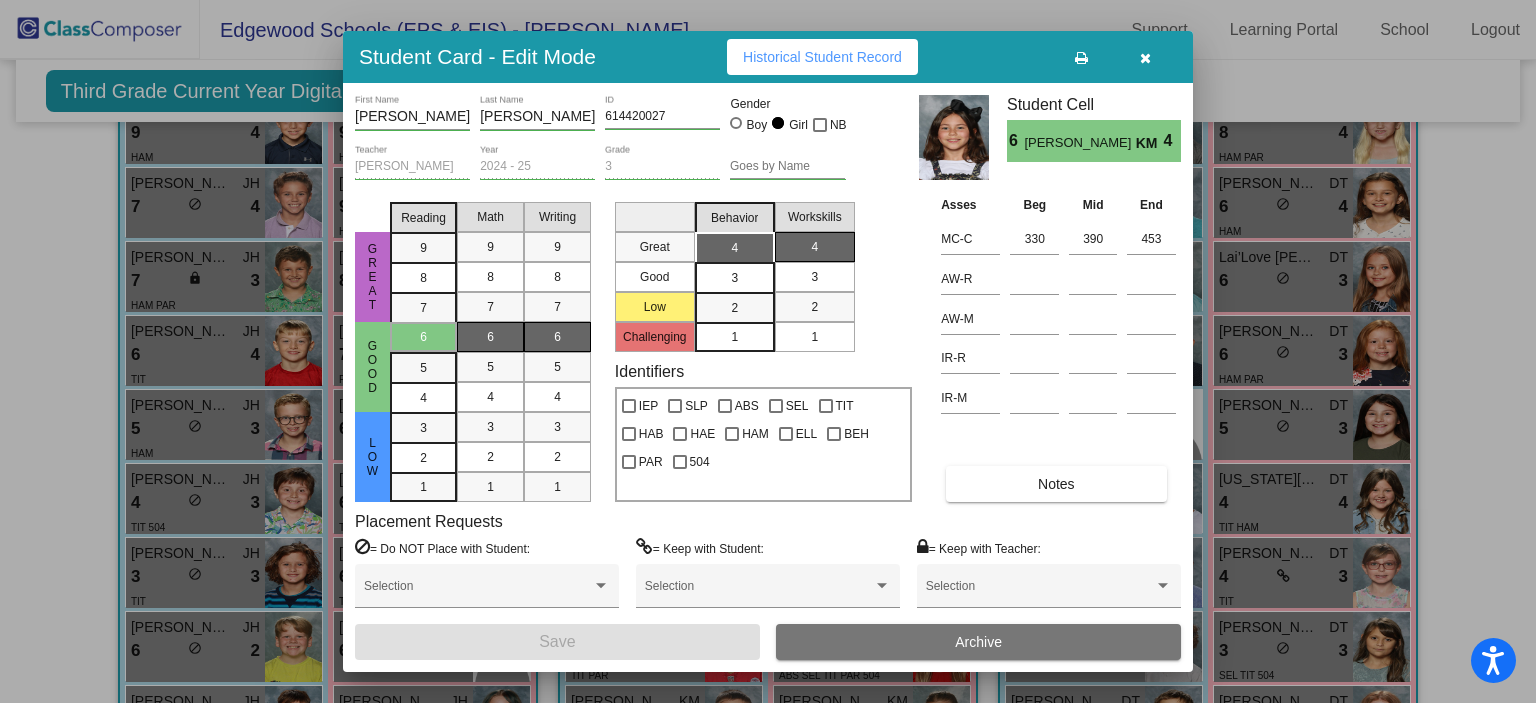 click at bounding box center [1145, 58] 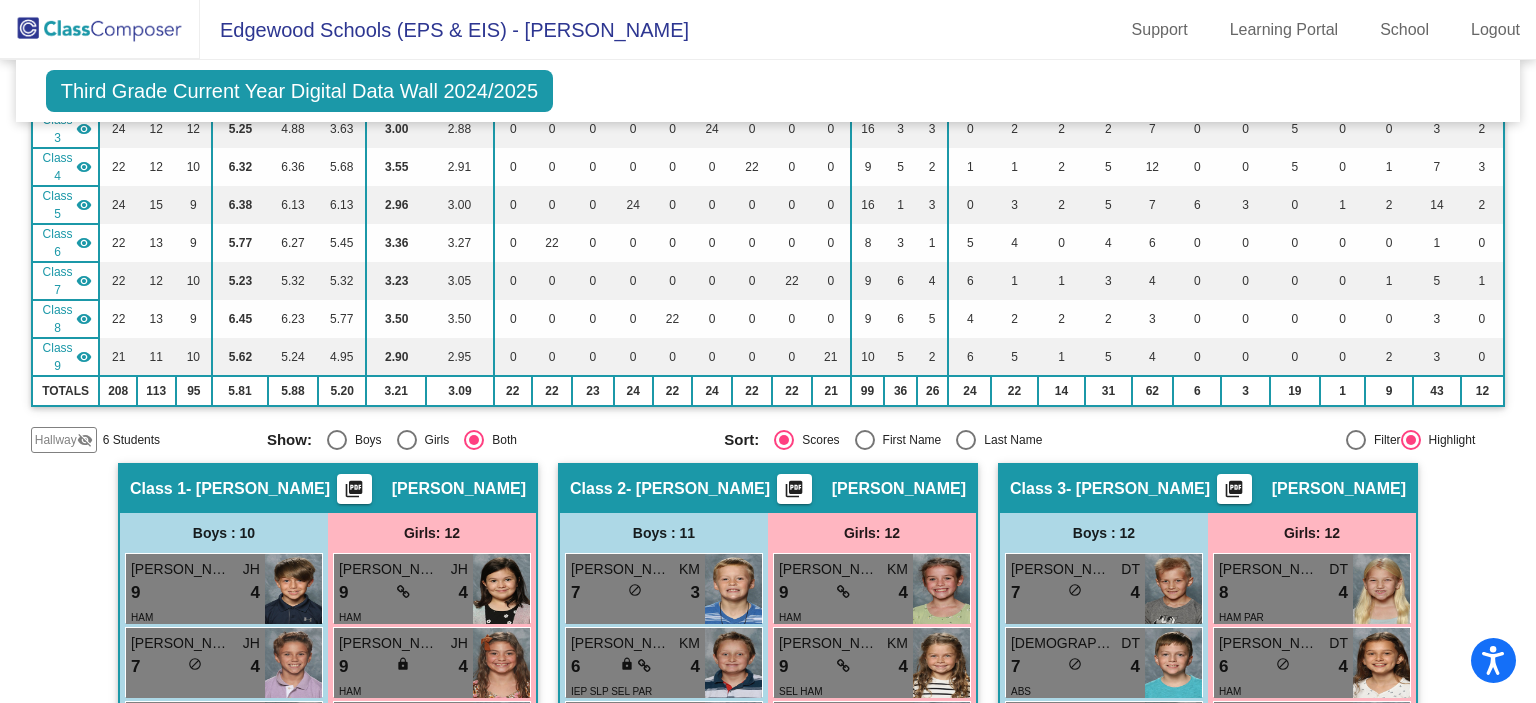 scroll, scrollTop: 326, scrollLeft: 0, axis: vertical 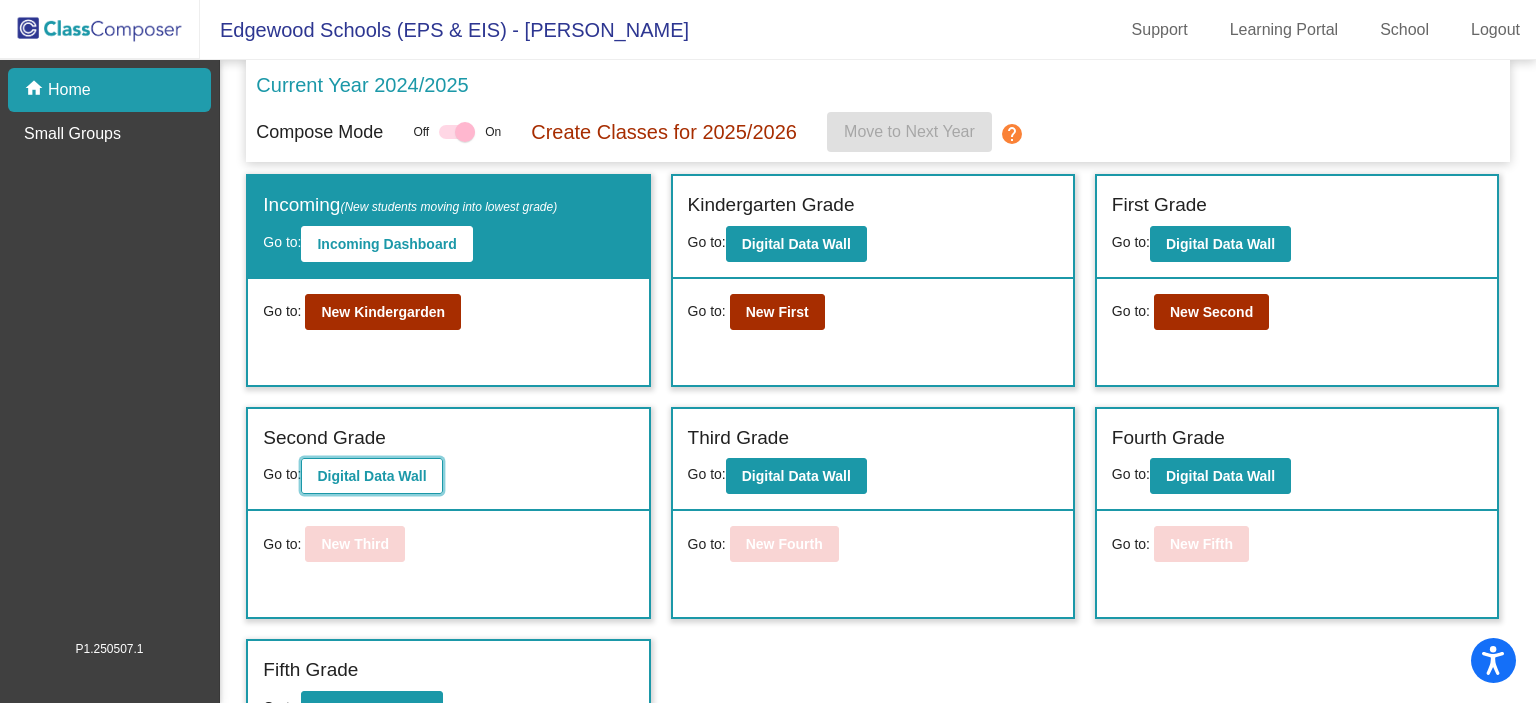click on "Digital Data Wall" 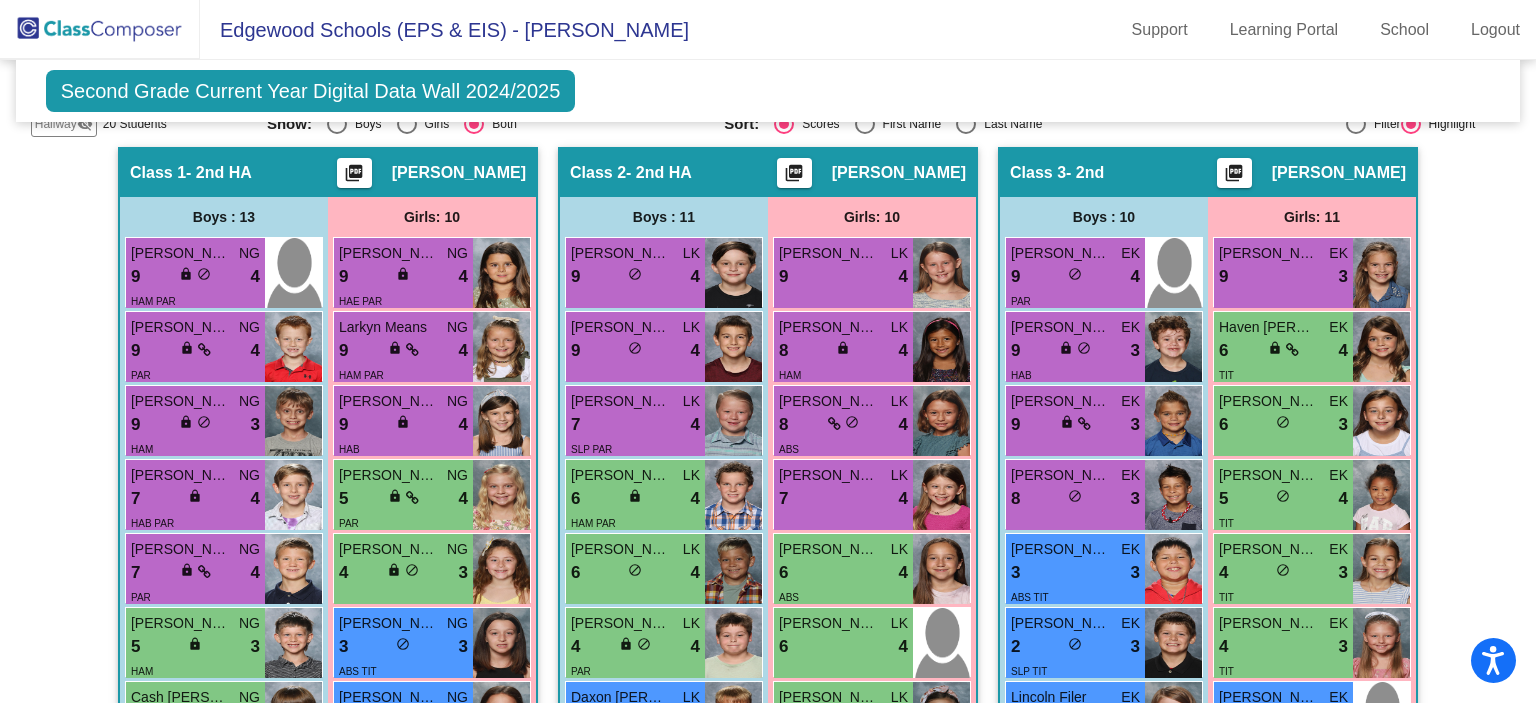 scroll, scrollTop: 608, scrollLeft: 0, axis: vertical 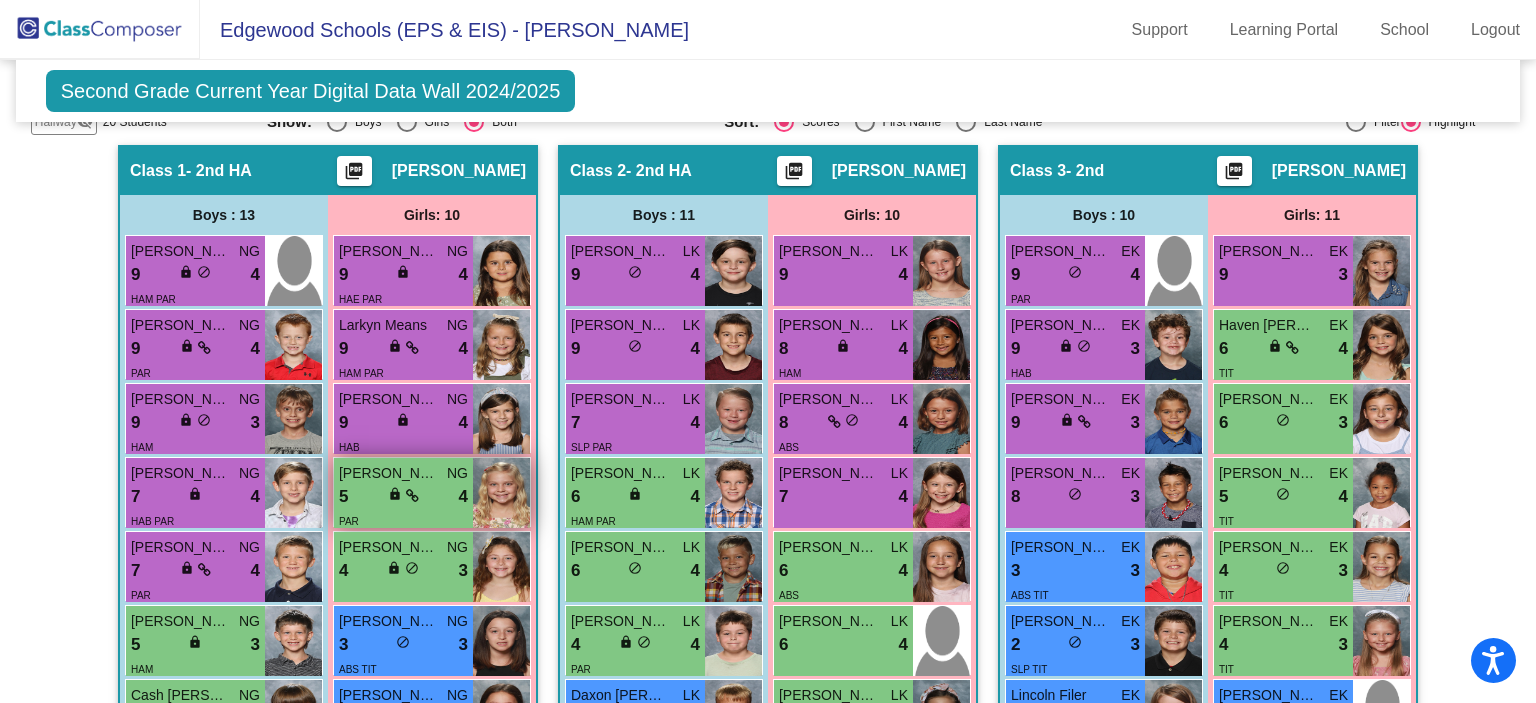 click on "5 lock do_not_disturb_alt 4" at bounding box center [403, 497] 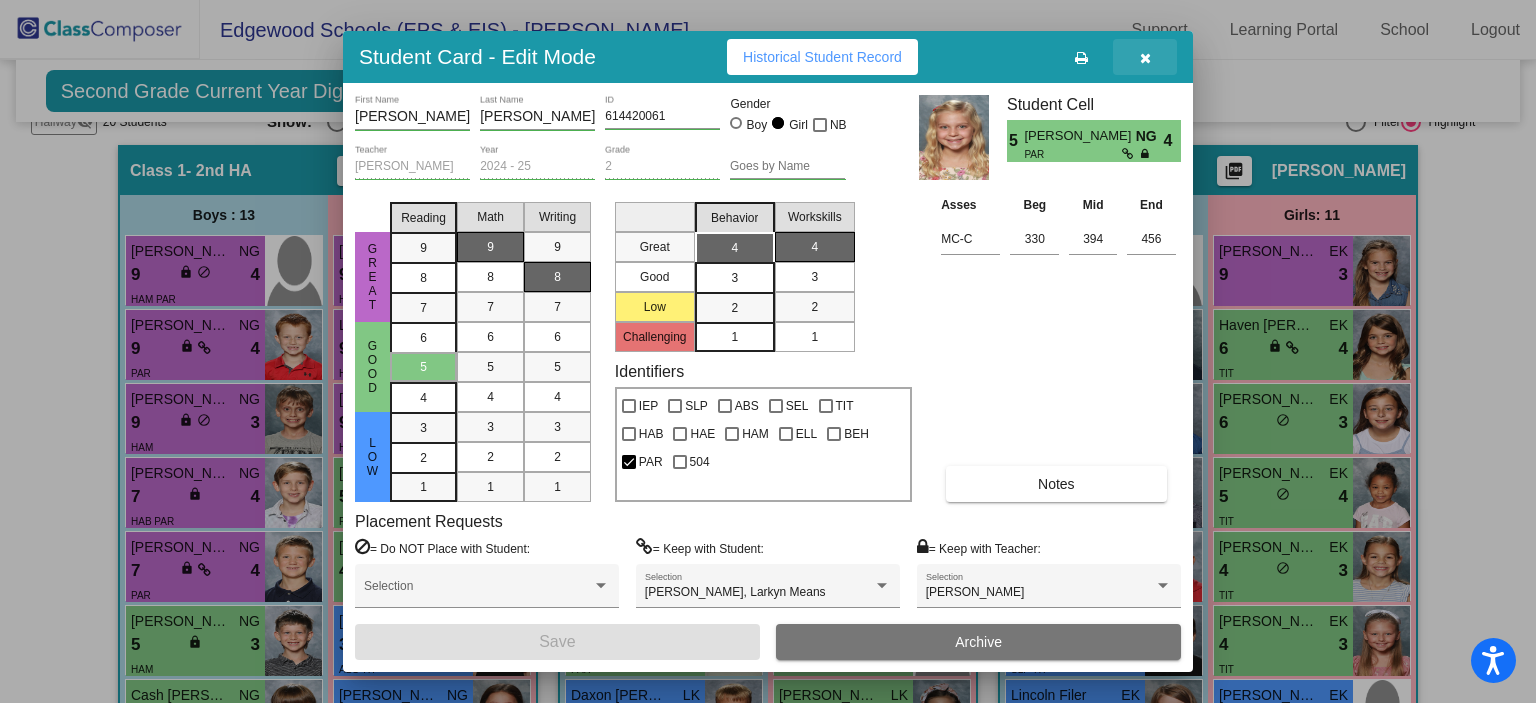 click at bounding box center [1145, 57] 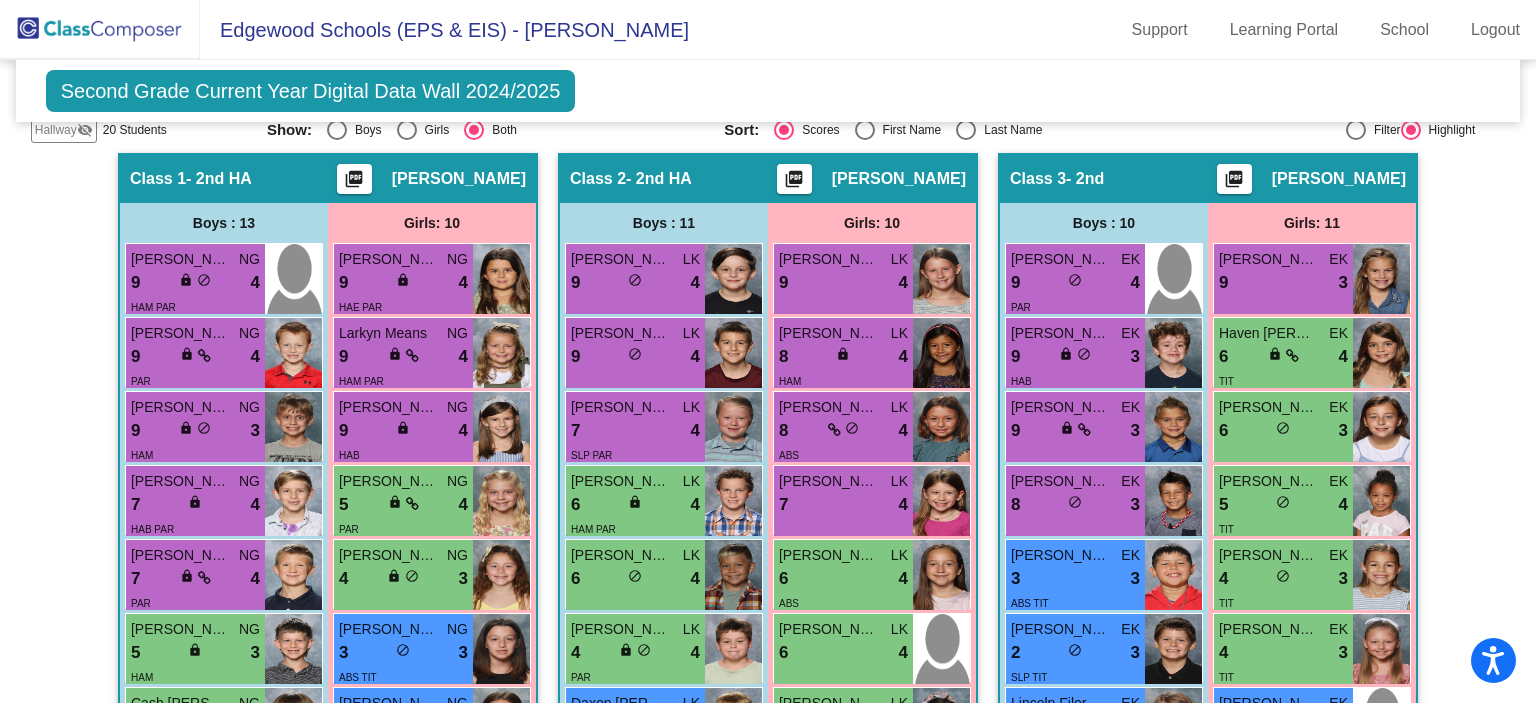 scroll, scrollTop: 600, scrollLeft: 0, axis: vertical 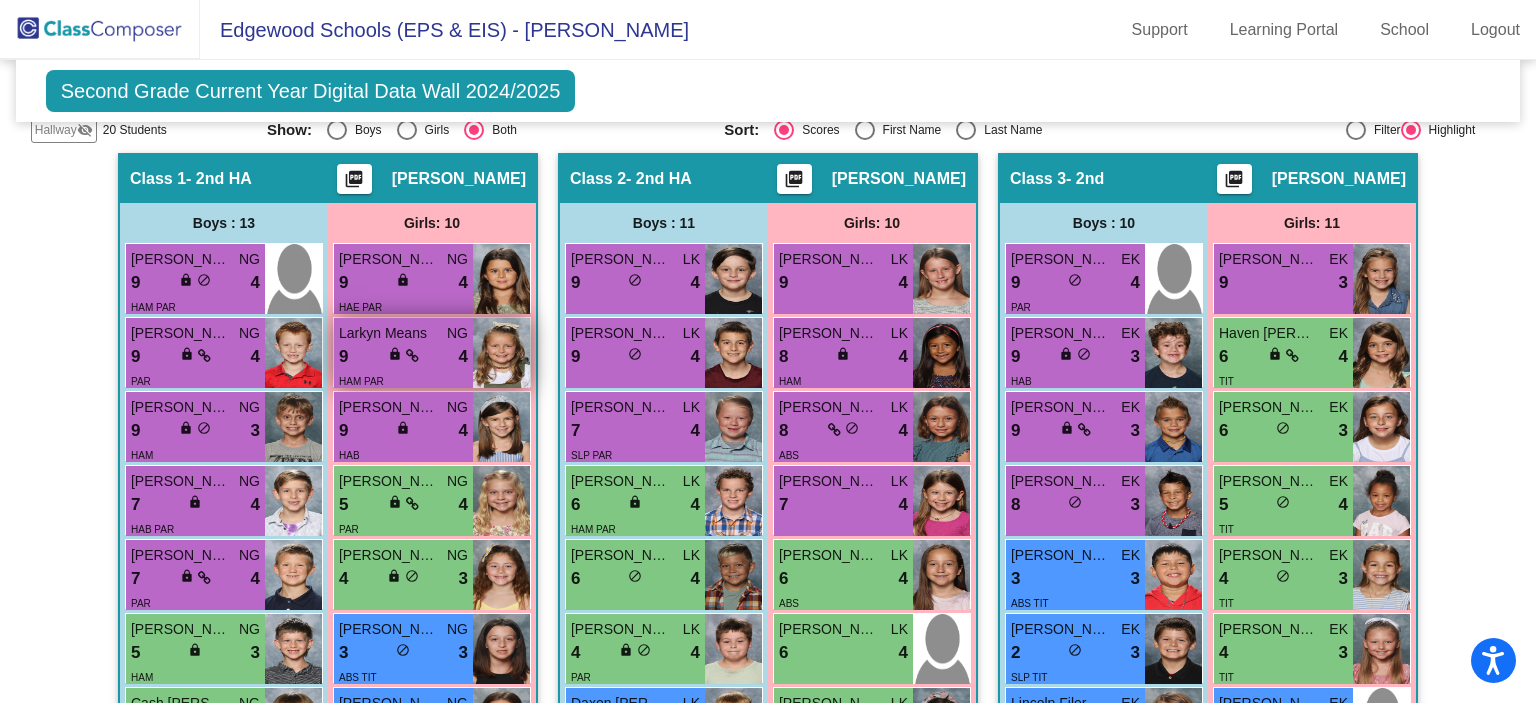 click on "Larkyn Means" at bounding box center [389, 333] 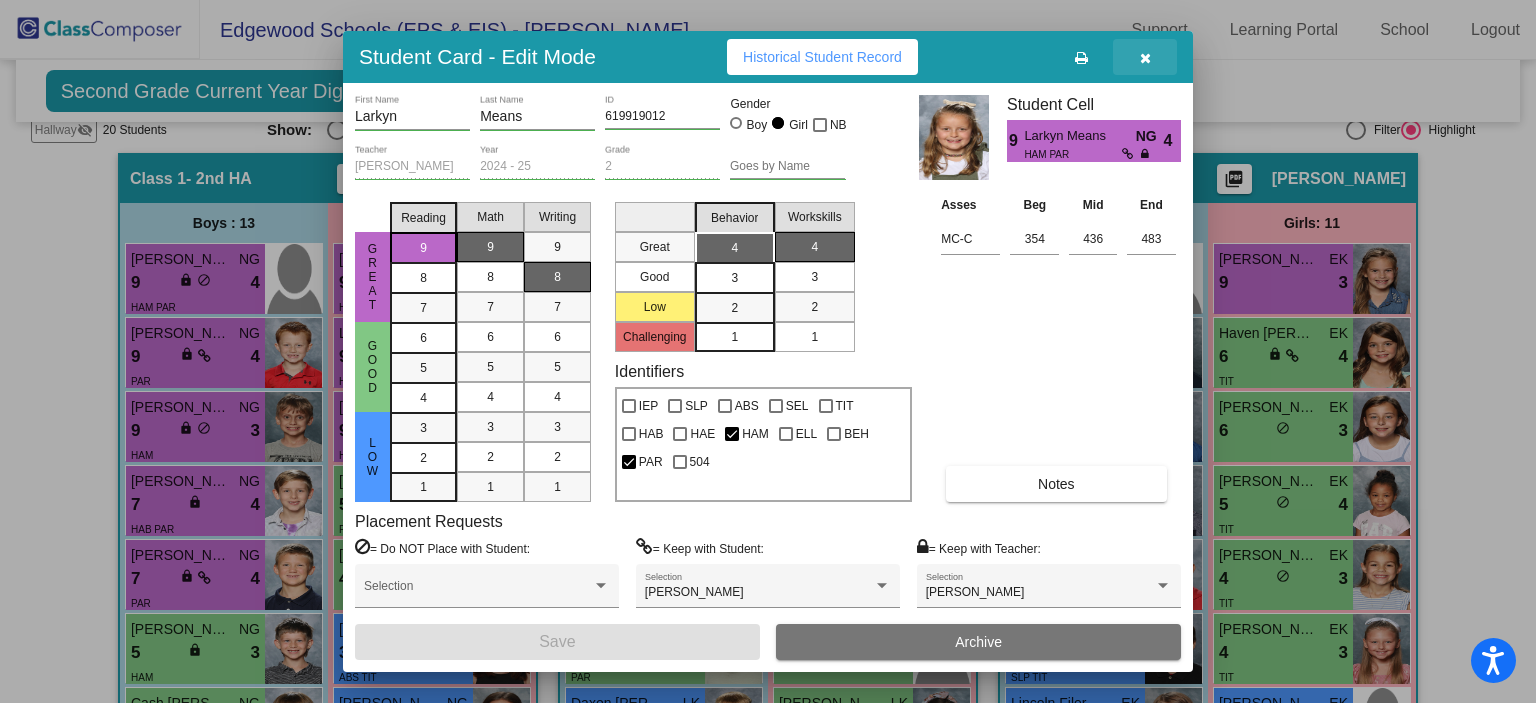 click at bounding box center (1145, 58) 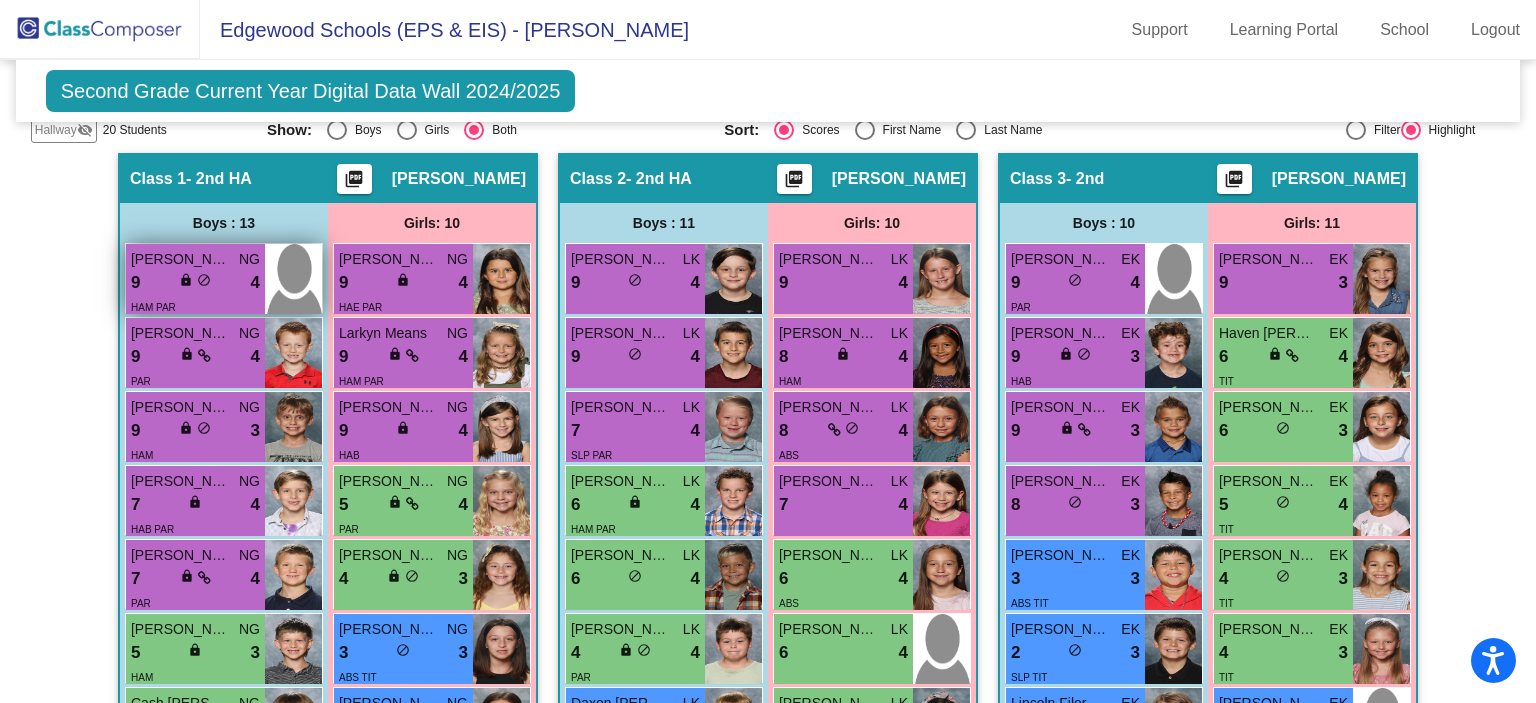 click on "lock" at bounding box center (186, 280) 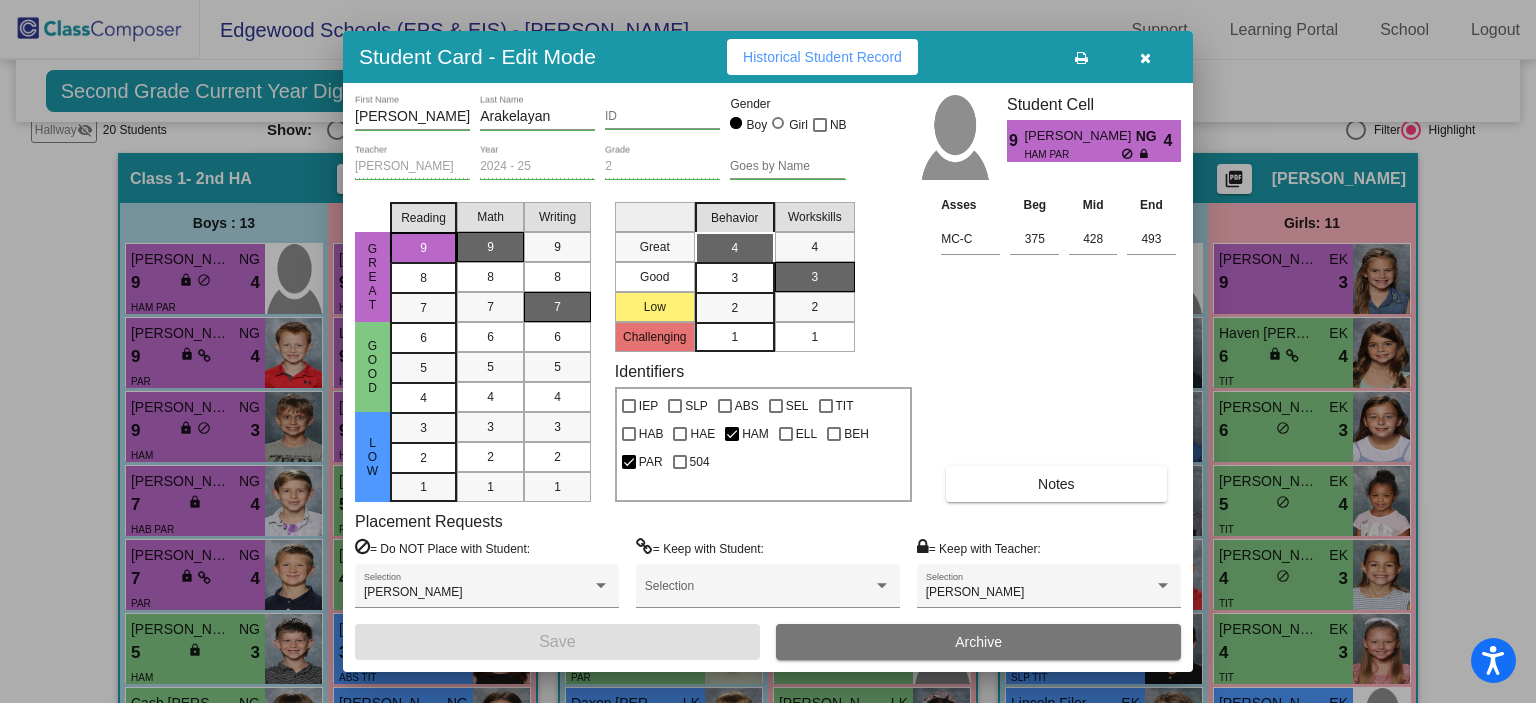 click at bounding box center [1145, 58] 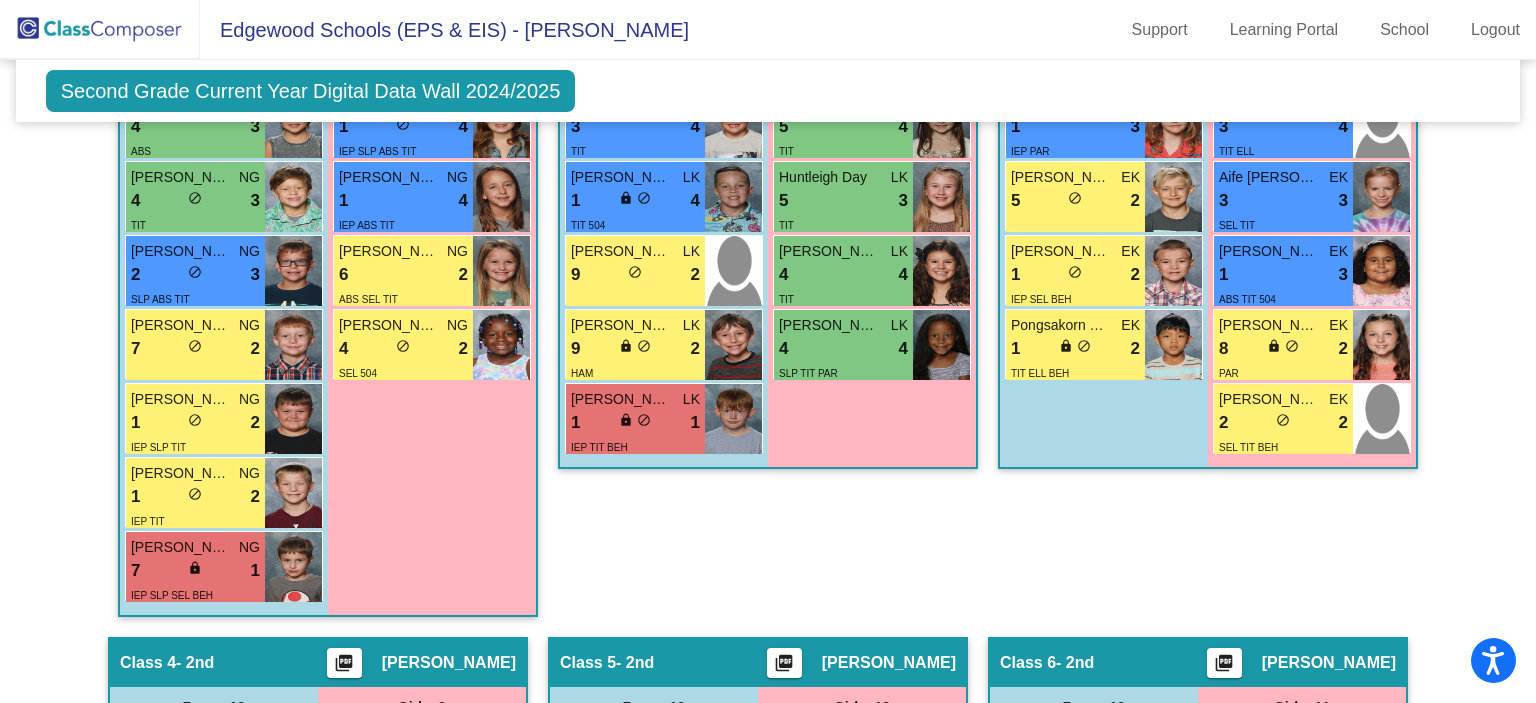 scroll, scrollTop: 1203, scrollLeft: 0, axis: vertical 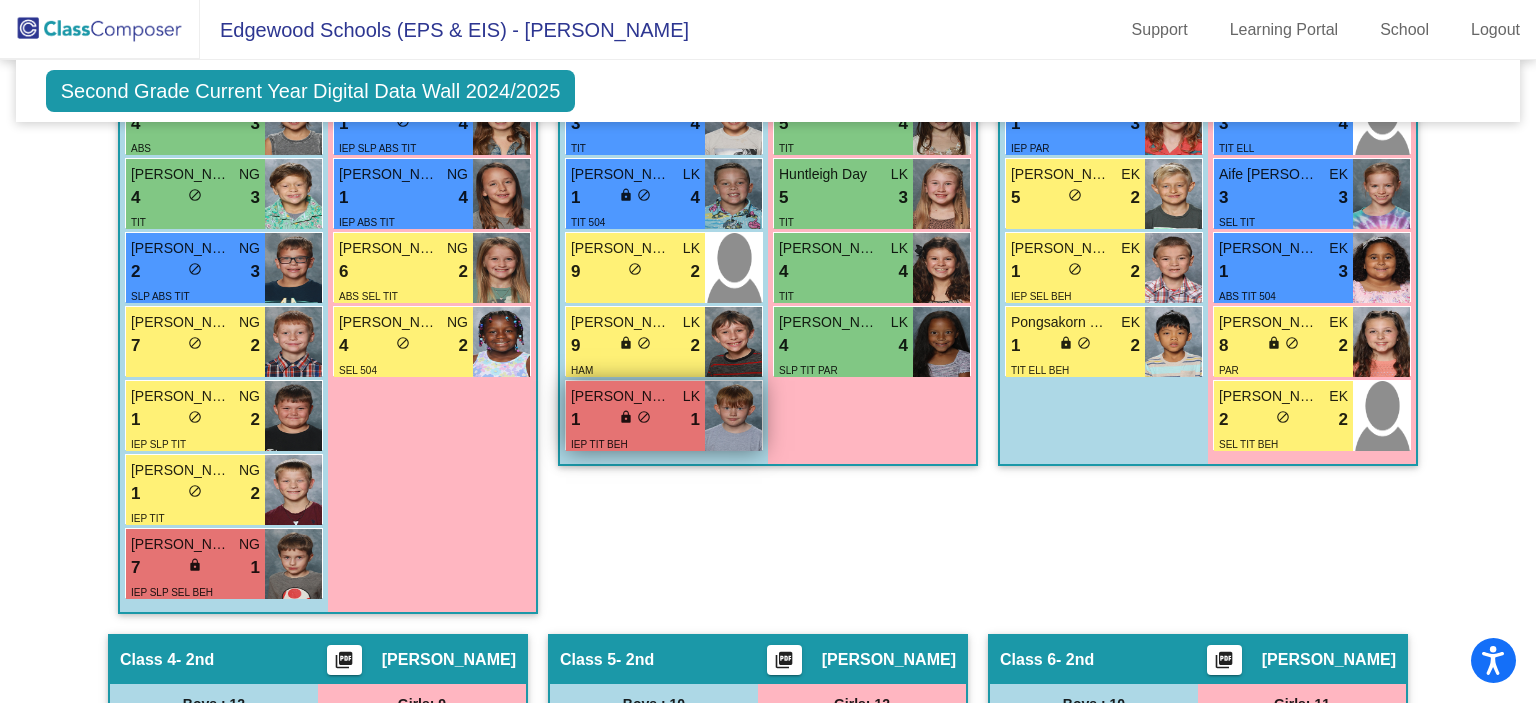 click on "1 lock do_not_disturb_alt 1" at bounding box center [635, 420] 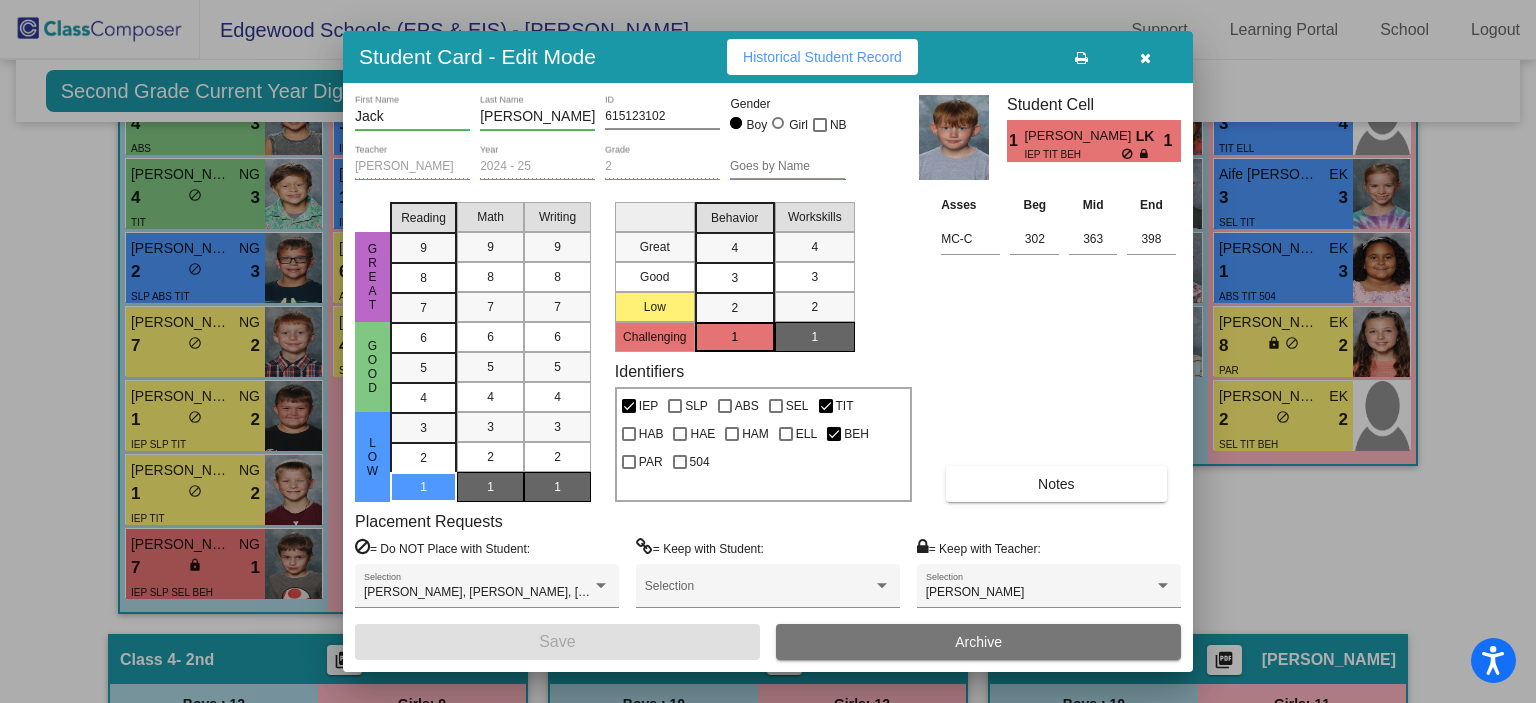 click at bounding box center [1145, 58] 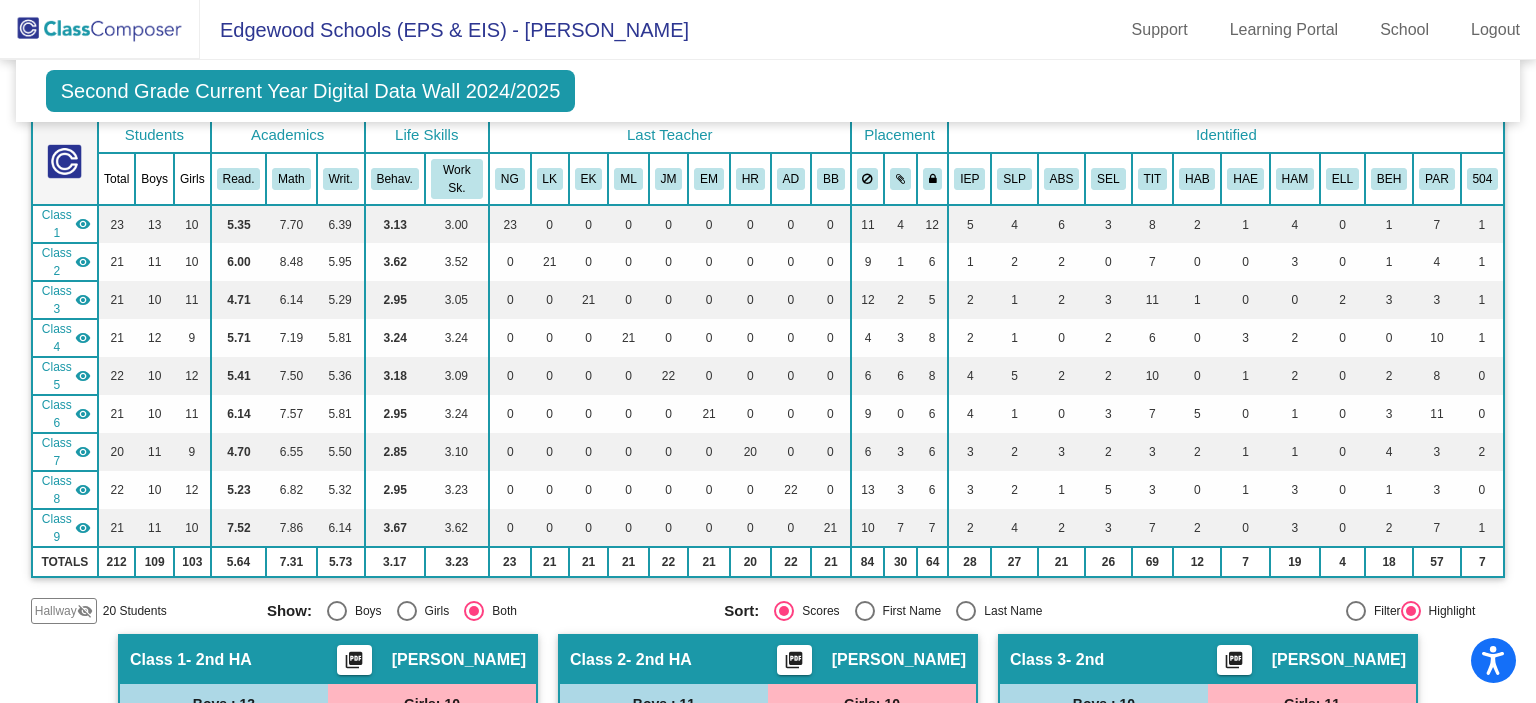 scroll, scrollTop: 0, scrollLeft: 0, axis: both 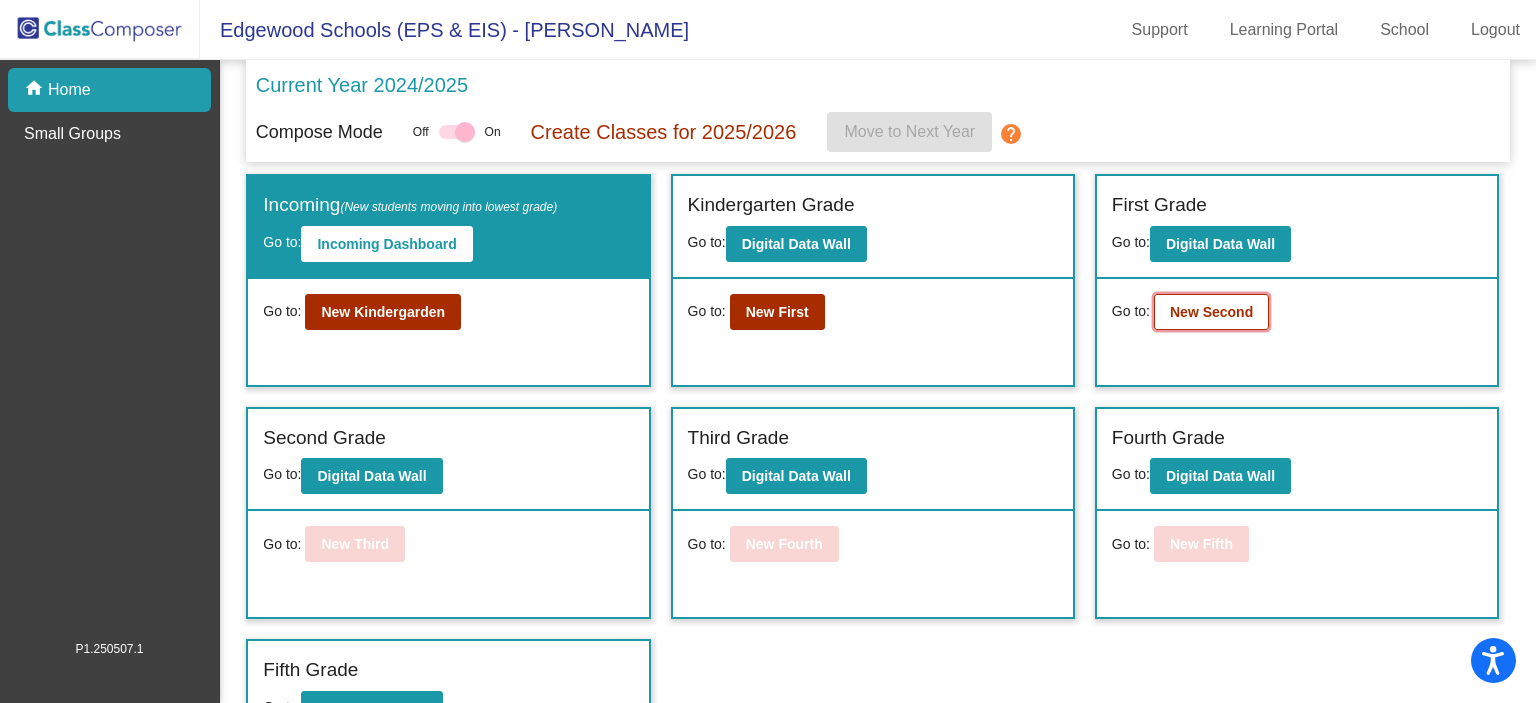 click on "New Second" 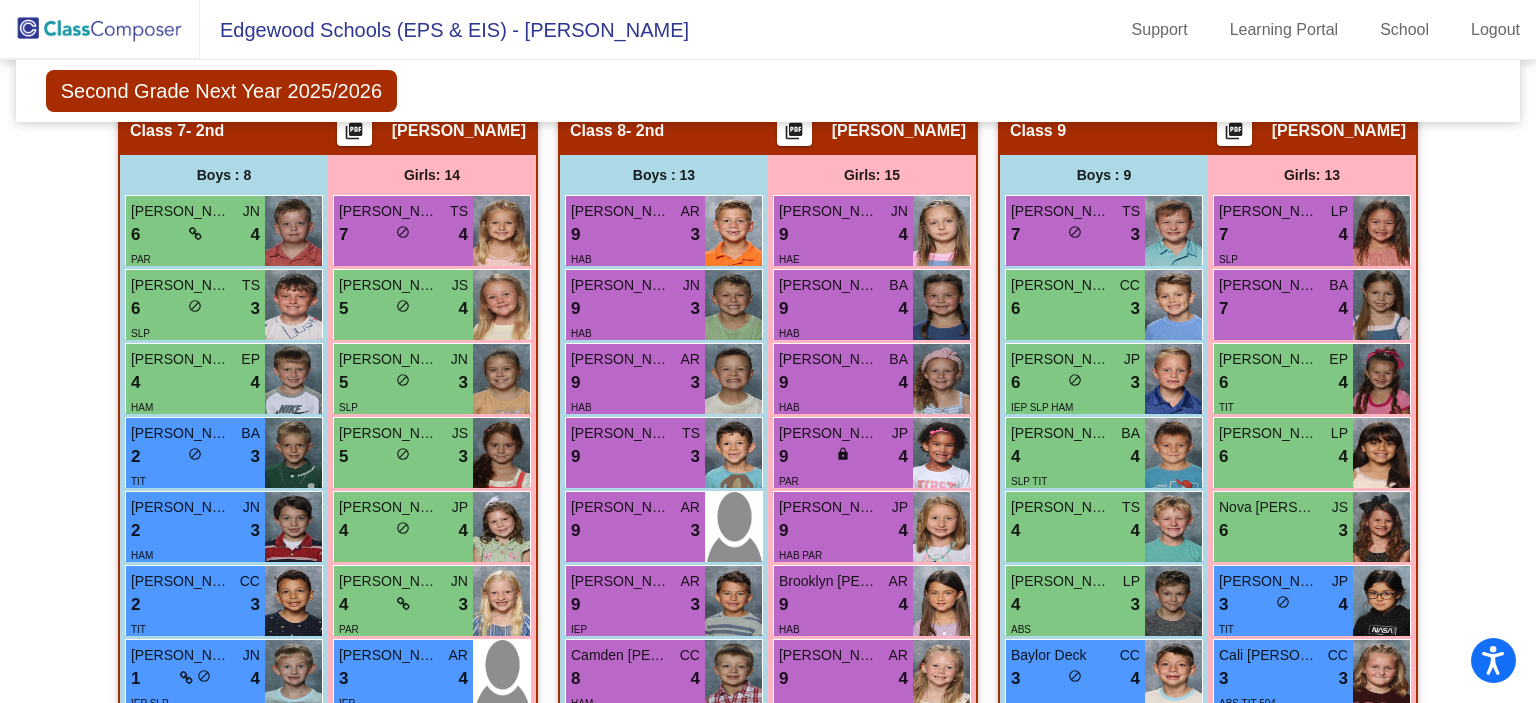 scroll, scrollTop: 3074, scrollLeft: 0, axis: vertical 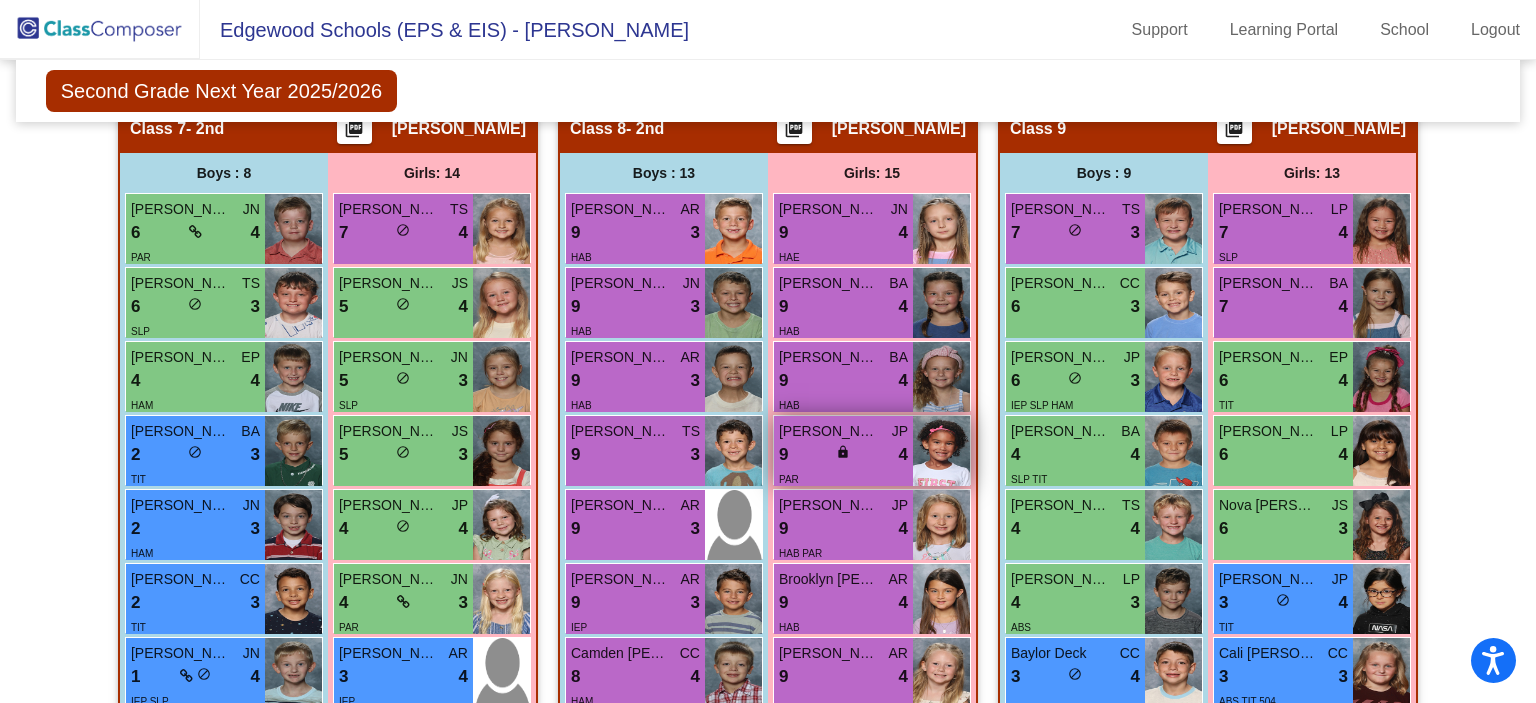 click on "[PERSON_NAME]" at bounding box center (829, 431) 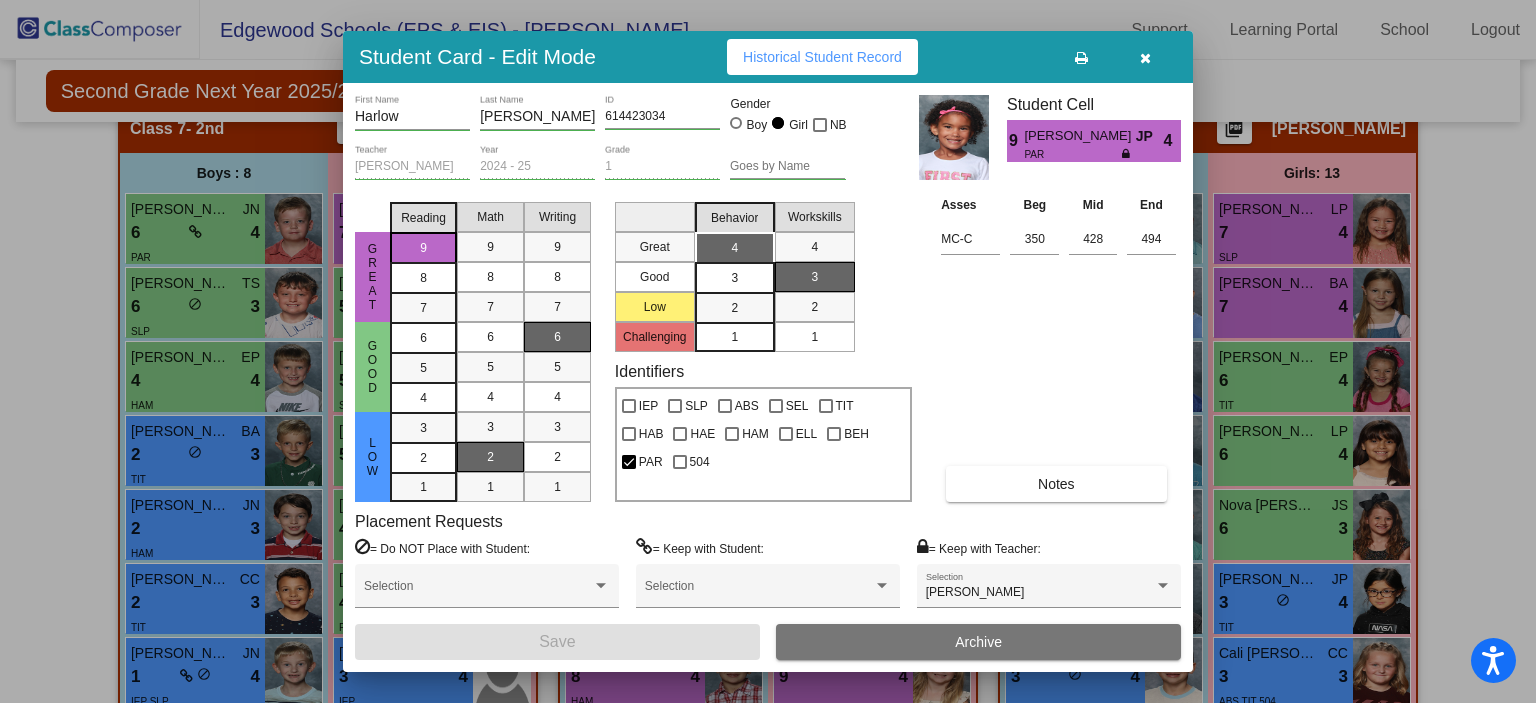 click at bounding box center [1145, 57] 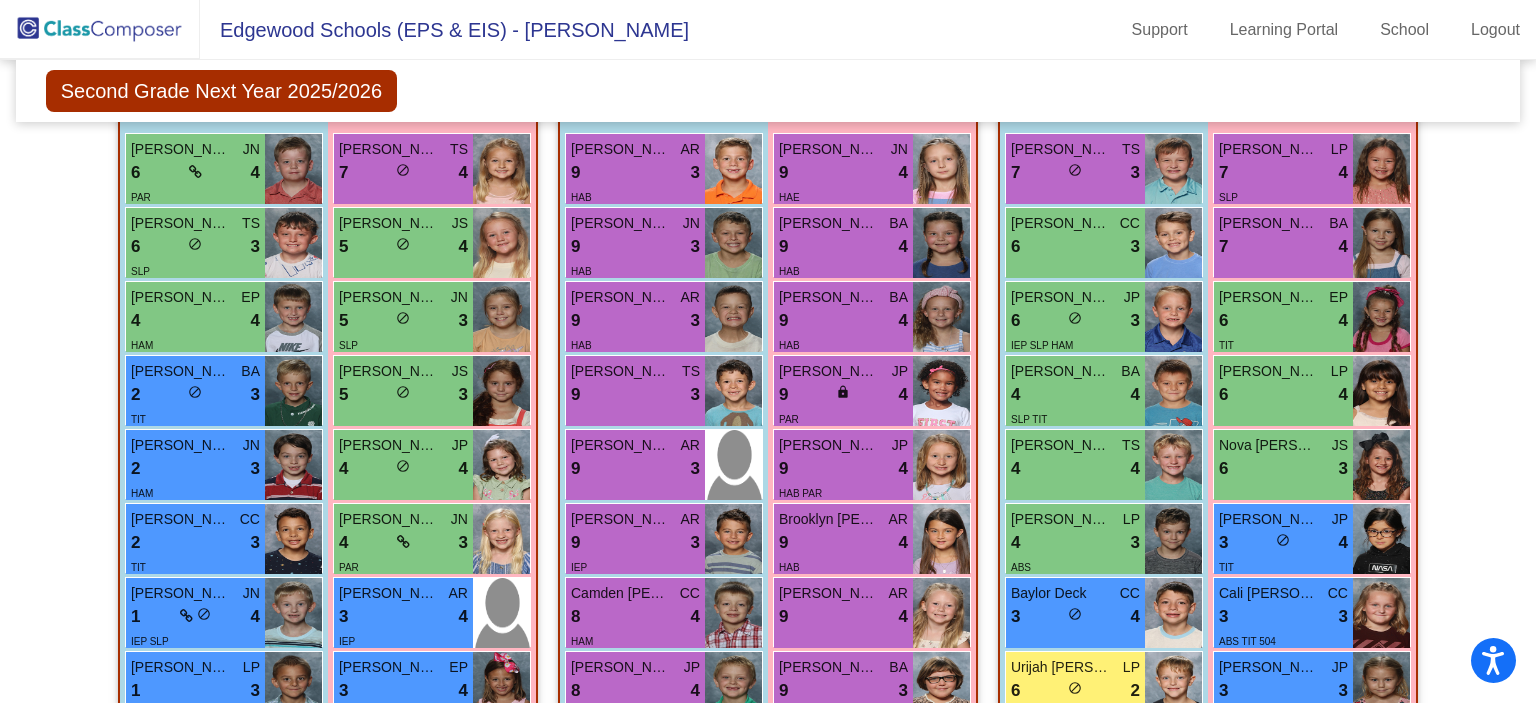 scroll, scrollTop: 3135, scrollLeft: 0, axis: vertical 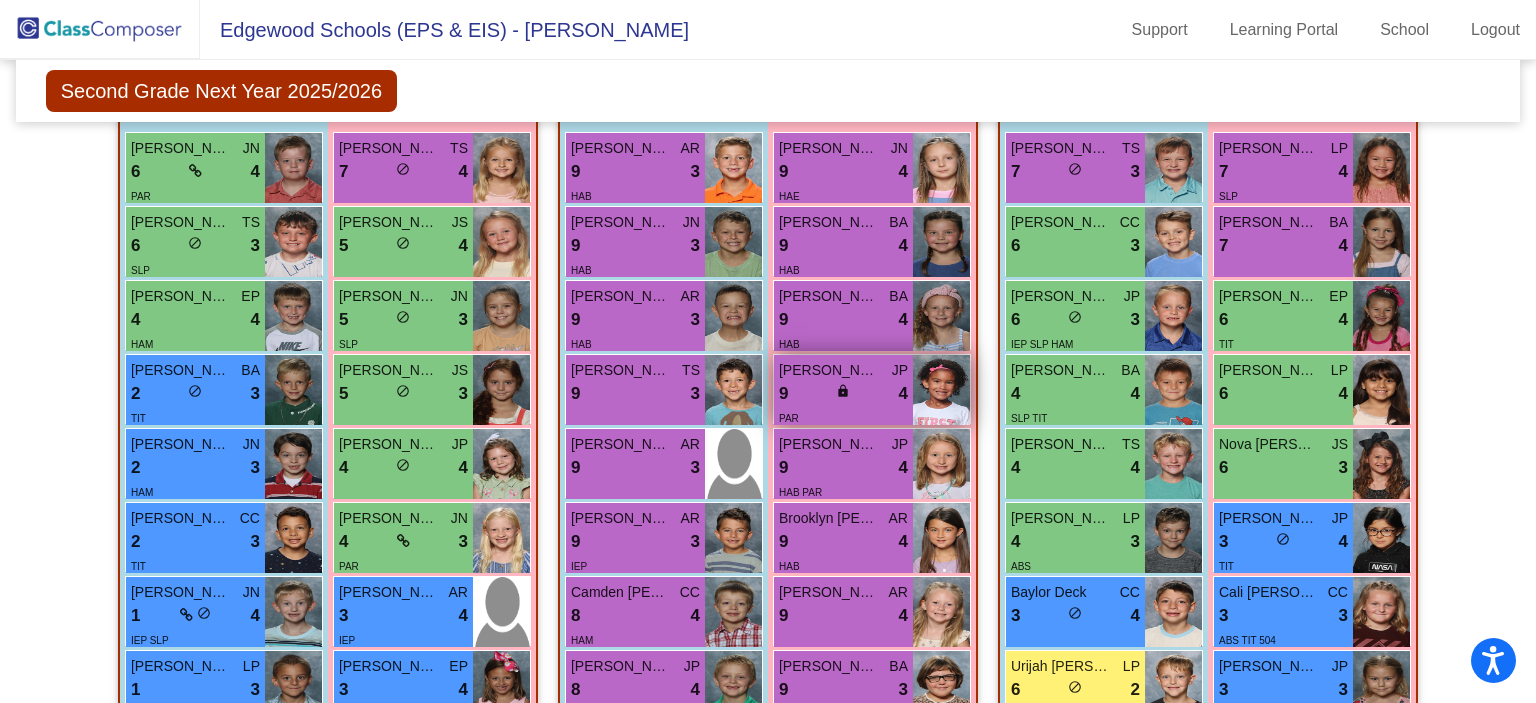 click on "9 lock do_not_disturb_alt 4" at bounding box center (843, 394) 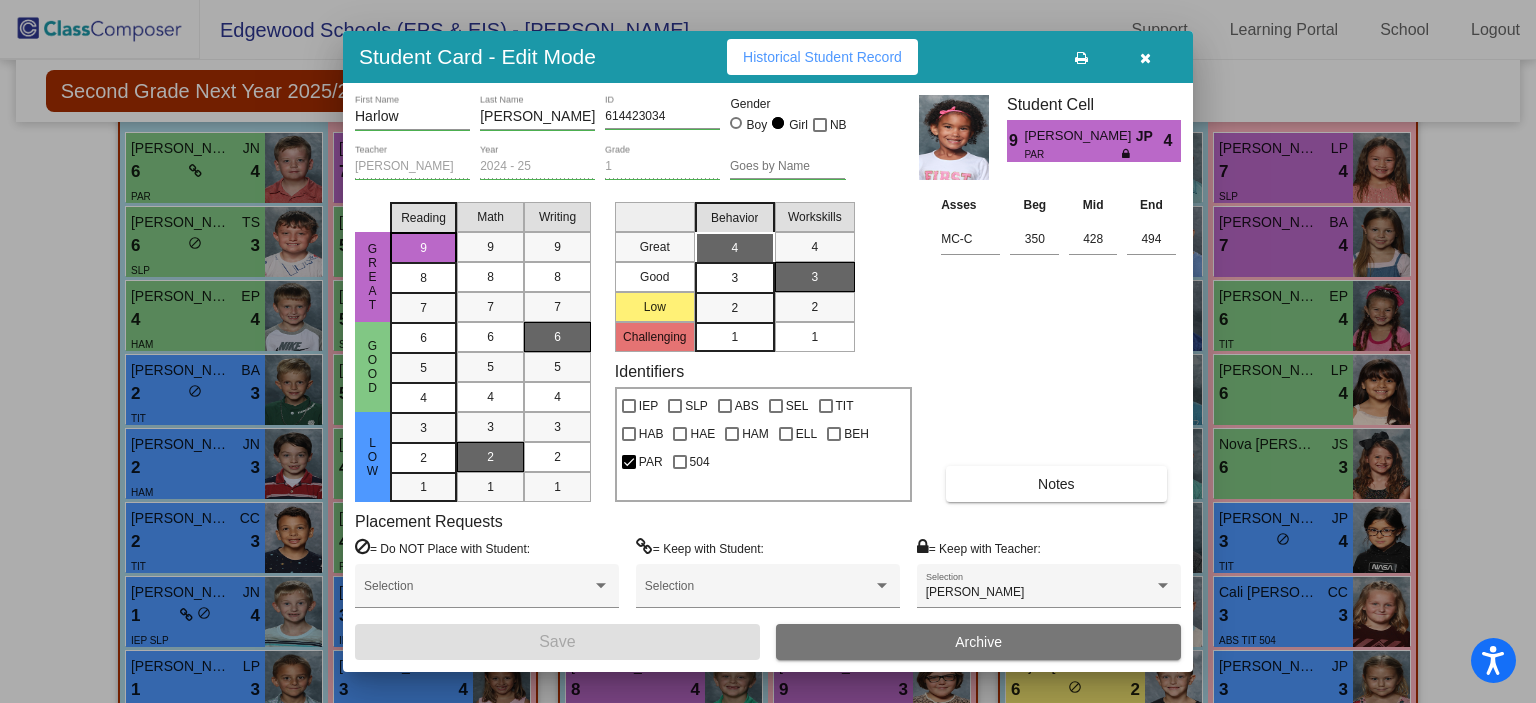 click at bounding box center [1145, 58] 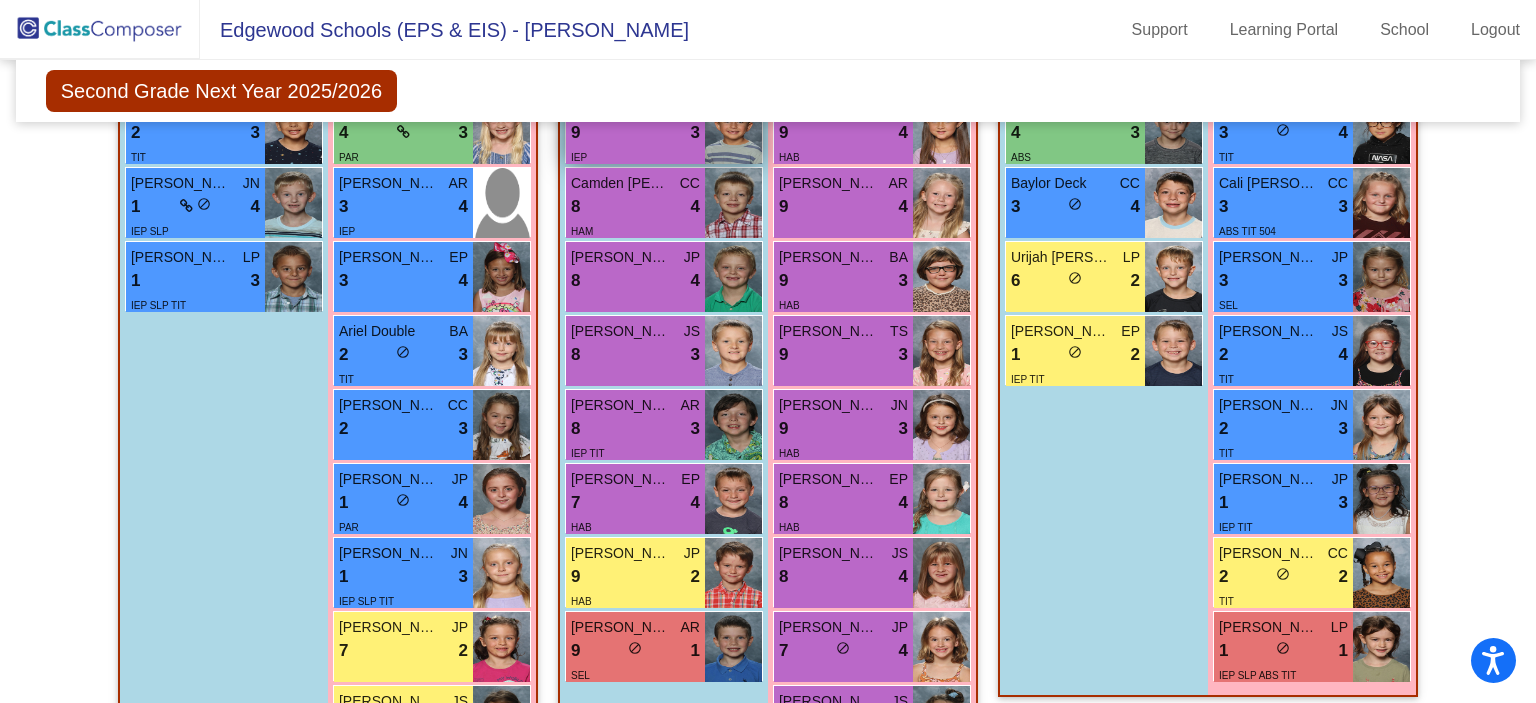 scroll, scrollTop: 3611, scrollLeft: 0, axis: vertical 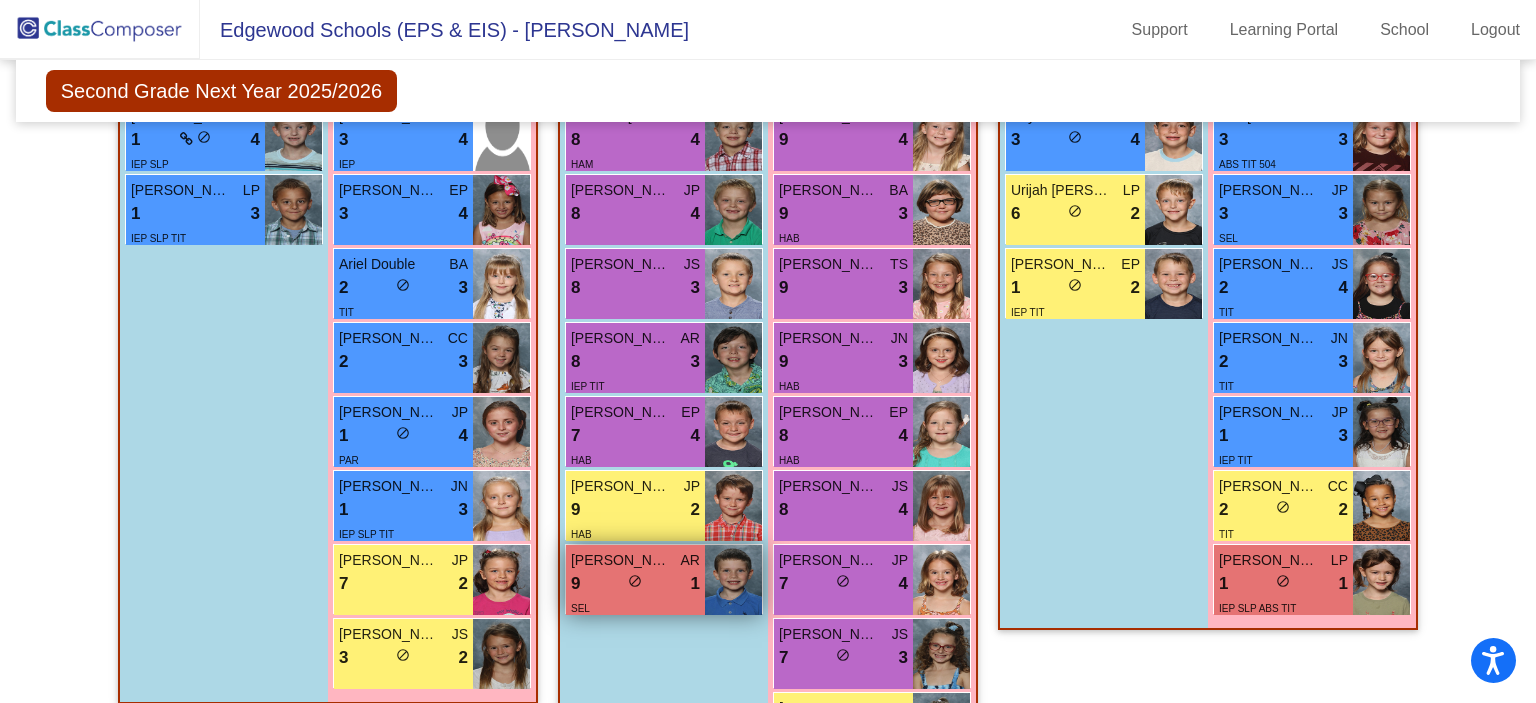 click on "[PERSON_NAME]" at bounding box center (621, 560) 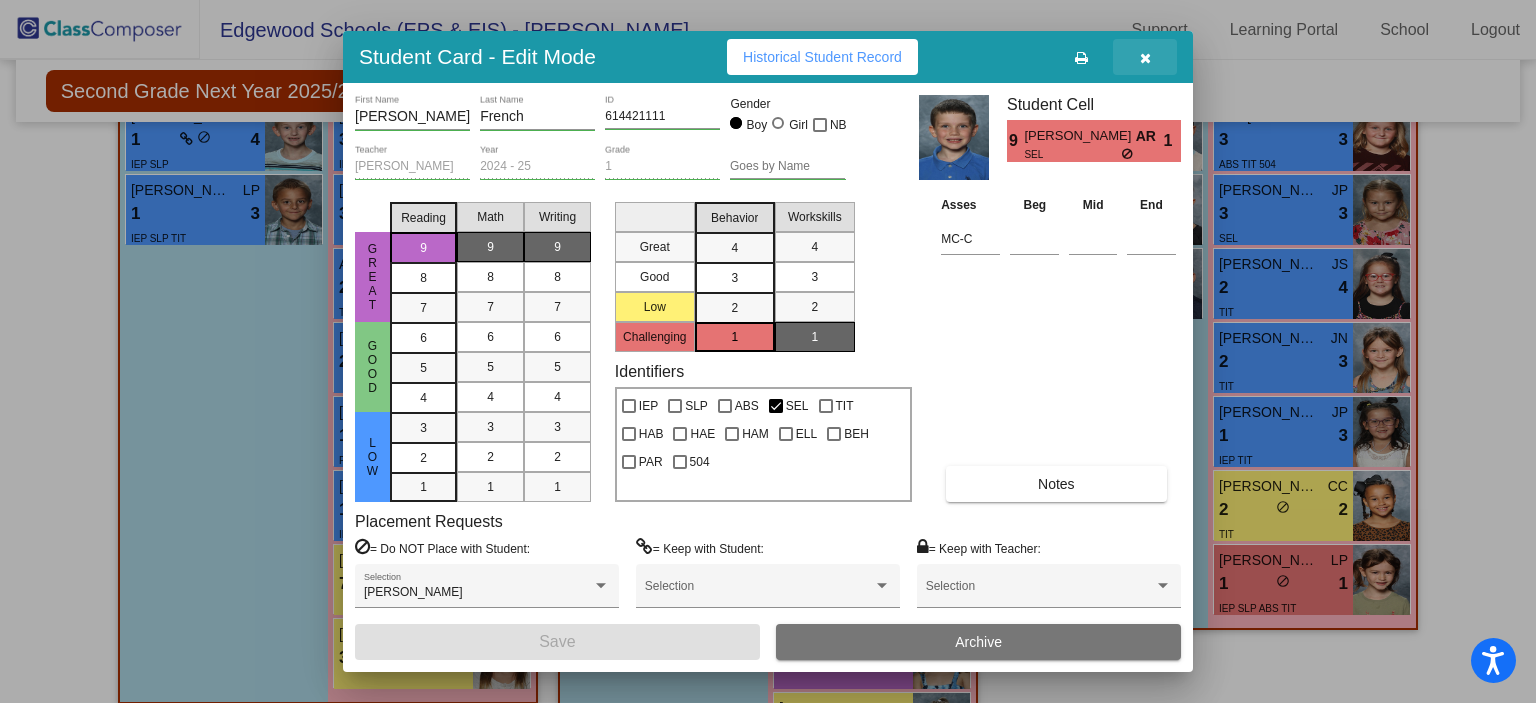 click at bounding box center (1145, 58) 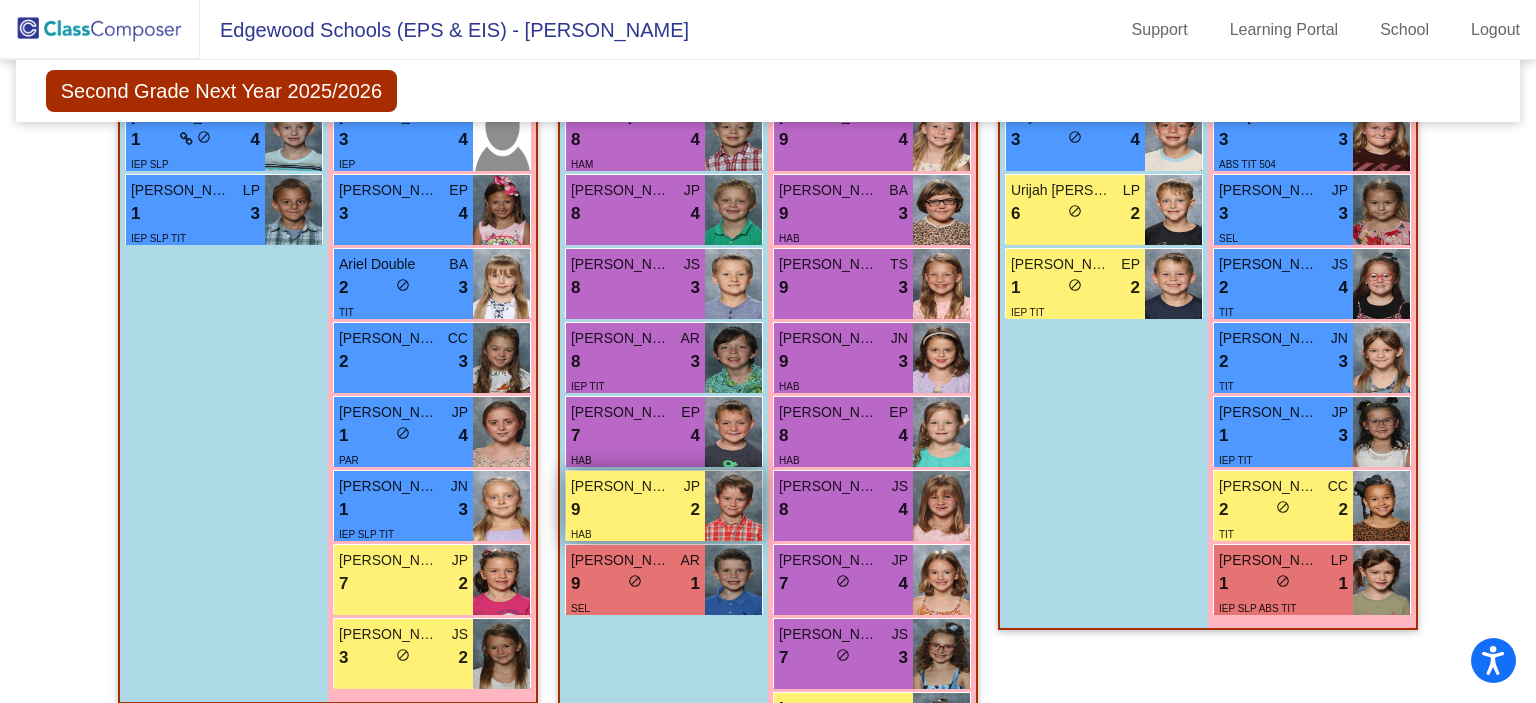 click on "9 lock do_not_disturb_alt 2" at bounding box center (635, 510) 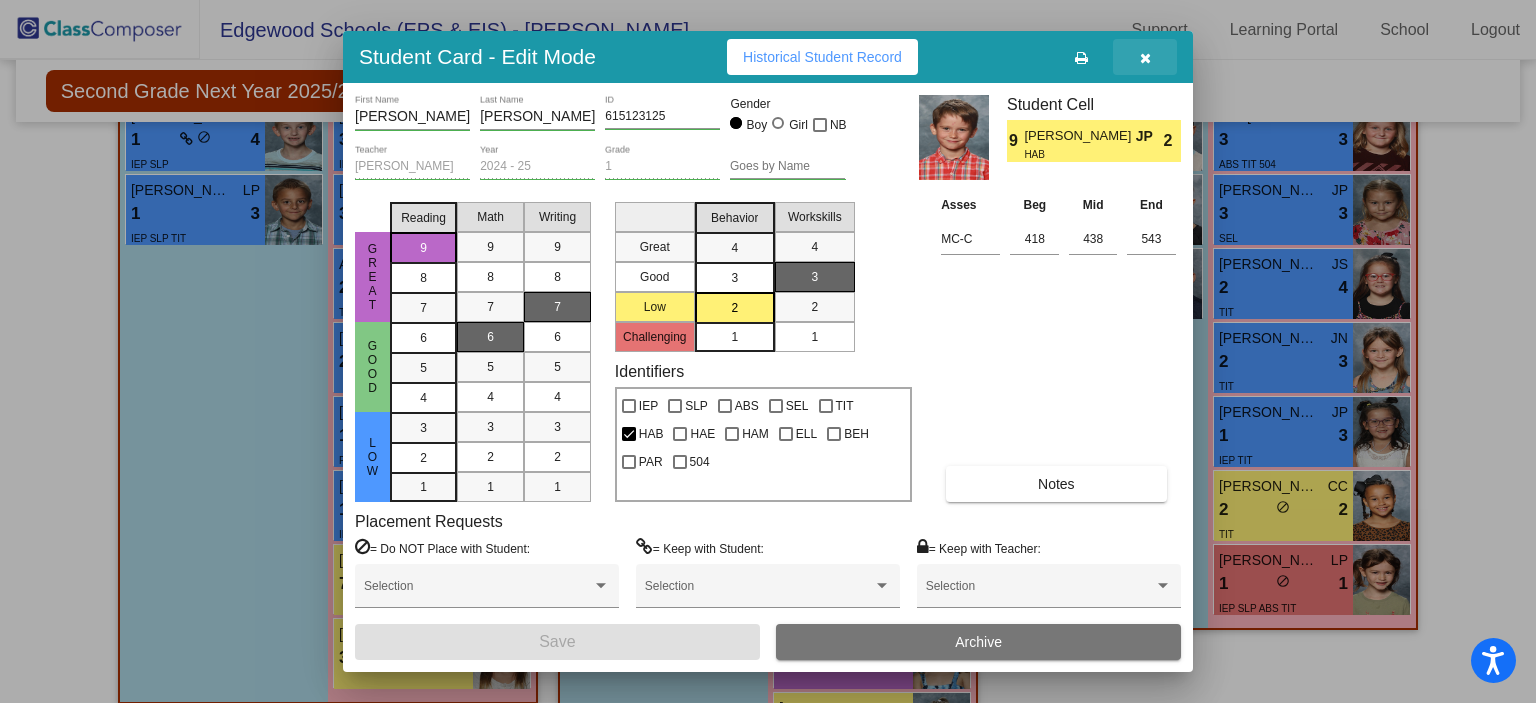 click at bounding box center (1145, 57) 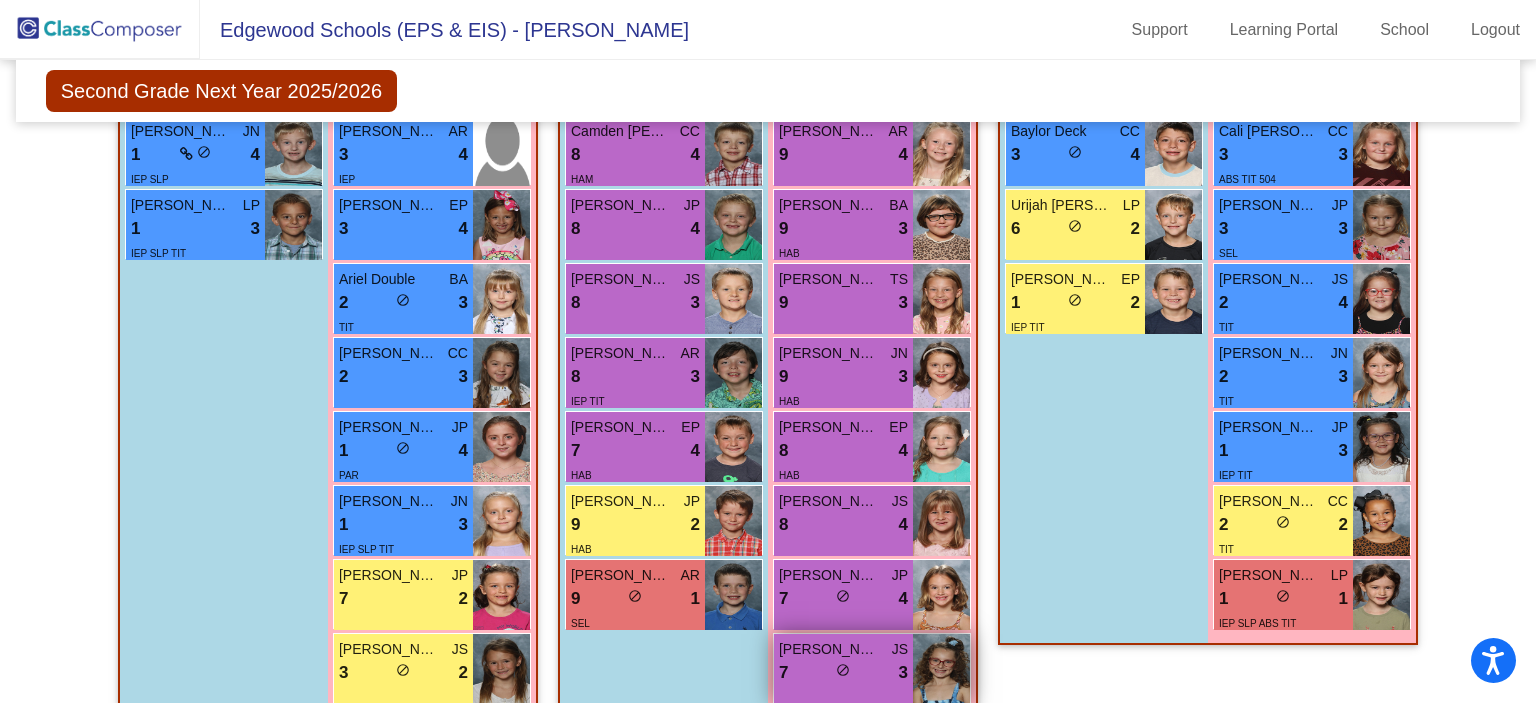 scroll, scrollTop: 3597, scrollLeft: 0, axis: vertical 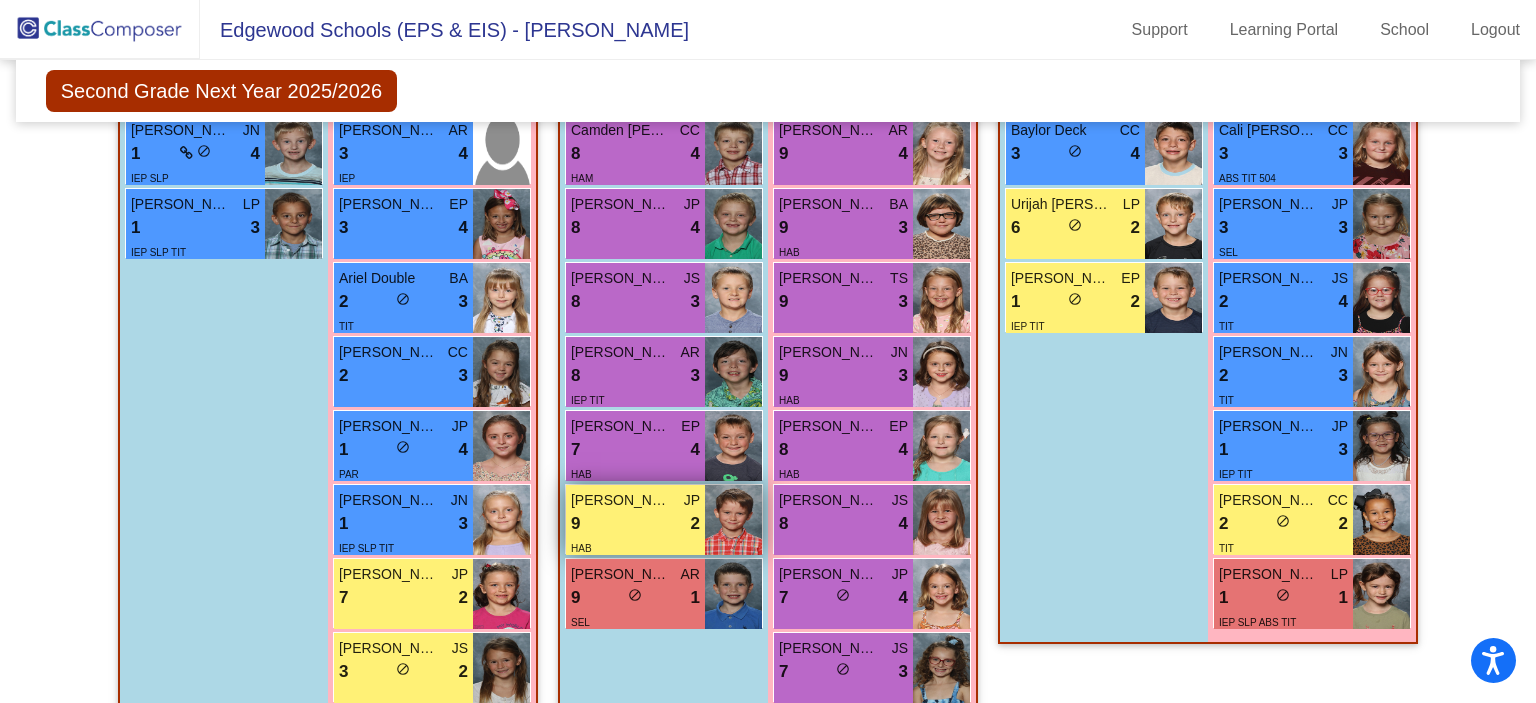 click on "[PERSON_NAME]" at bounding box center [621, 500] 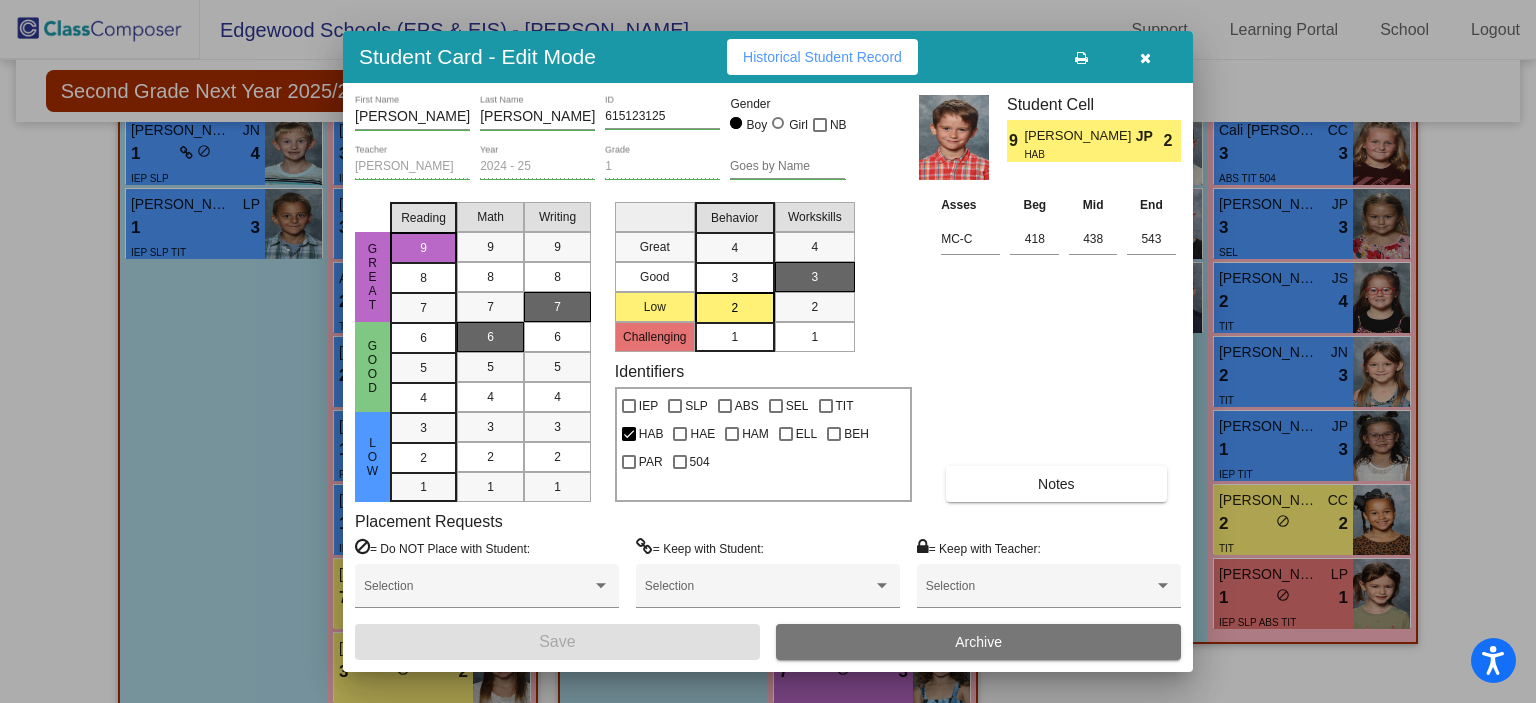 drag, startPoint x: 1134, startPoint y: 52, endPoint x: 1112, endPoint y: 47, distance: 22.561028 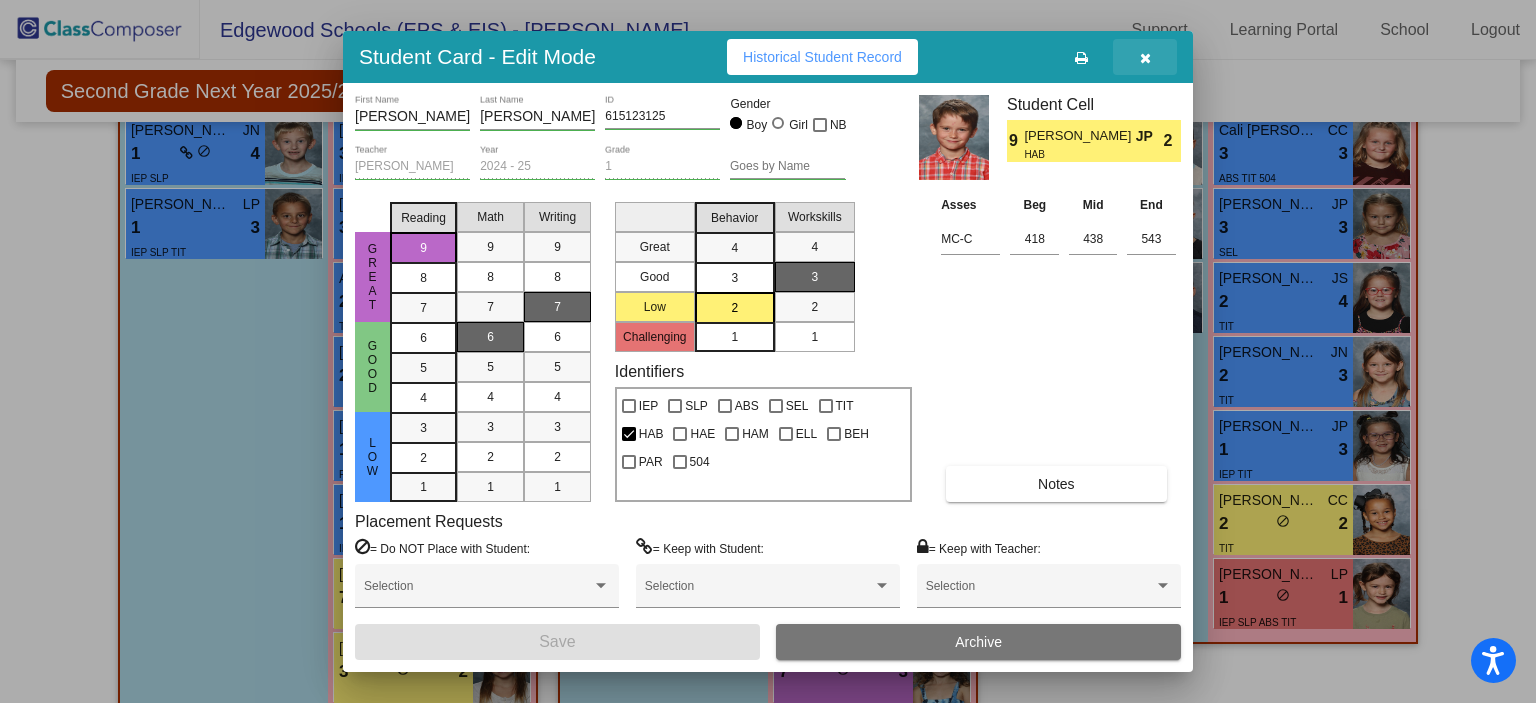 click at bounding box center [1145, 58] 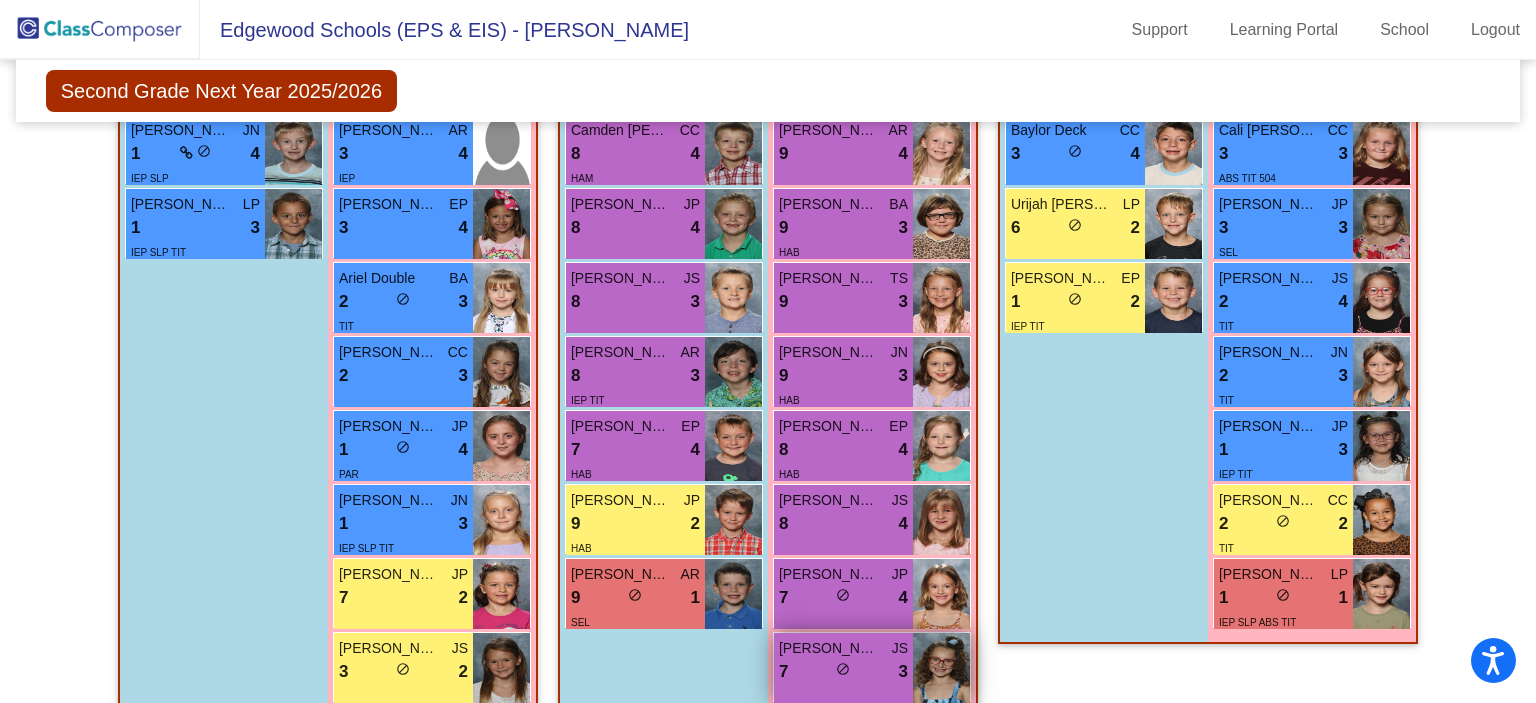 click on "[PERSON_NAME]" at bounding box center (829, 648) 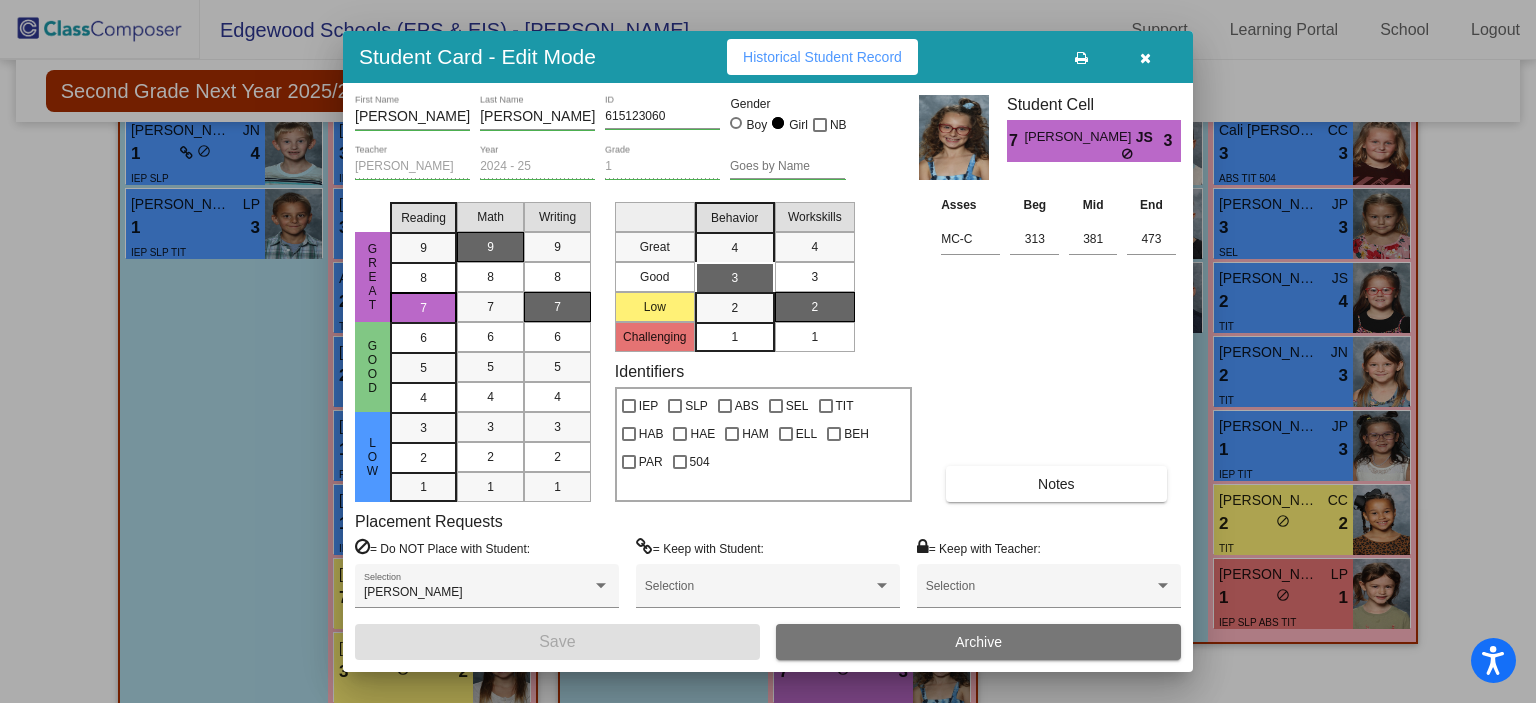 click at bounding box center [1145, 57] 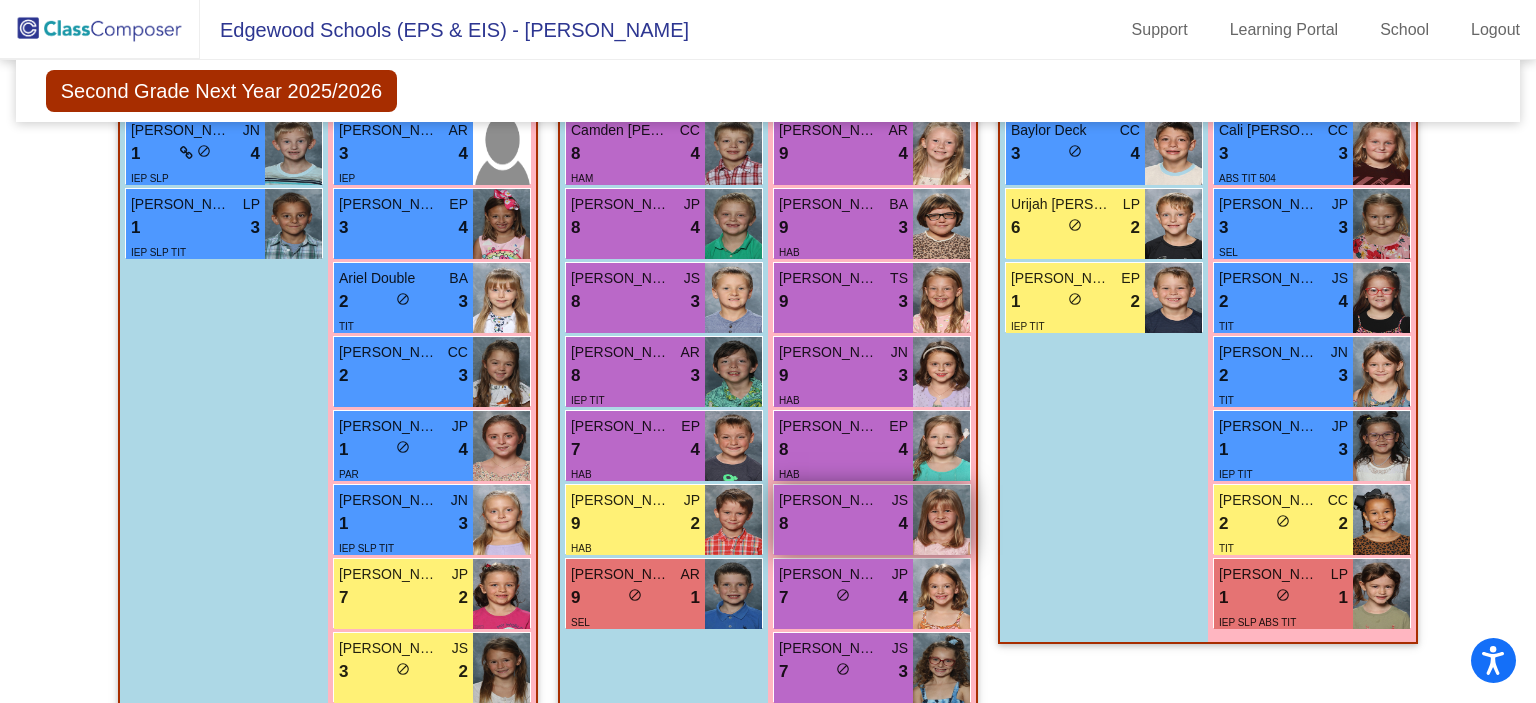 click on "[PERSON_NAME]" at bounding box center [829, 500] 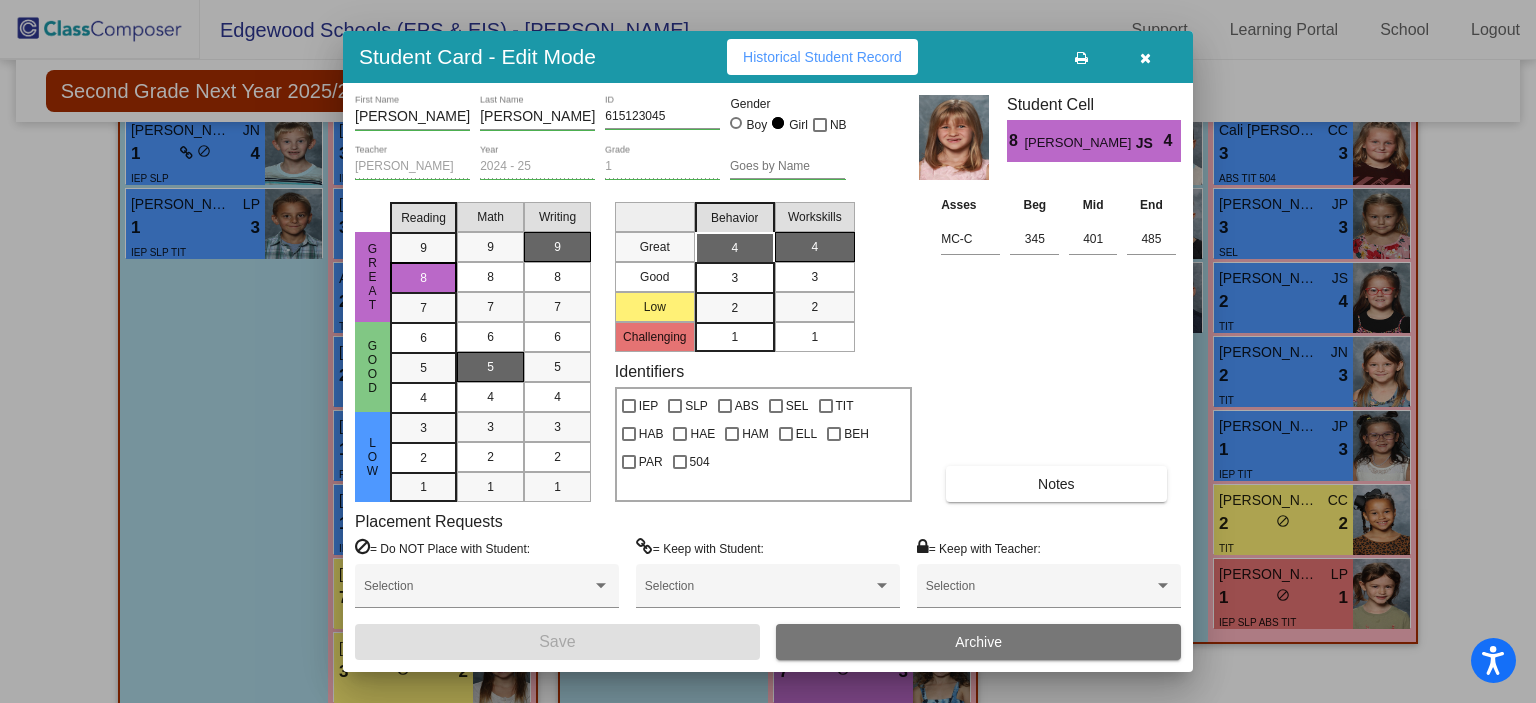 click at bounding box center [1145, 58] 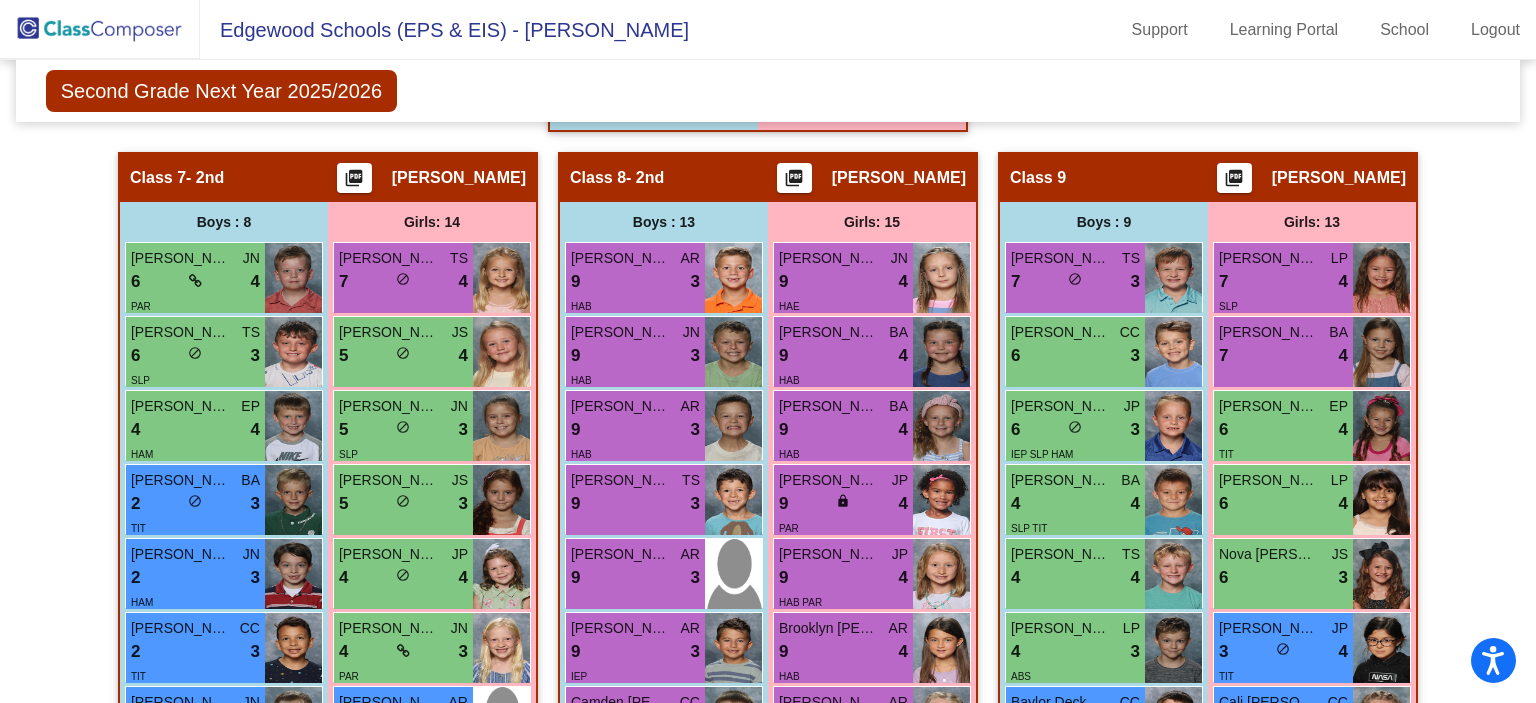 scroll, scrollTop: 2994, scrollLeft: 0, axis: vertical 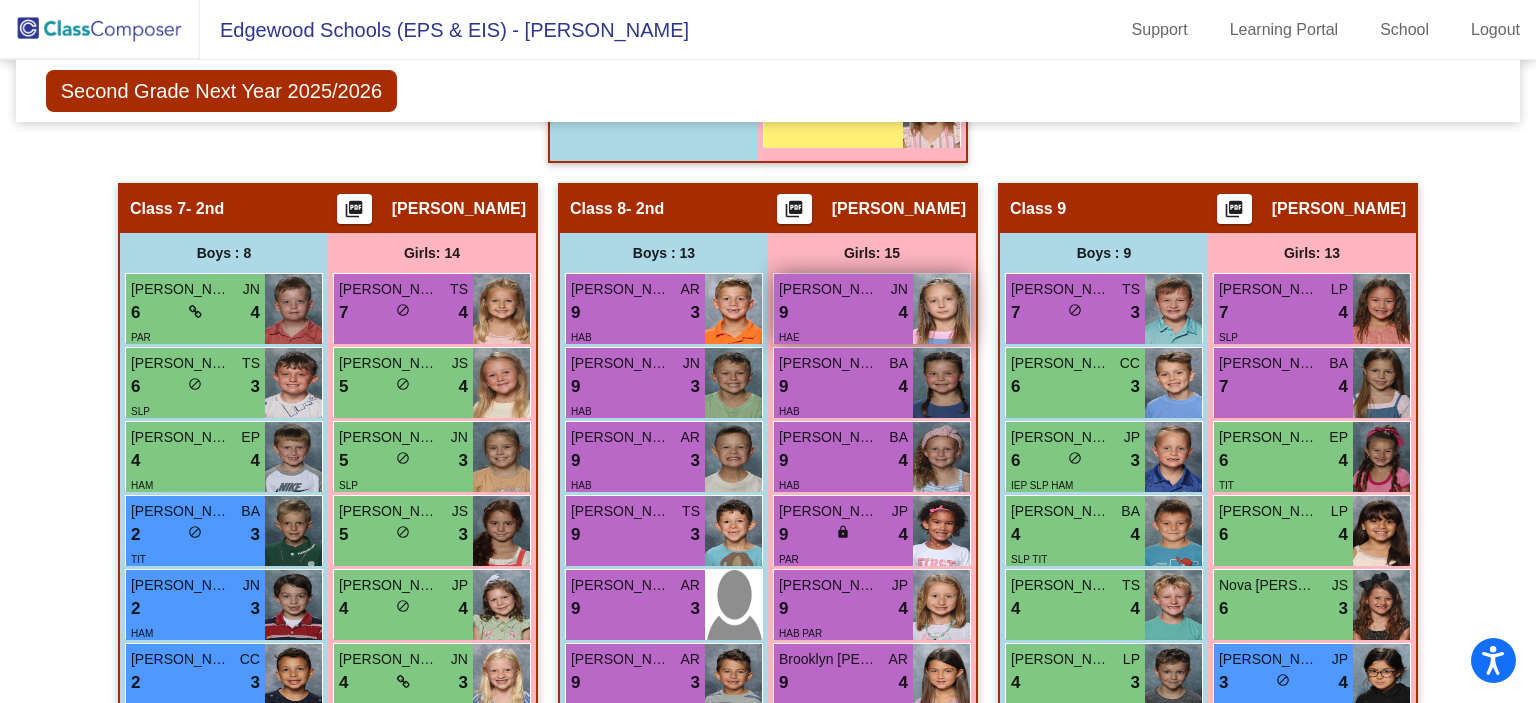 click on "[PERSON_NAME]" at bounding box center [829, 289] 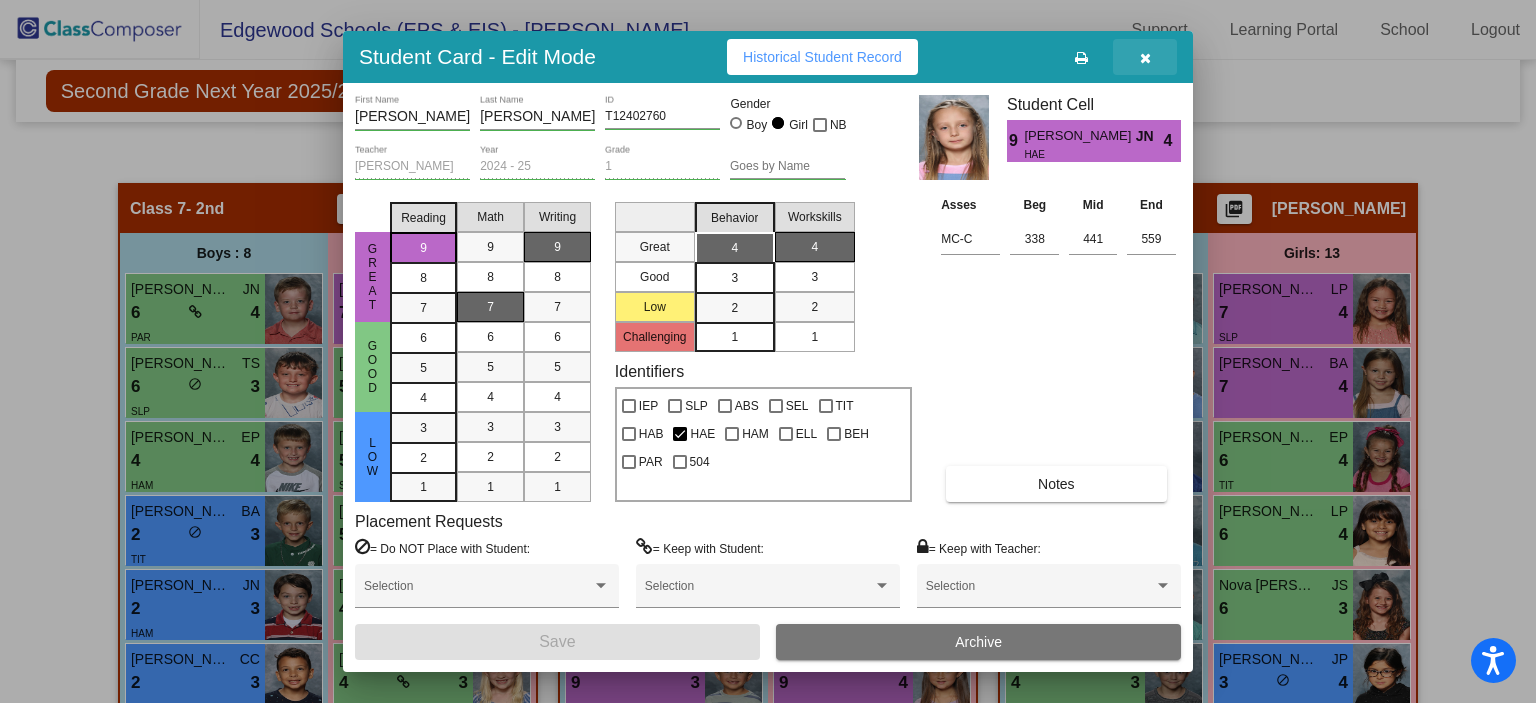 click at bounding box center (1145, 57) 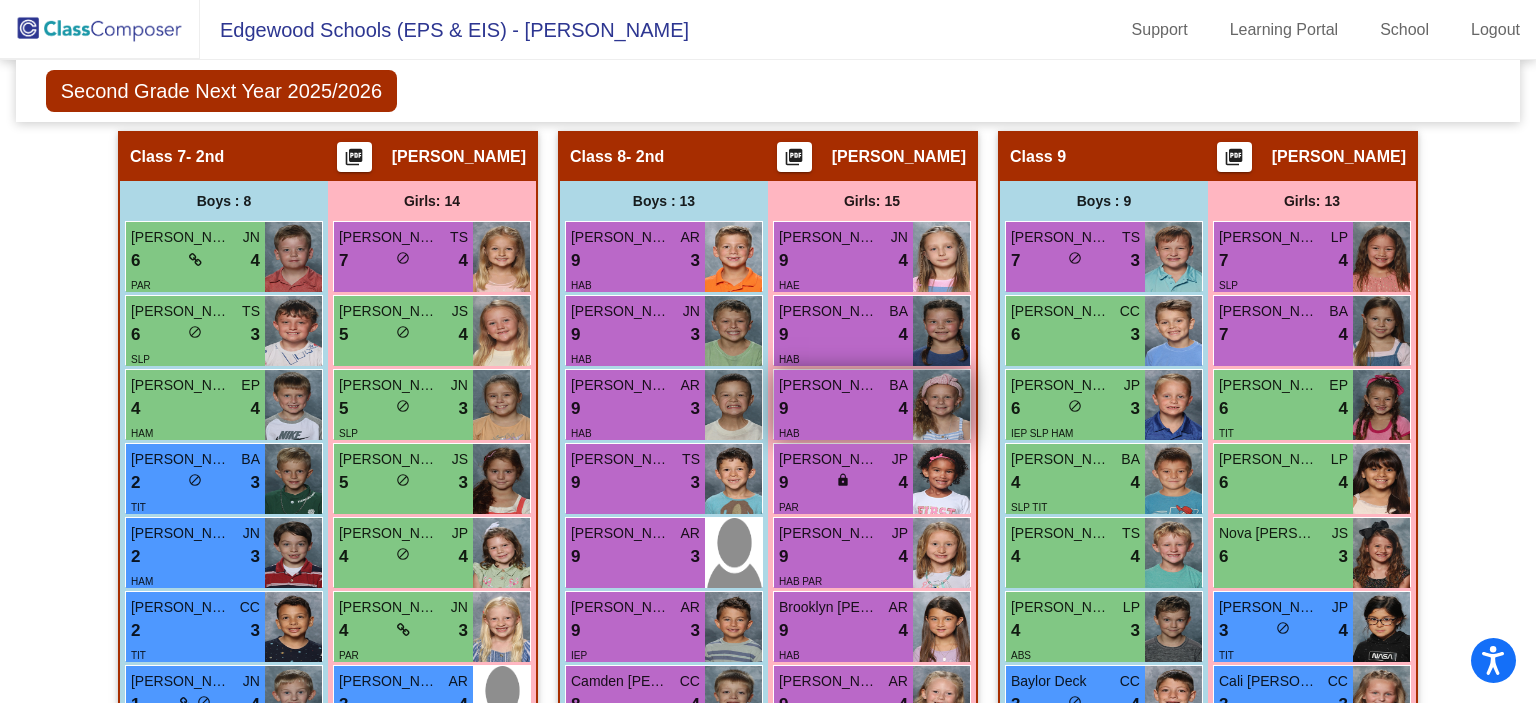 scroll, scrollTop: 3047, scrollLeft: 0, axis: vertical 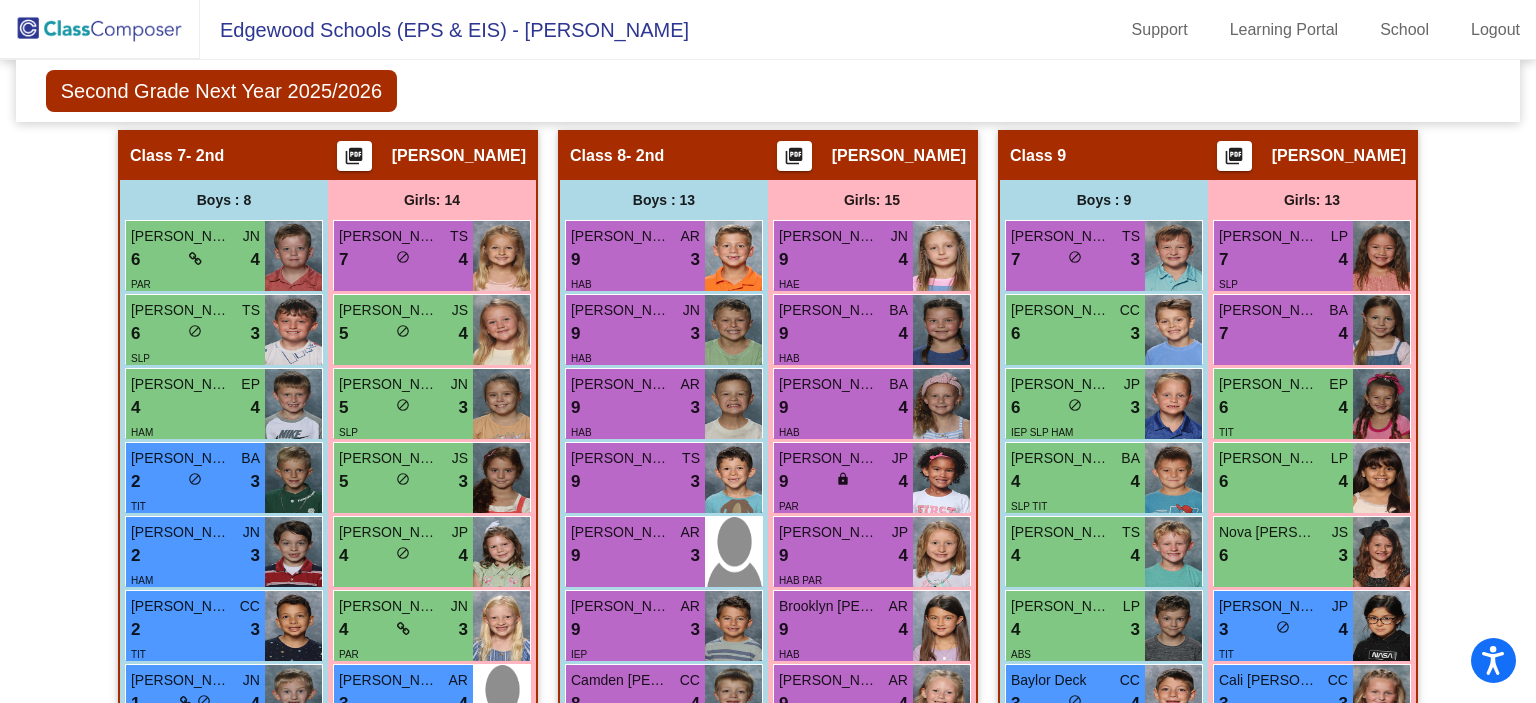 click on "Hallway   - Hallway Class  picture_as_pdf  Add Student  First Name Last Name Student Id  (Recommended)   Boy   Girl   Non Binary Add Close  Boys : 6  Deacon Thomas lock do_not_disturb_alt SLP Griffin Held lock do_not_disturb_alt Isaac Abram lock do_not_disturb_alt Myles Pappas lock do_not_disturb_alt Ragnar Grav lock do_not_disturb_alt Wyatt Ennis lock do_not_disturb_alt TIT Girls: 11 Amiyah Kingsolver lock do_not_disturb_alt Berkley Gilbert lock do_not_disturb_alt PAR Britney Flinn lock do_not_disturb_alt IEP TIT Elizabeth Rader lock do_not_disturb_alt Hadley O'Gorman lock do_not_disturb_alt TIT Jordyn Young lock do_not_disturb_alt Josphine Koss lock do_not_disturb_alt TIT Opal Stewart lock do_not_disturb_alt Paislee Neidigh lock do_not_disturb_alt Phoenix Garrett lock do_not_disturb_alt ABS Taylor Ison lock do_not_disturb_alt Class 1   - 2nd  HA  picture_as_pdf Nancy Goss  Add Student  First Name Last Name Student Id  (Recommended)   Boy   Girl   Non Binary Add Close  Boys : 15  Noah Gardner JP 9 lock" 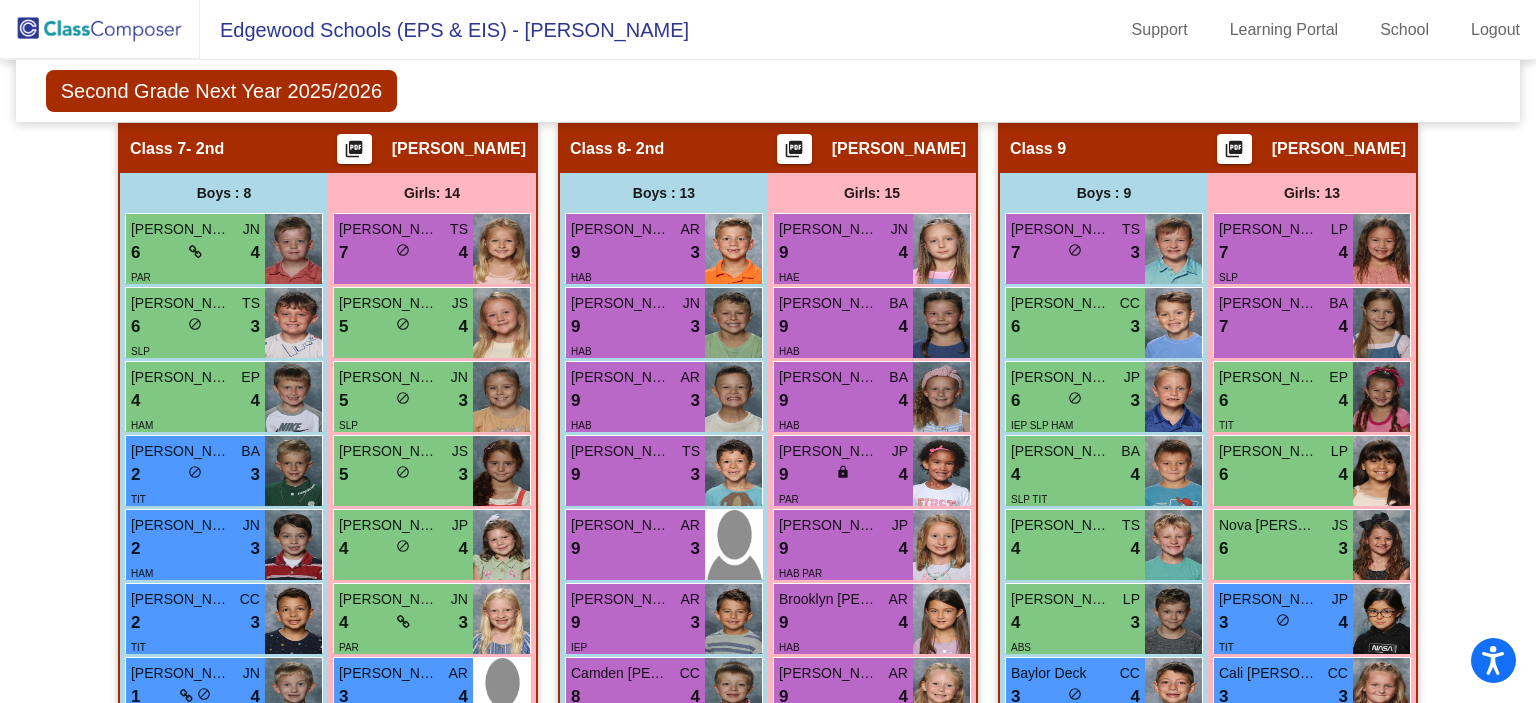 scroll, scrollTop: 3053, scrollLeft: 0, axis: vertical 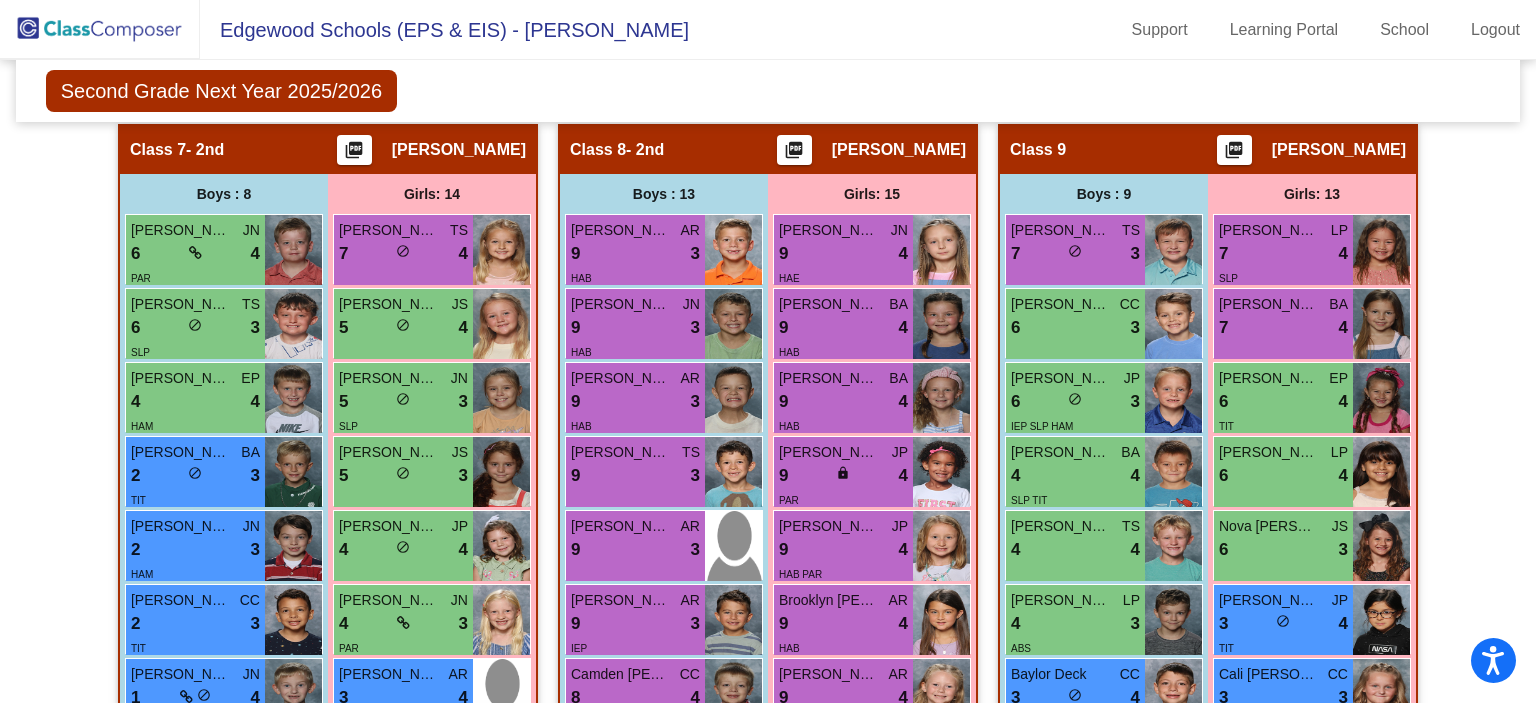 click on "[PERSON_NAME]" at bounding box center [389, 748] 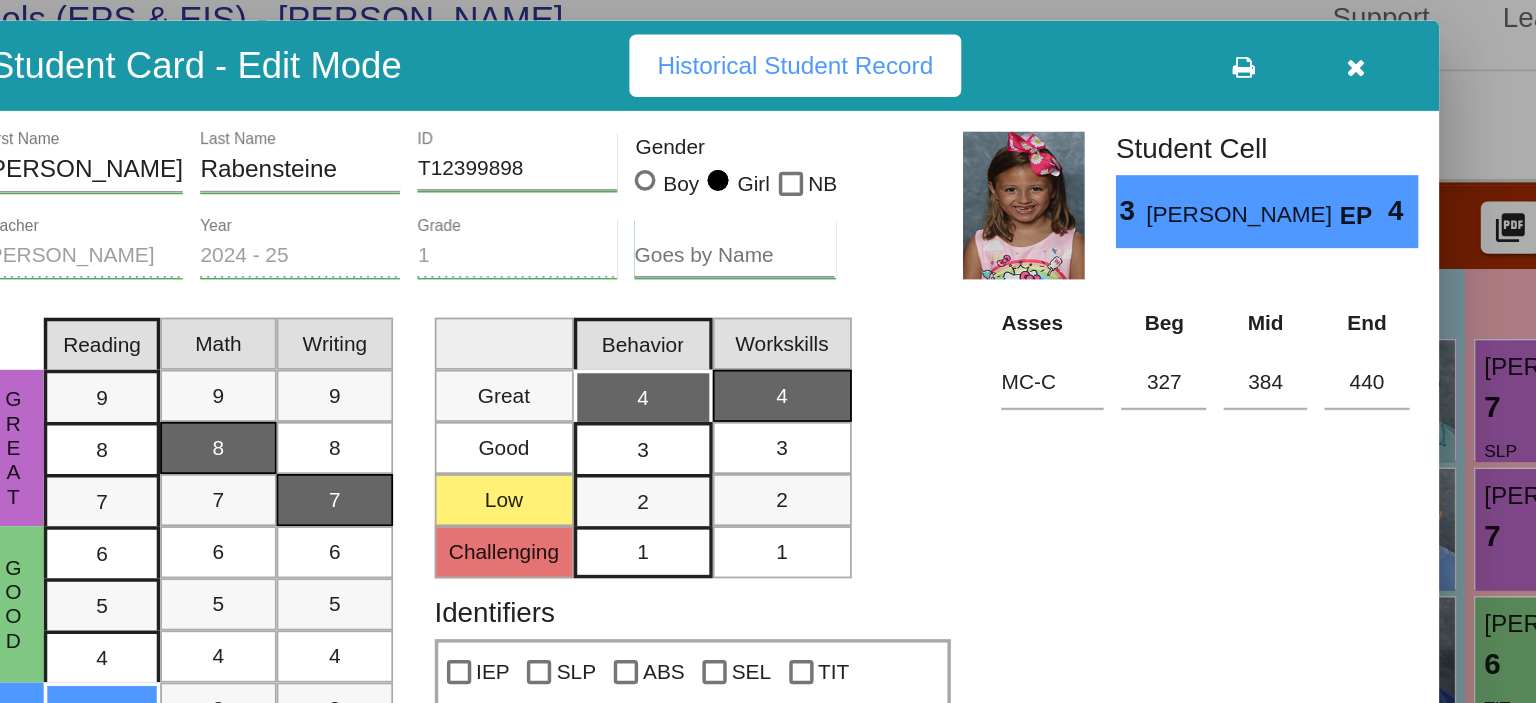 click at bounding box center (1145, 58) 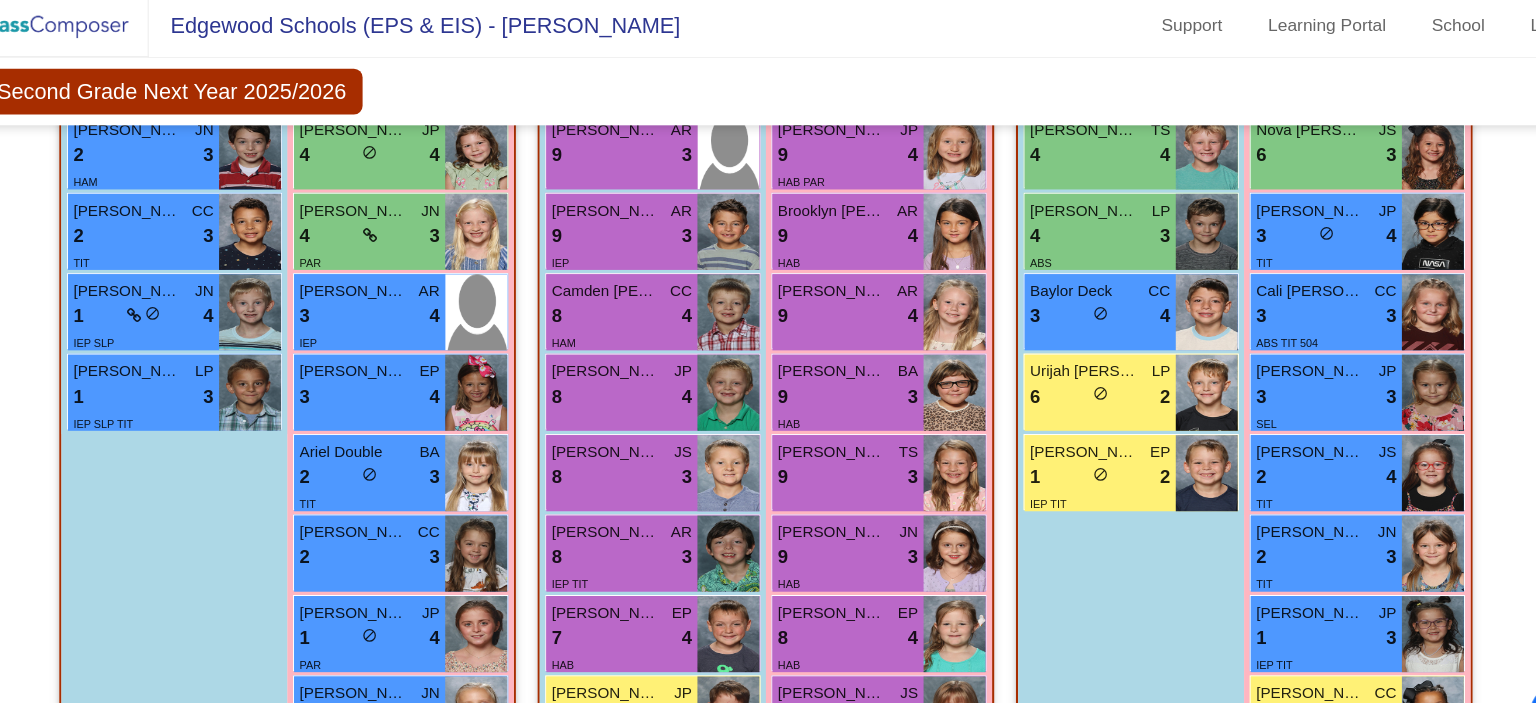 scroll, scrollTop: 3454, scrollLeft: 0, axis: vertical 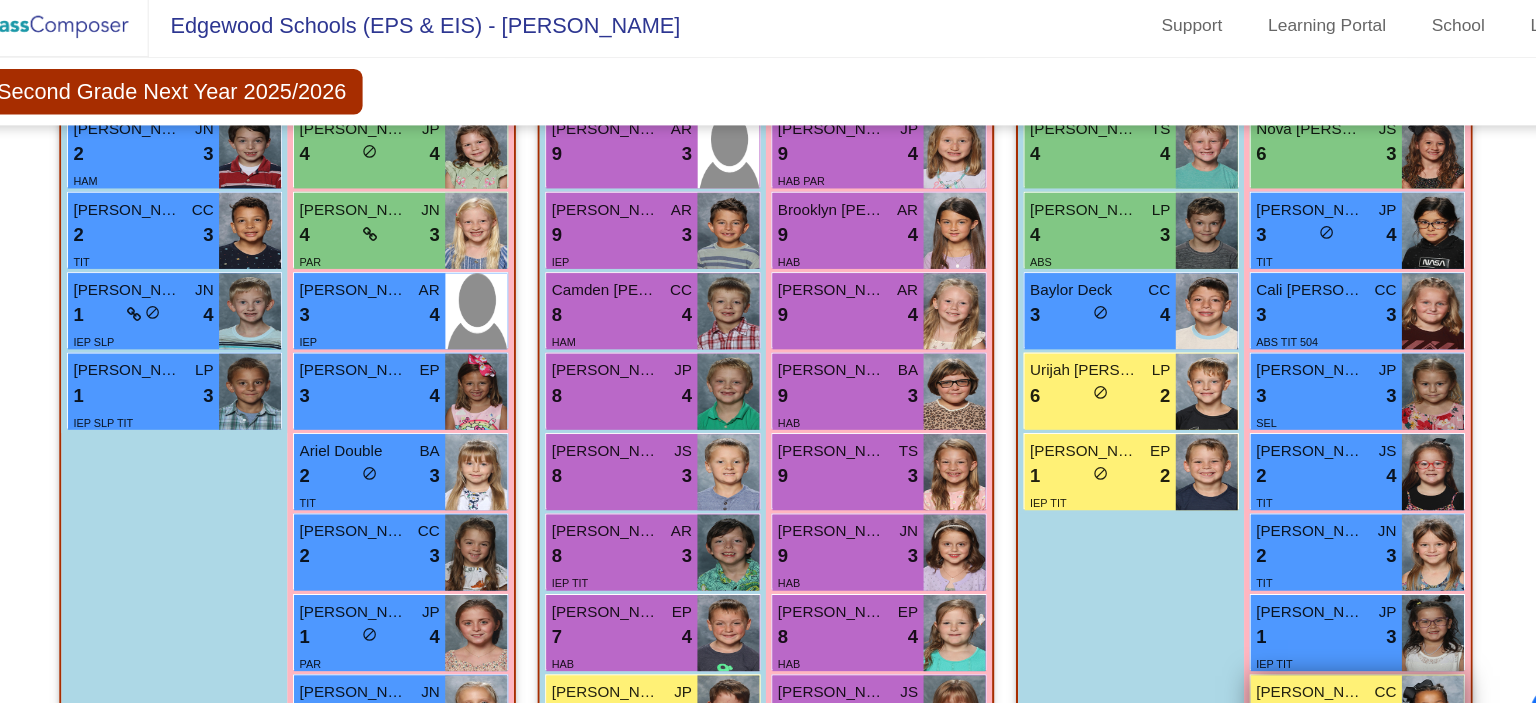 click on "[PERSON_NAME]" at bounding box center (1269, 643) 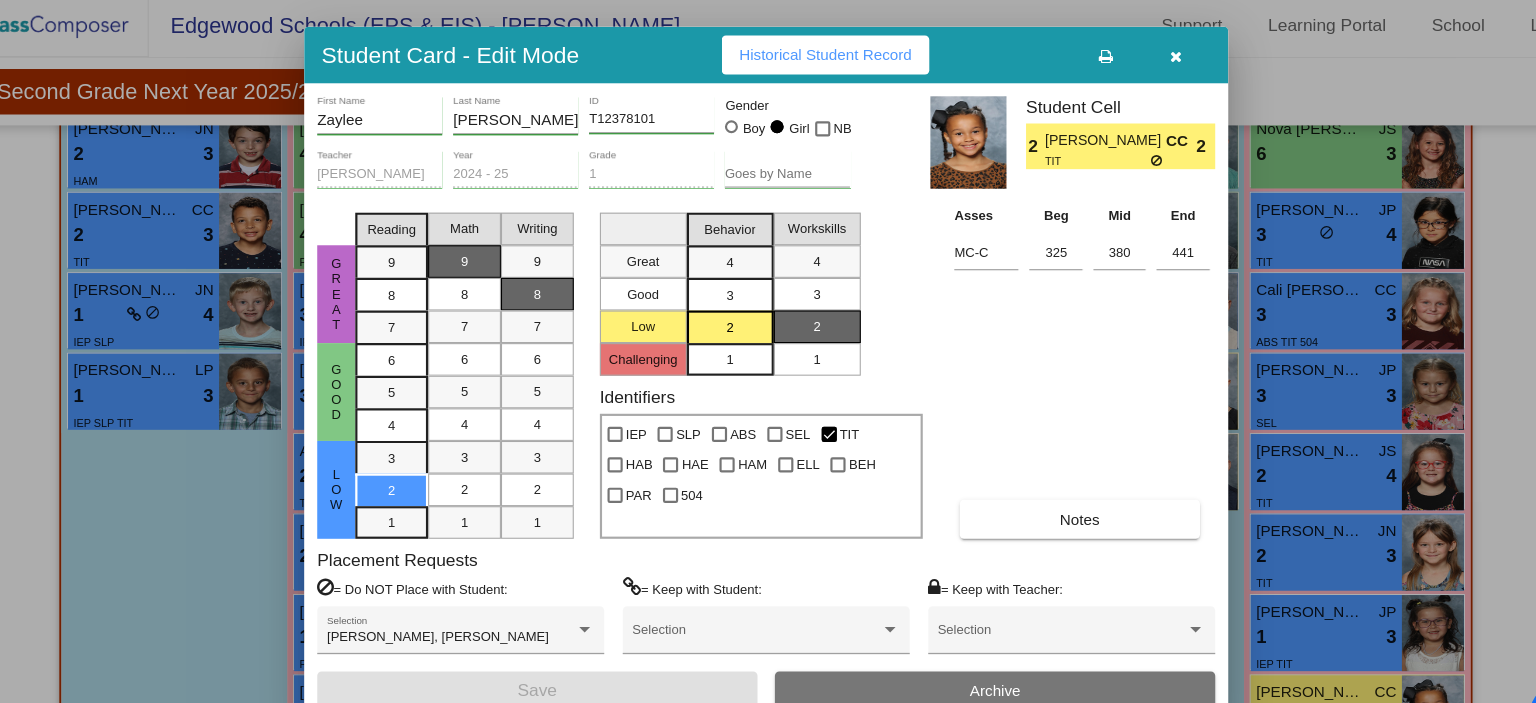 click at bounding box center [1145, 58] 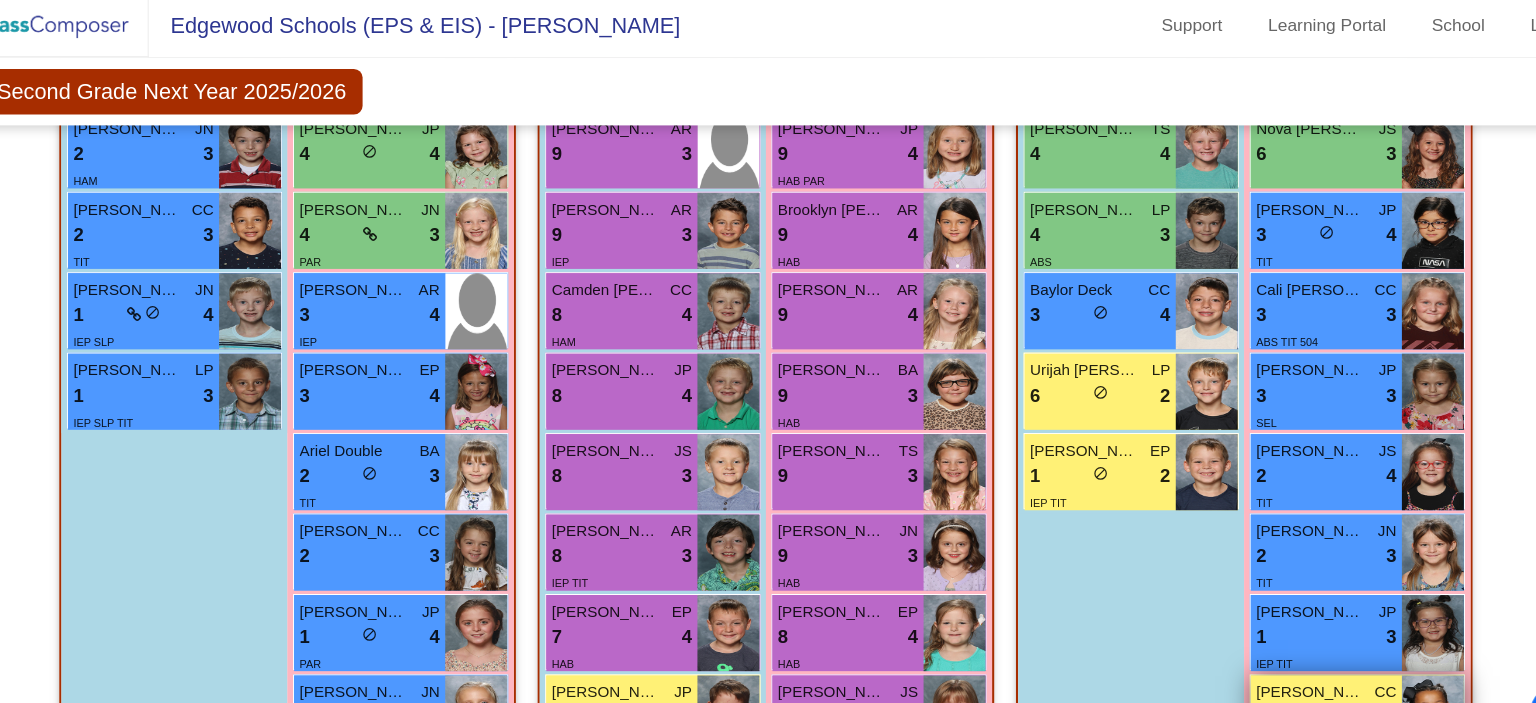 click on "[PERSON_NAME]" at bounding box center (1269, 643) 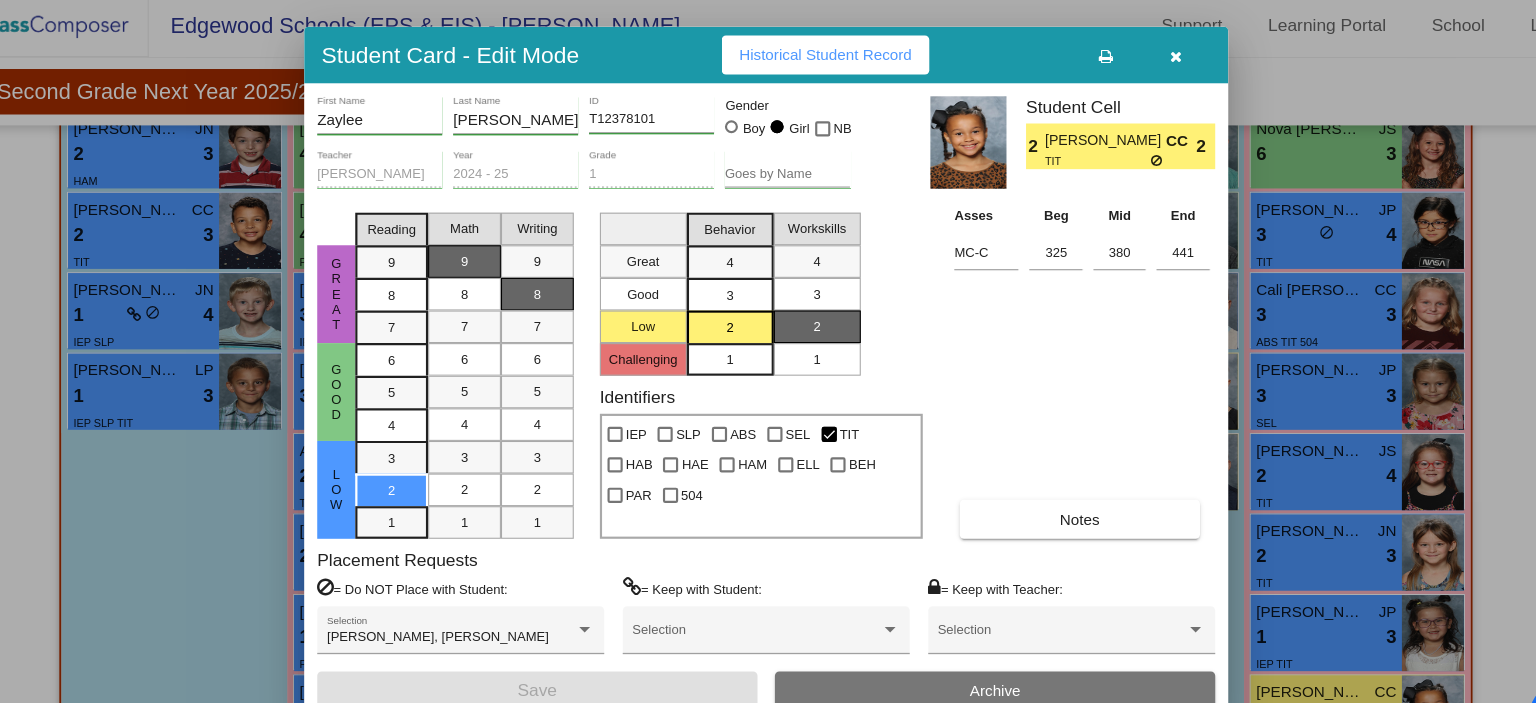click at bounding box center [1145, 58] 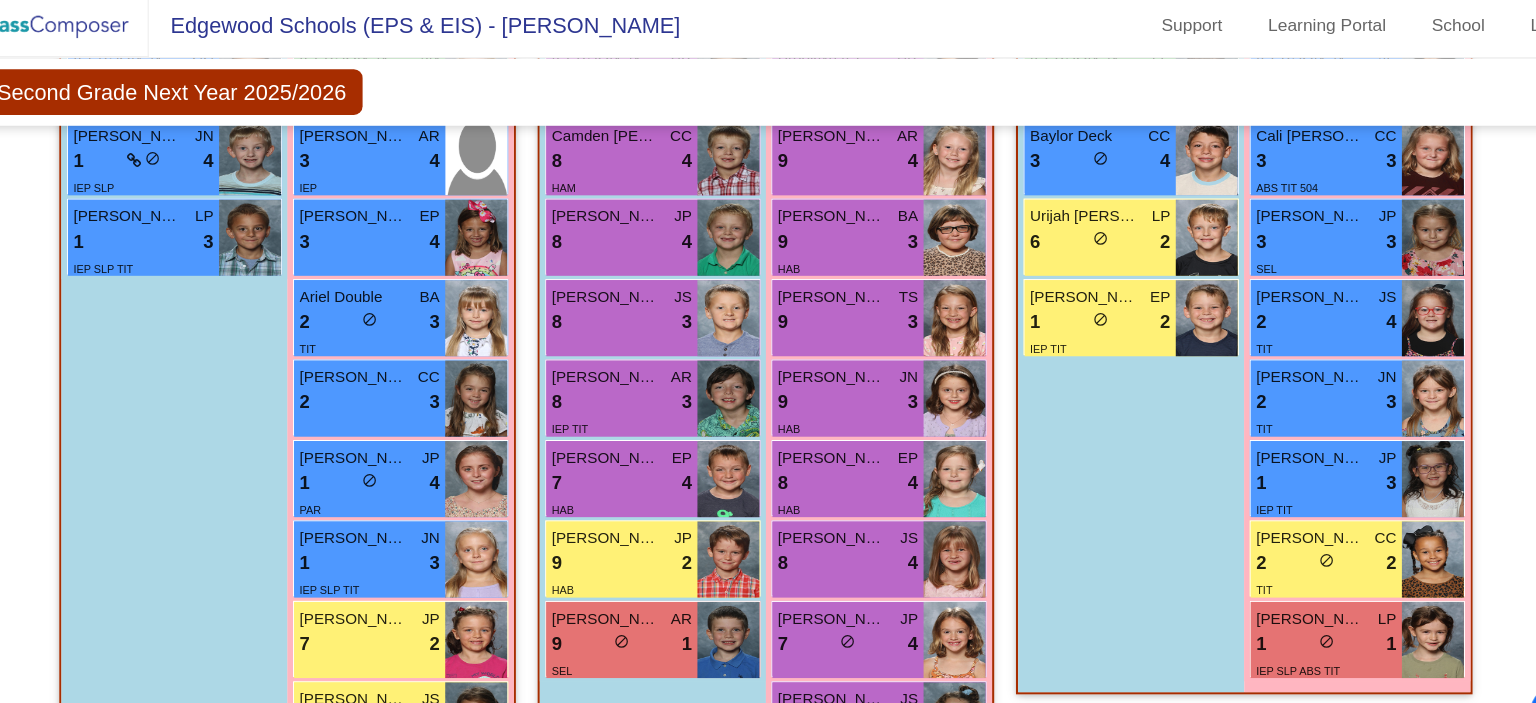 scroll, scrollTop: 3611, scrollLeft: 0, axis: vertical 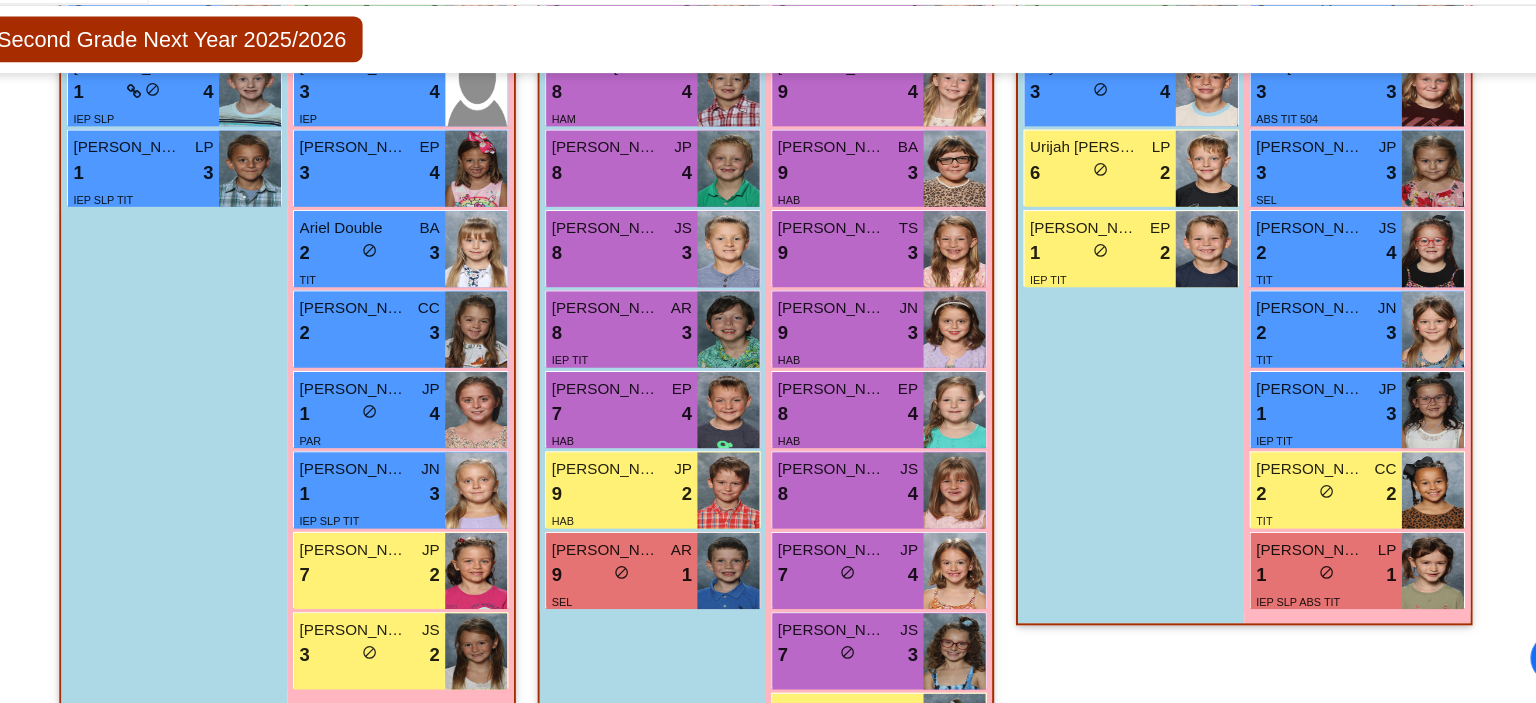 click on "Class 9    picture_as_pdf Briana Bailey  Add Student  First Name Last Name Student Id  (Recommended)   Boy   Girl   Non Binary Add Close  Boys : 9  Caleb Drewes TS 7 lock do_not_disturb_alt 3 Harrison Hill CC 6 lock do_not_disturb_alt 3 Beau Stevens JP 6 lock do_not_disturb_alt 3 IEP SLP HAM Titus Chavez BA 4 lock do_not_disturb_alt 4 SLP TIT Kyson Strange TS 4 lock do_not_disturb_alt 4 William Miller LP 4 lock do_not_disturb_alt 3 ABS Baylor Deck CC 3 lock do_not_disturb_alt 4 Urijah Gullion LP 6 lock do_not_disturb_alt 2 Zaiden Leffew EP 1 lock do_not_disturb_alt 2 IEP TIT Girls: 13 Palmer Breeden LP 7 lock do_not_disturb_alt 4 SLP Sutton Prather BA 7 lock do_not_disturb_alt 4 Avery Ooley EP 6 lock do_not_disturb_alt 4 TIT Elizabeth Jeronimo LP 6 lock do_not_disturb_alt 4 Nova Brosmer JS 6 lock do_not_disturb_alt 3 Aliyah Ortiz JP 3 lock do_not_disturb_alt 4 TIT Cali Babbs CC 3 lock do_not_disturb_alt 3 ABS TIT 504 Alannah Vaught JP 3 lock do_not_disturb_alt 3 SEL Hadlee Crane JS 2 lock 4 TIT JN 2 lock 3" 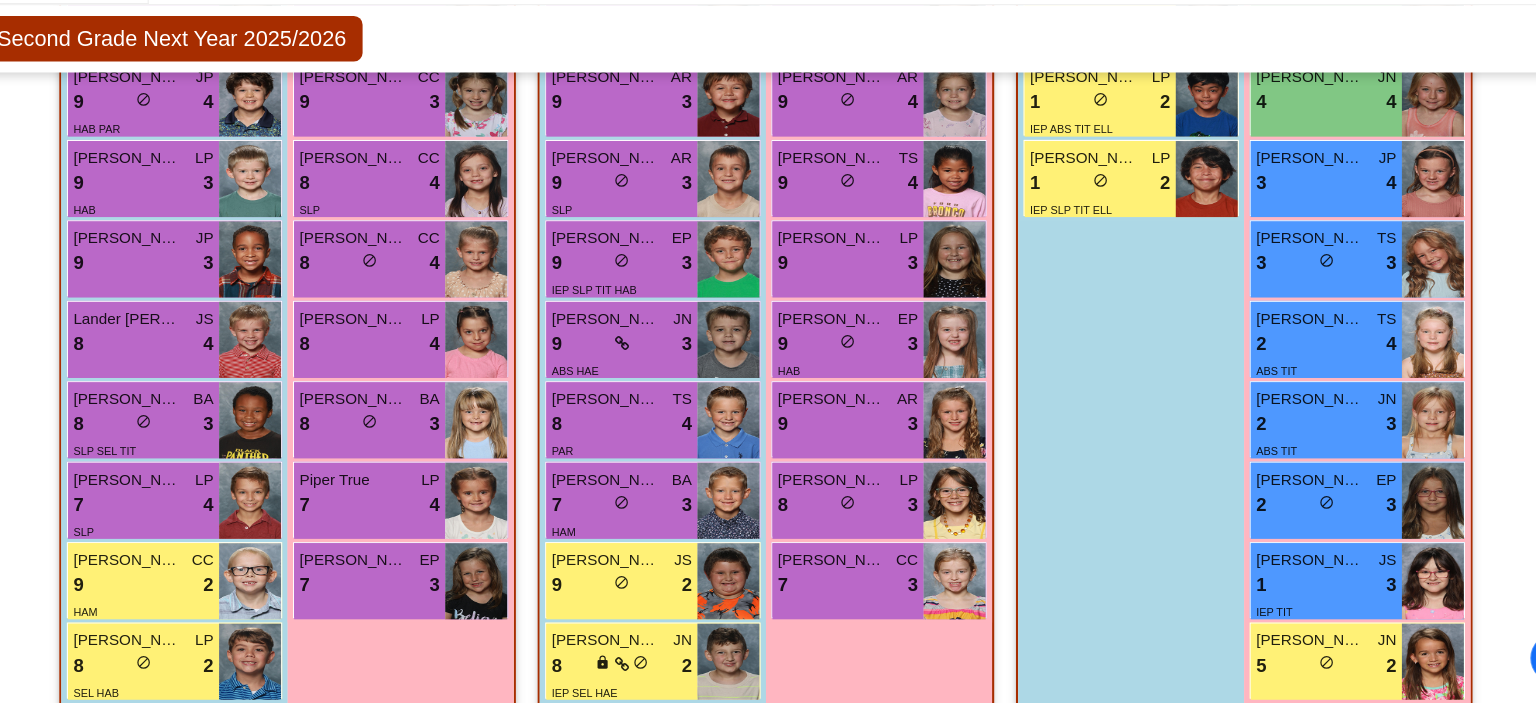 scroll, scrollTop: 1136, scrollLeft: 0, axis: vertical 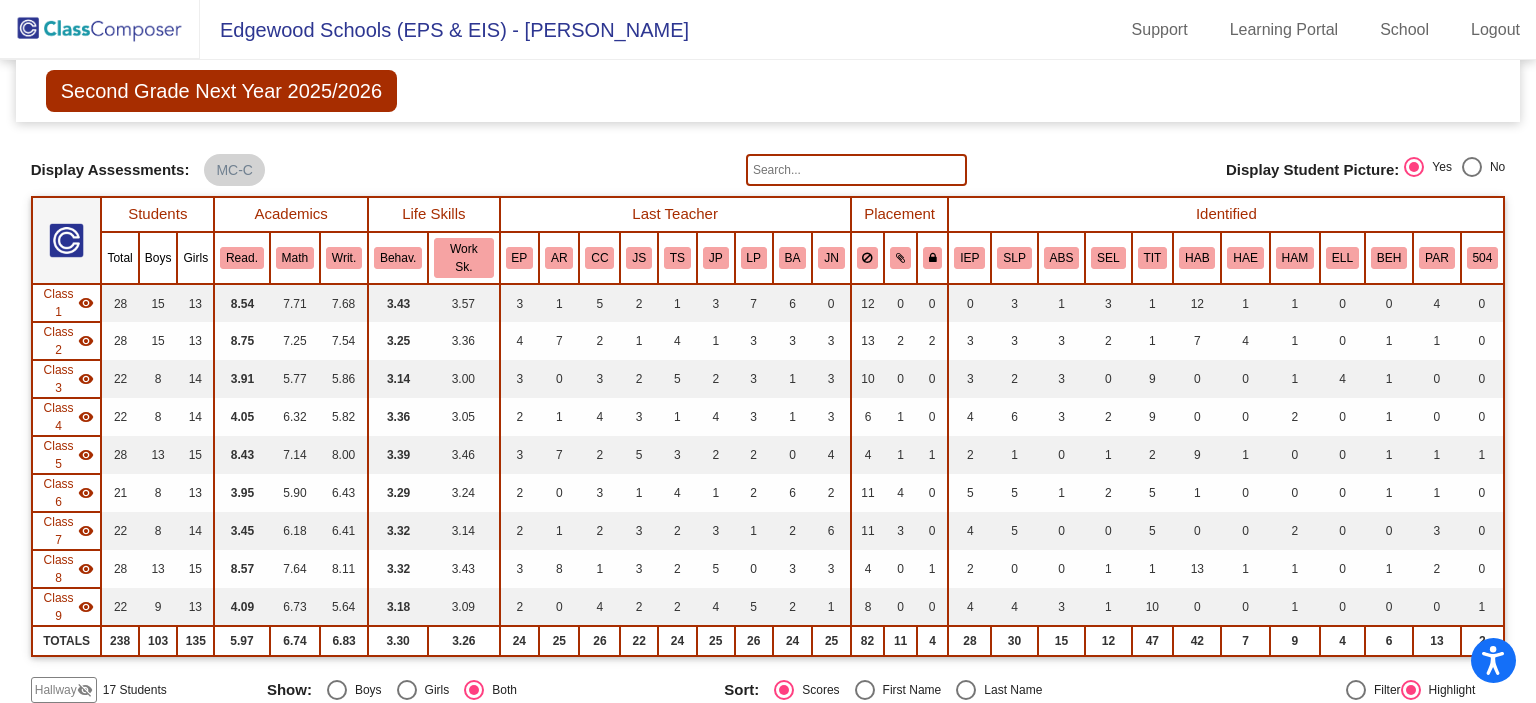 click 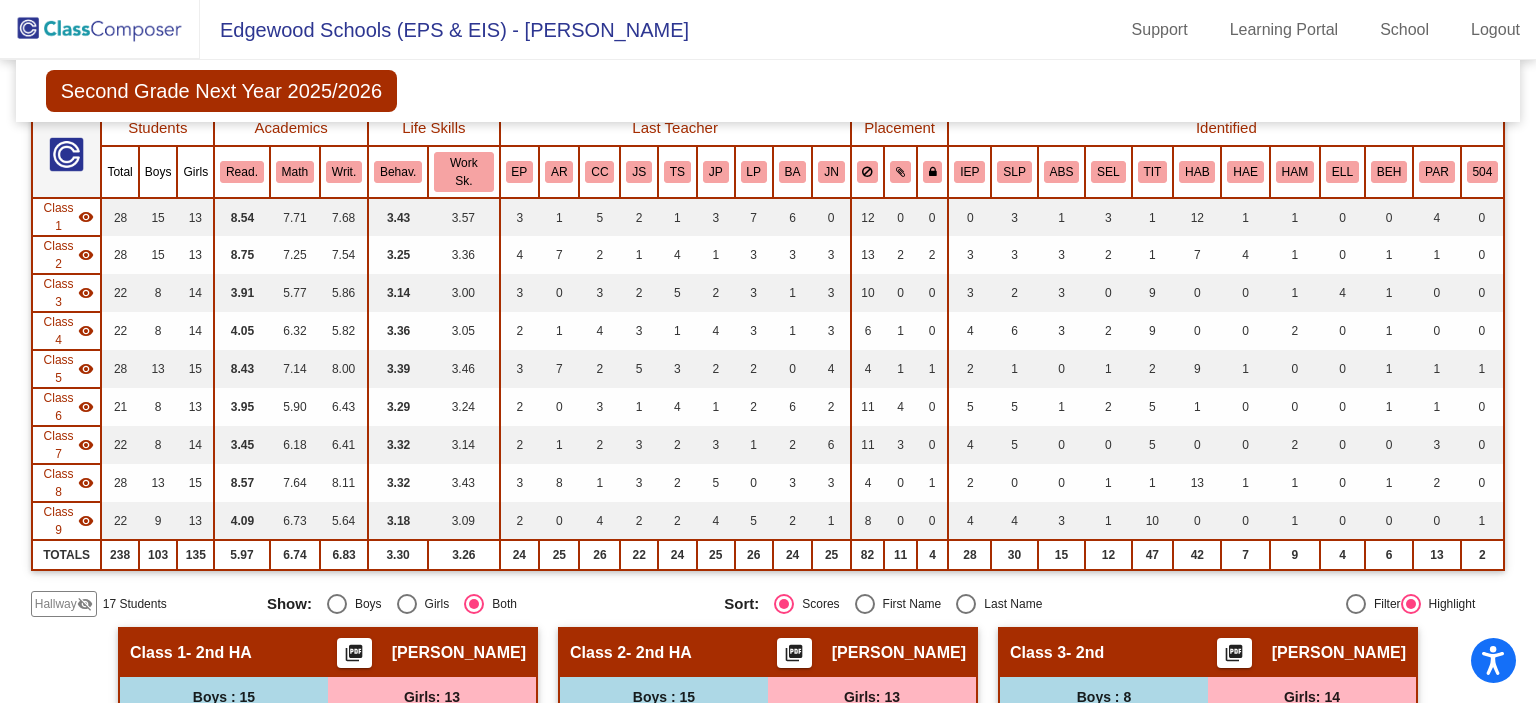 scroll, scrollTop: 0, scrollLeft: 0, axis: both 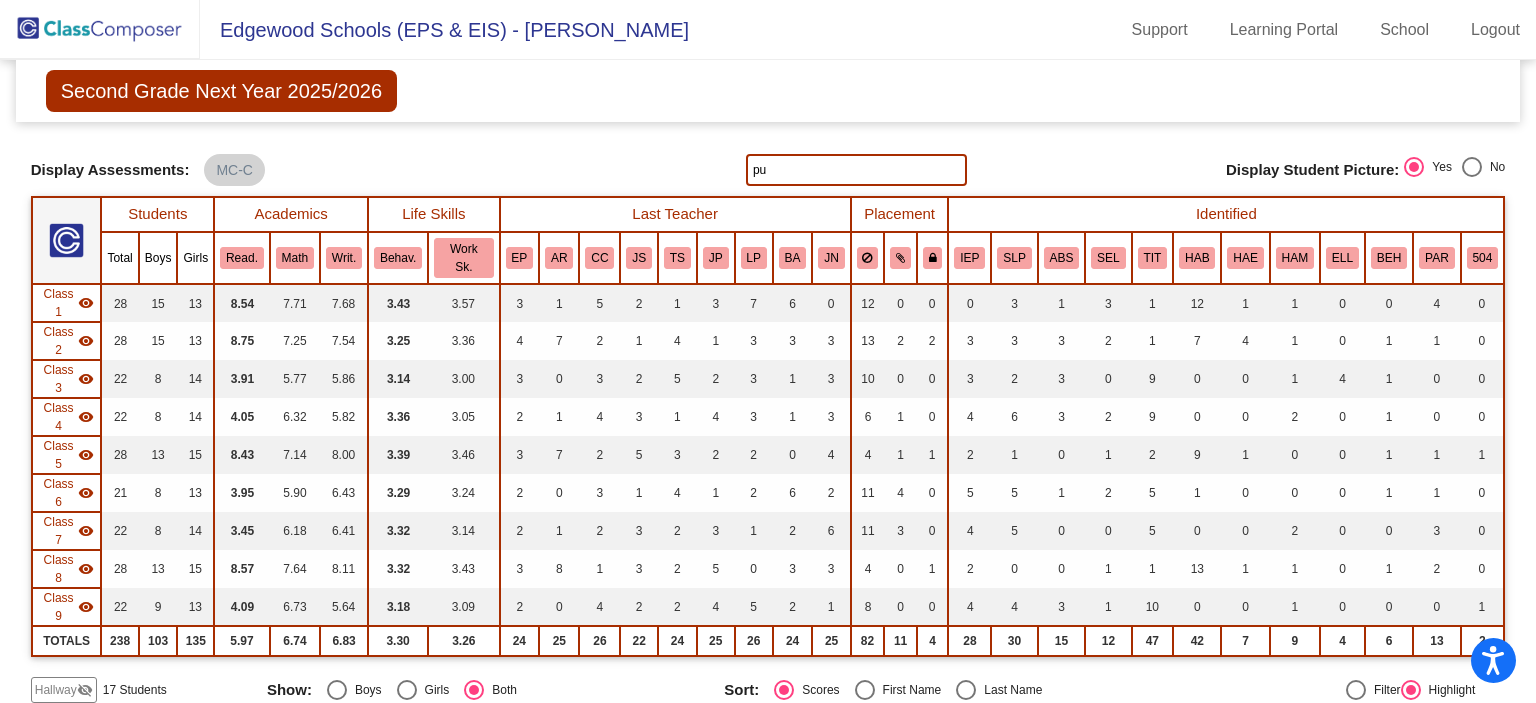 type on "p" 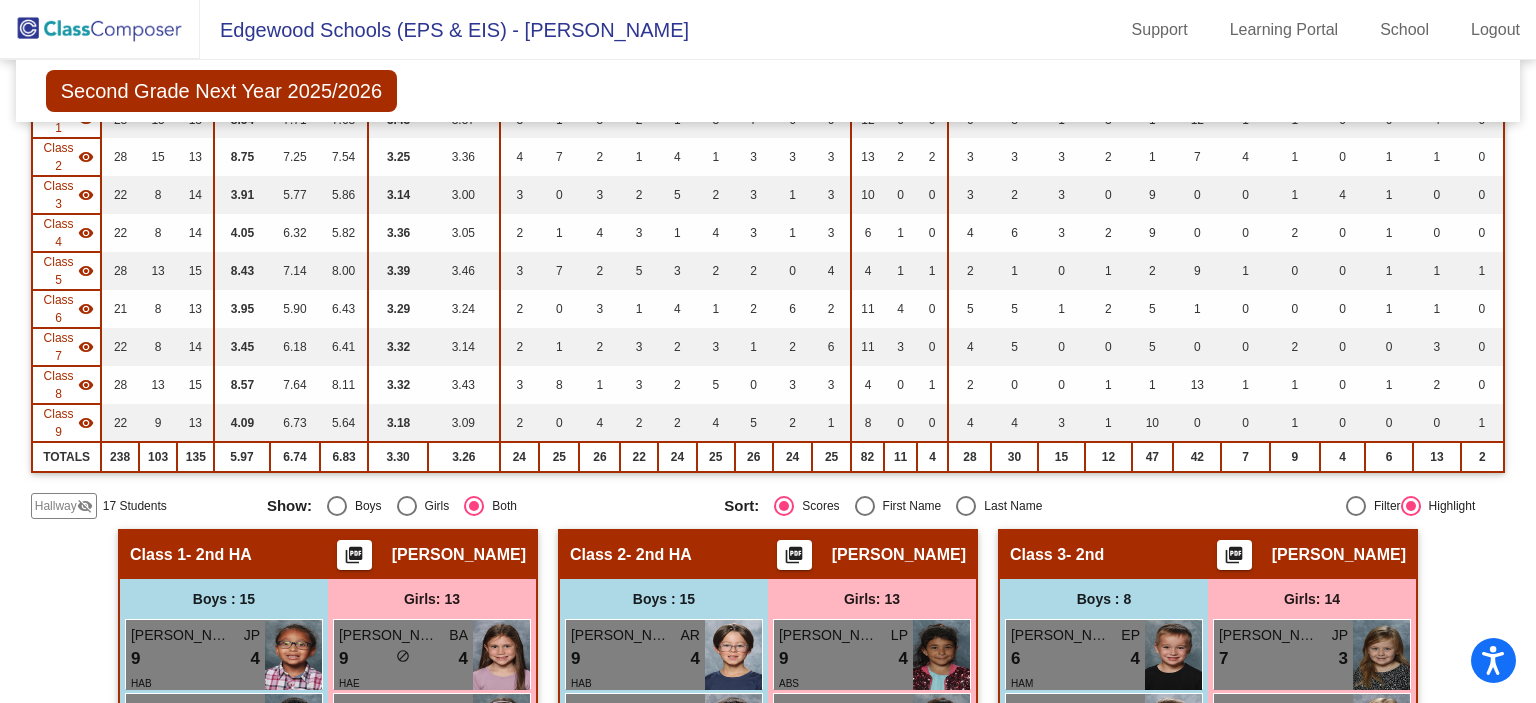 scroll, scrollTop: 0, scrollLeft: 0, axis: both 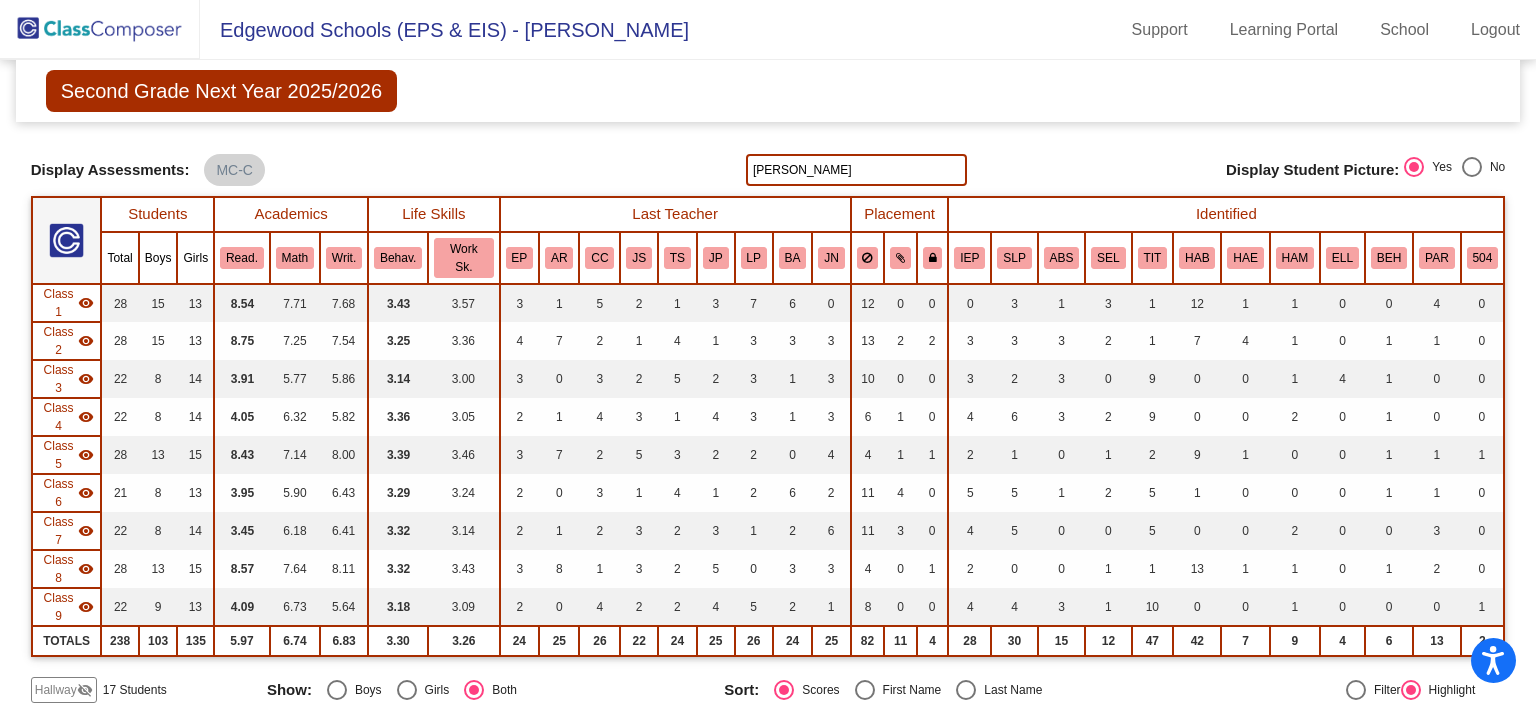 type on "joslyn" 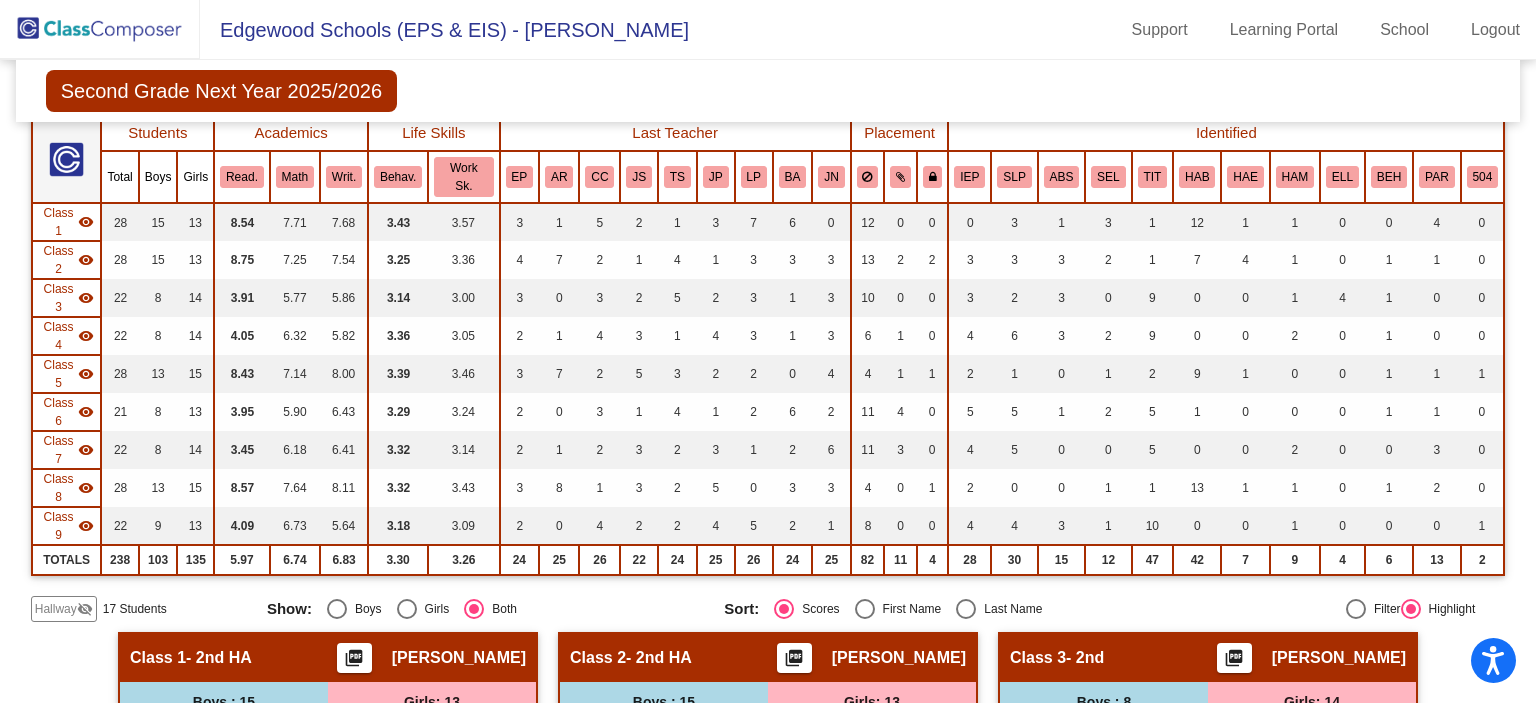scroll, scrollTop: 0, scrollLeft: 0, axis: both 